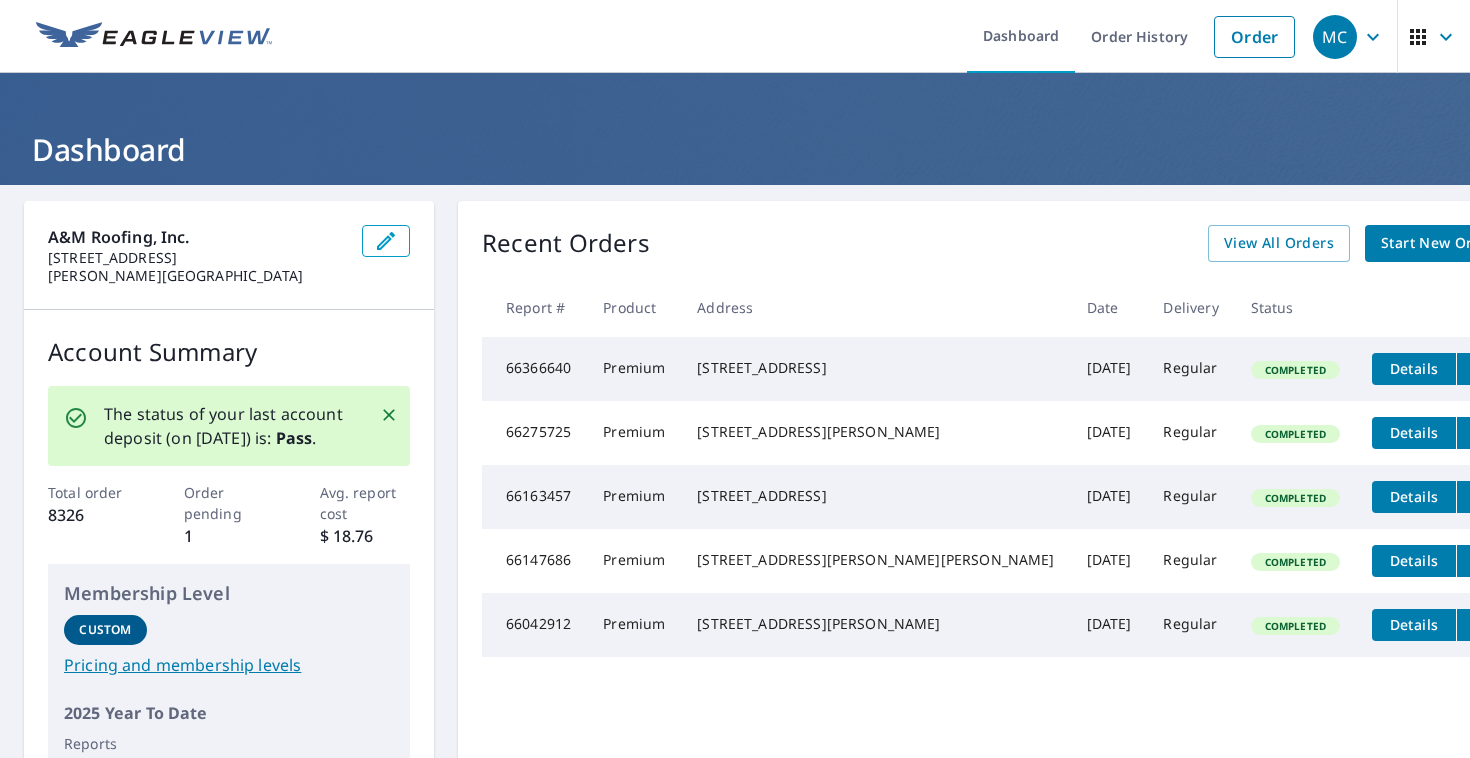 scroll, scrollTop: 0, scrollLeft: 0, axis: both 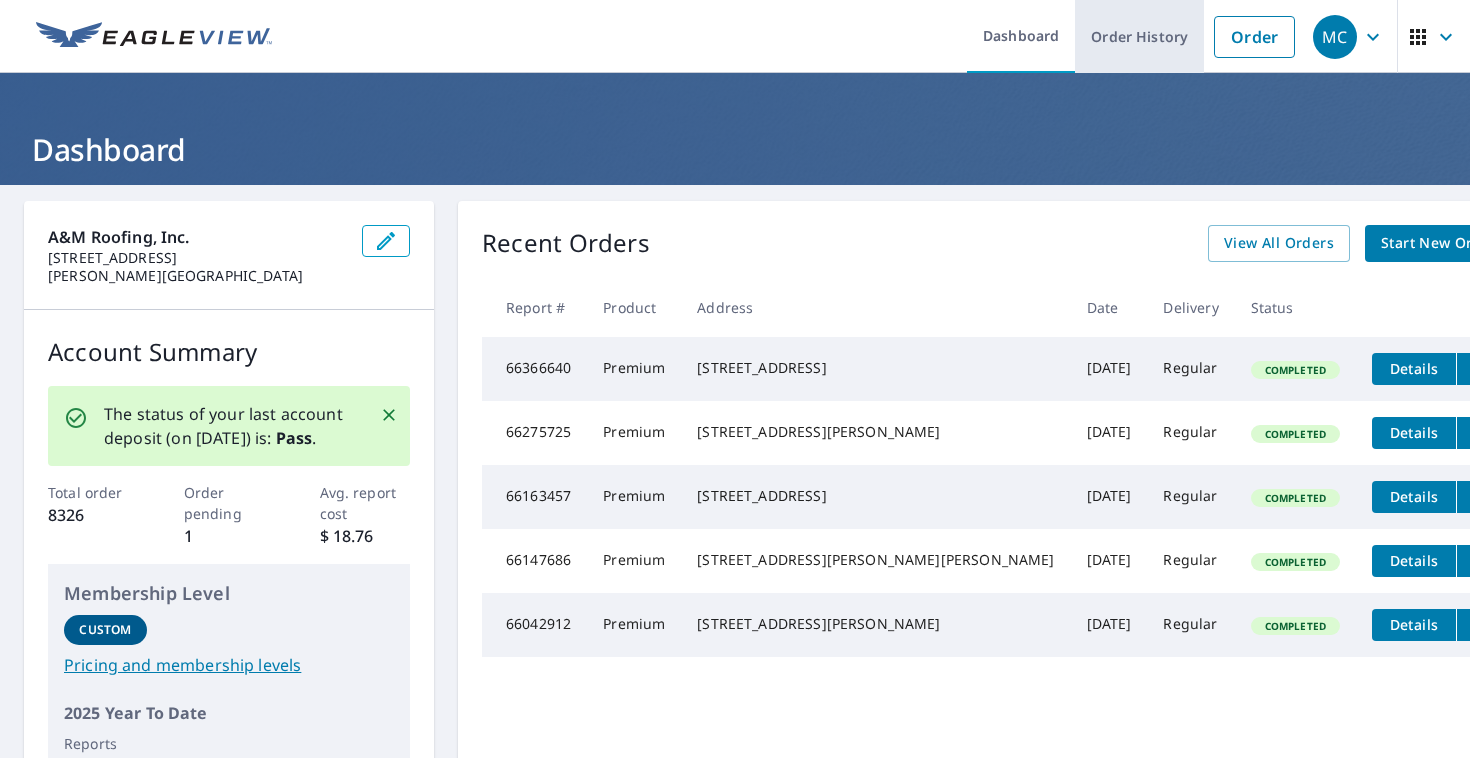 click on "Order History" at bounding box center [1139, 36] 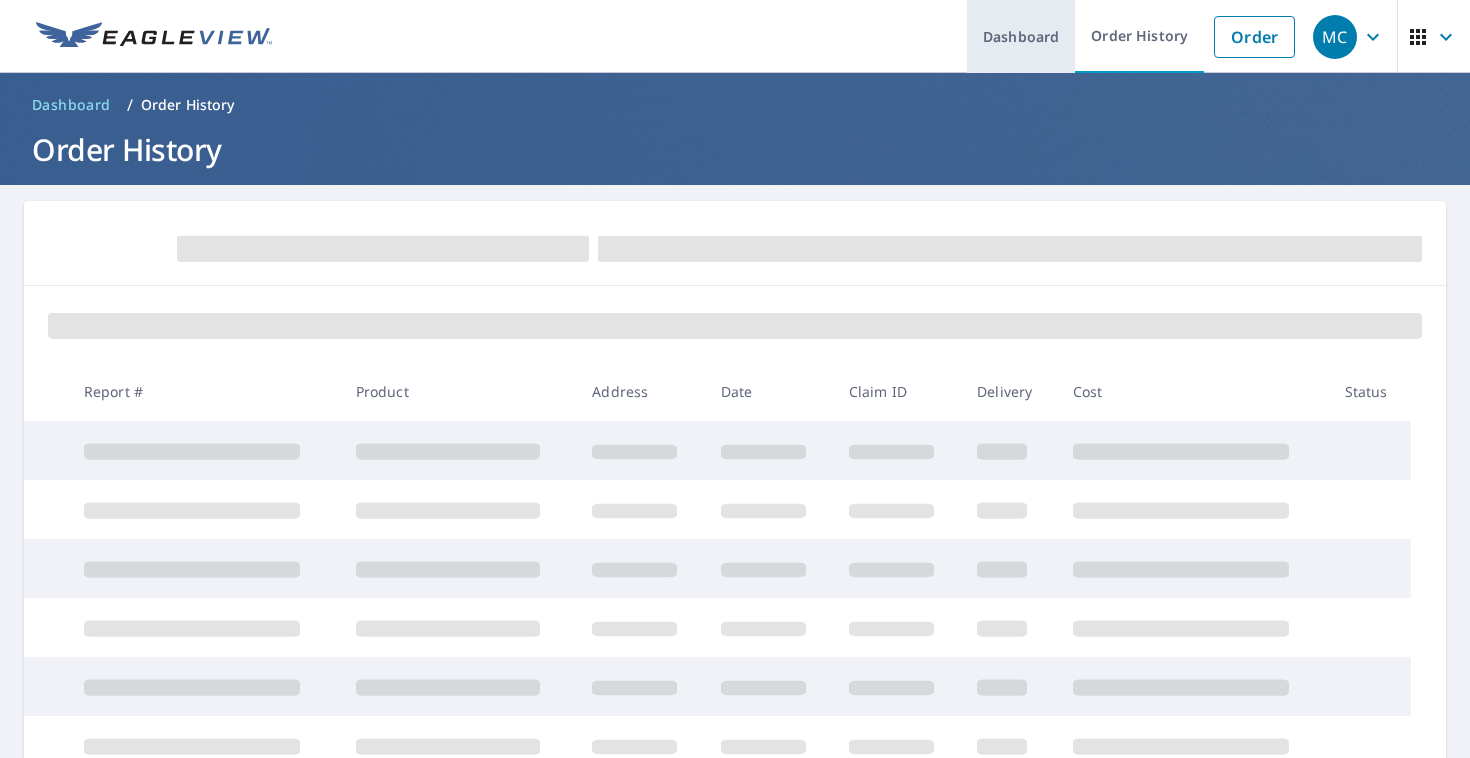 click on "Dashboard" at bounding box center [1021, 36] 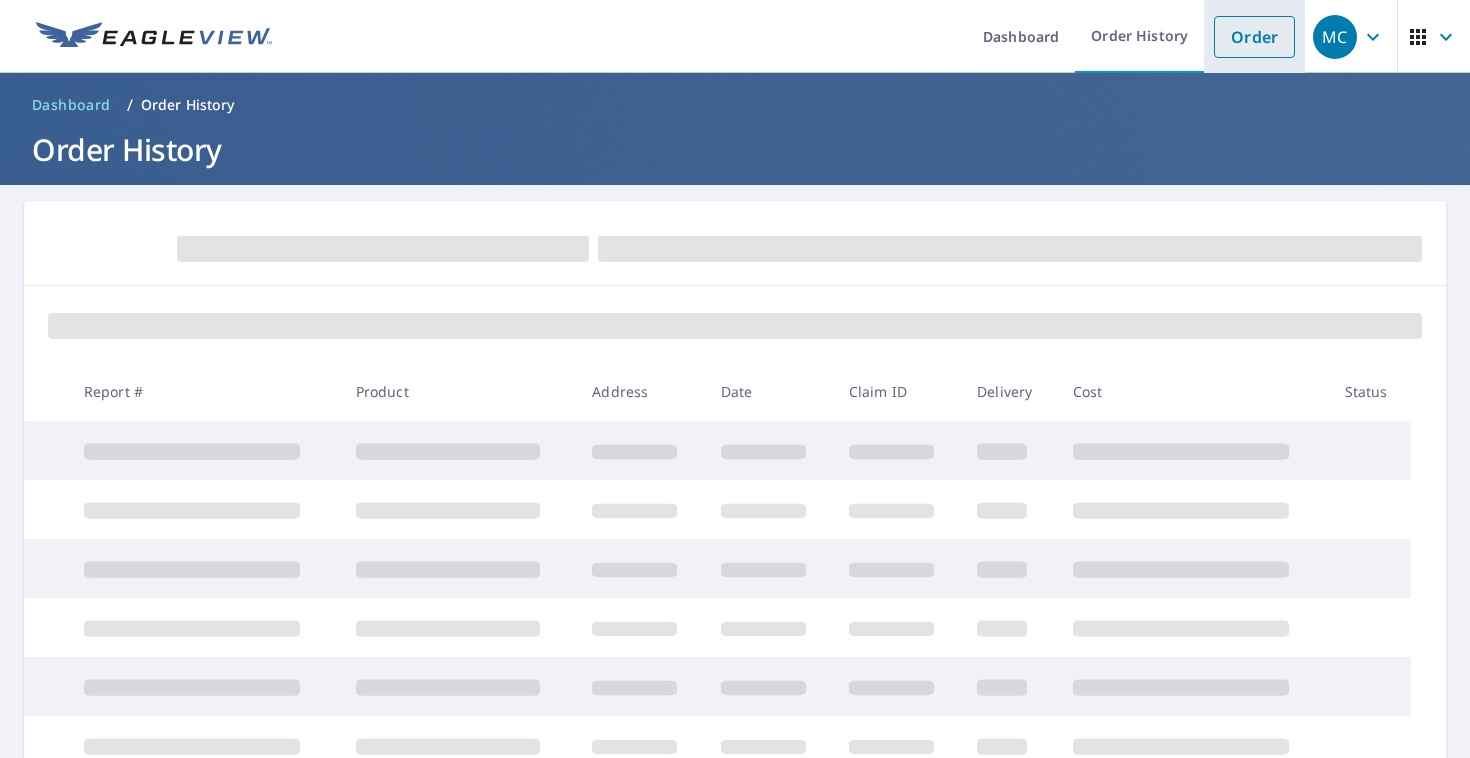 click on "Order" at bounding box center (1254, 37) 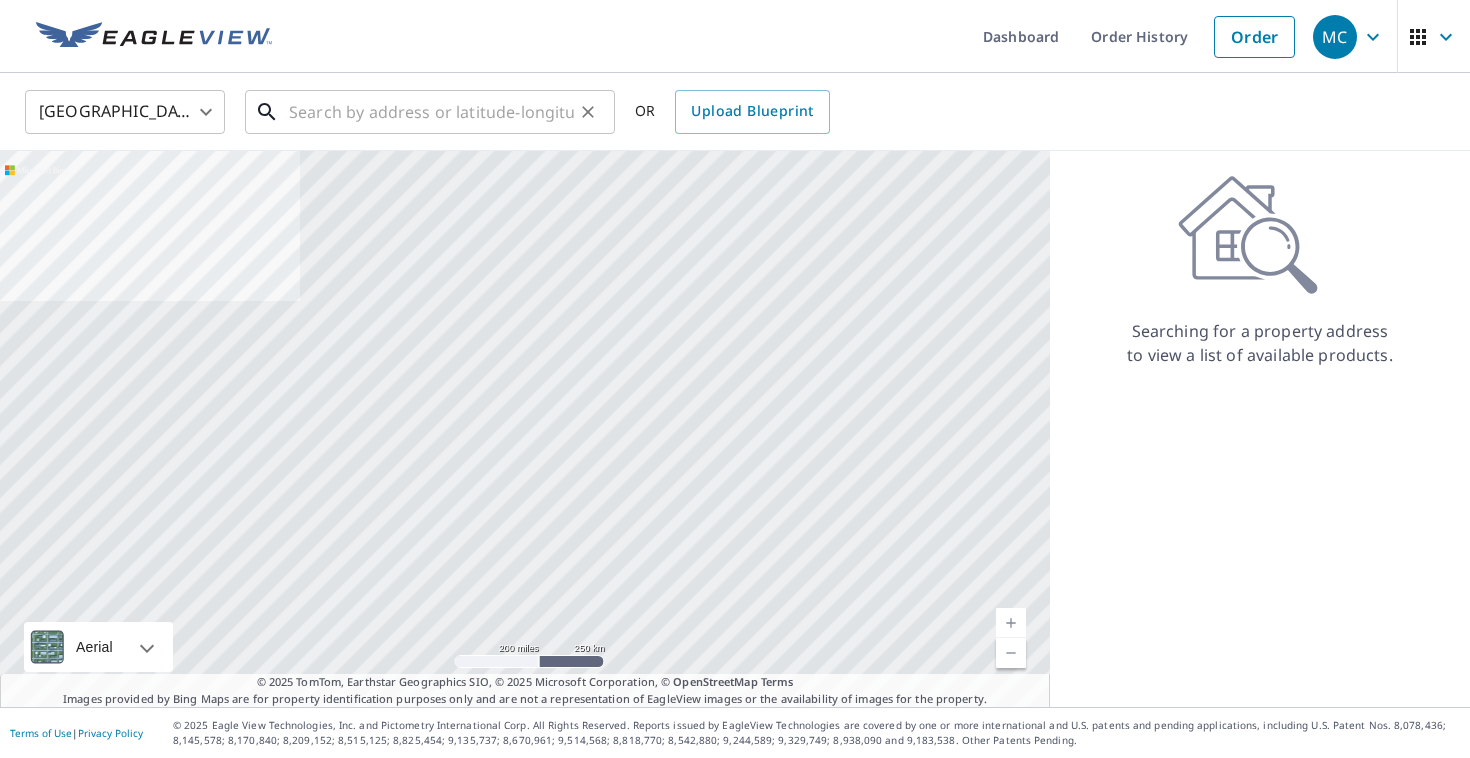 click at bounding box center [431, 112] 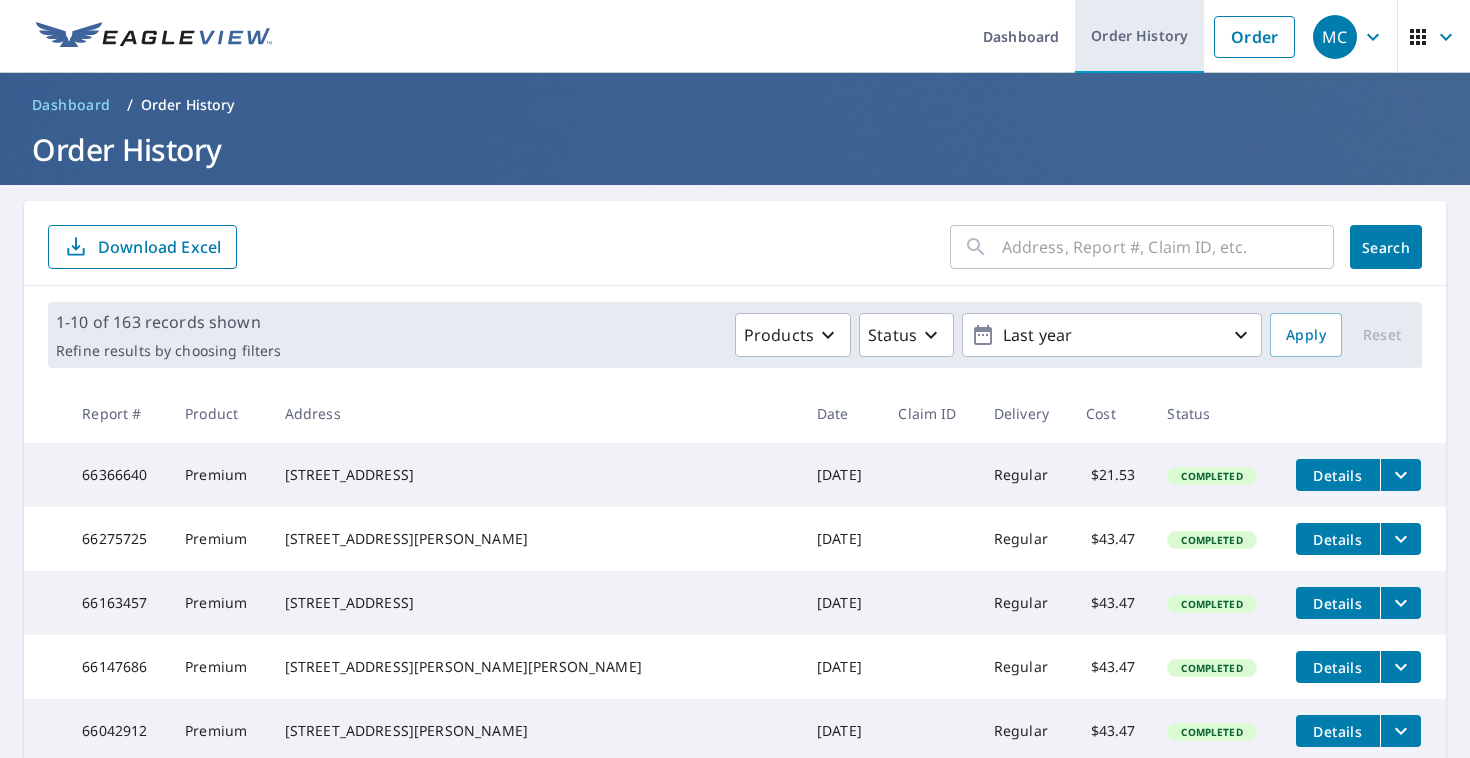 click on "Order History" at bounding box center [1139, 36] 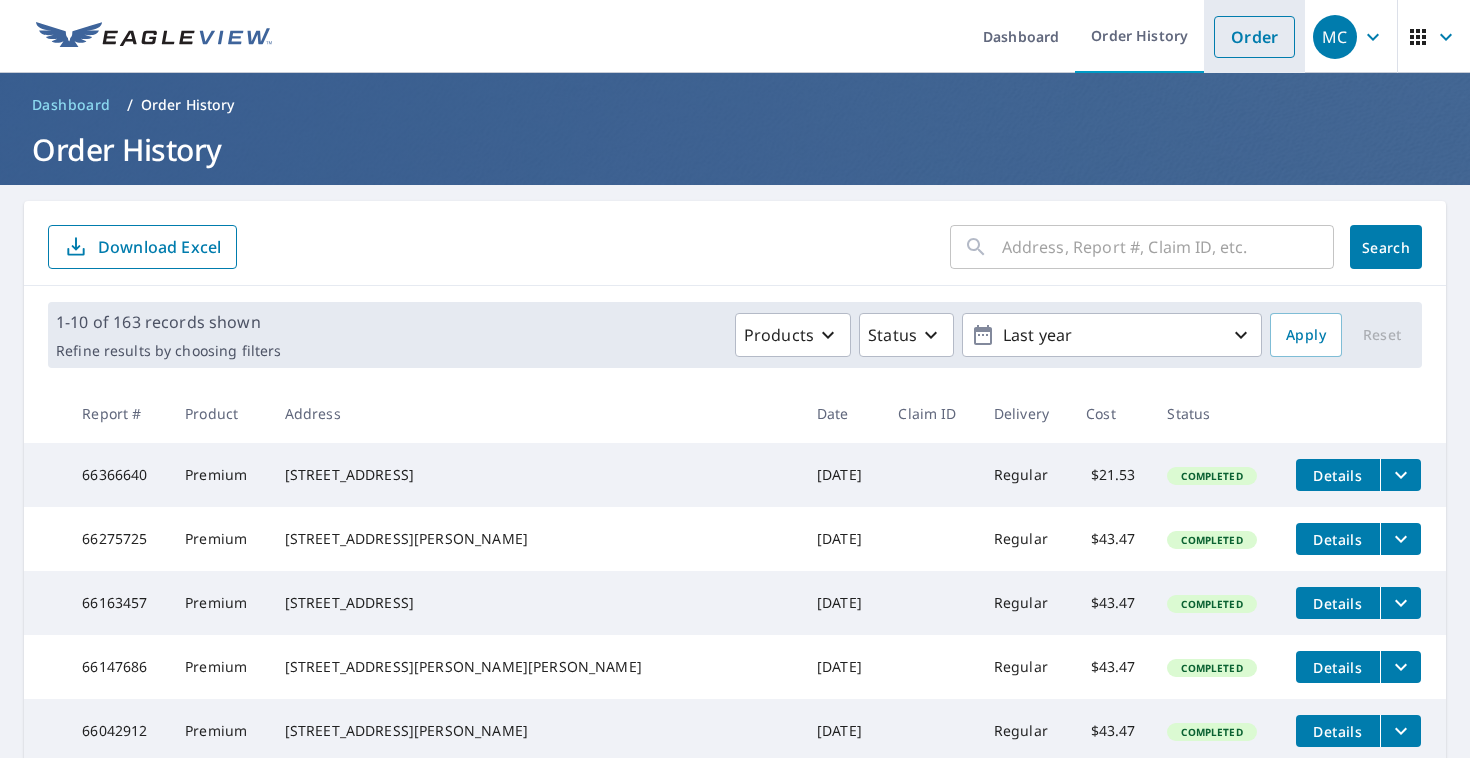 click on "Order" at bounding box center (1254, 37) 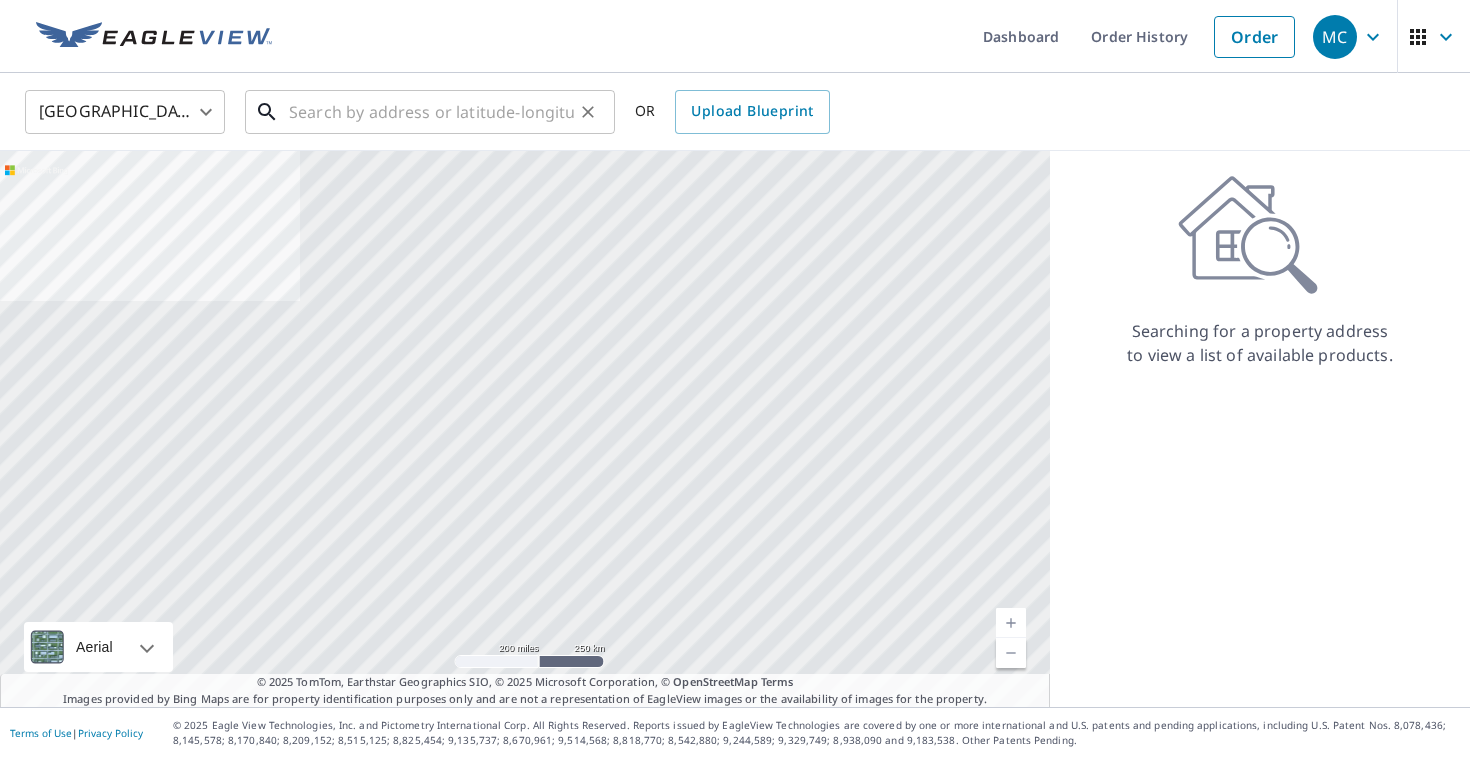 click at bounding box center [431, 112] 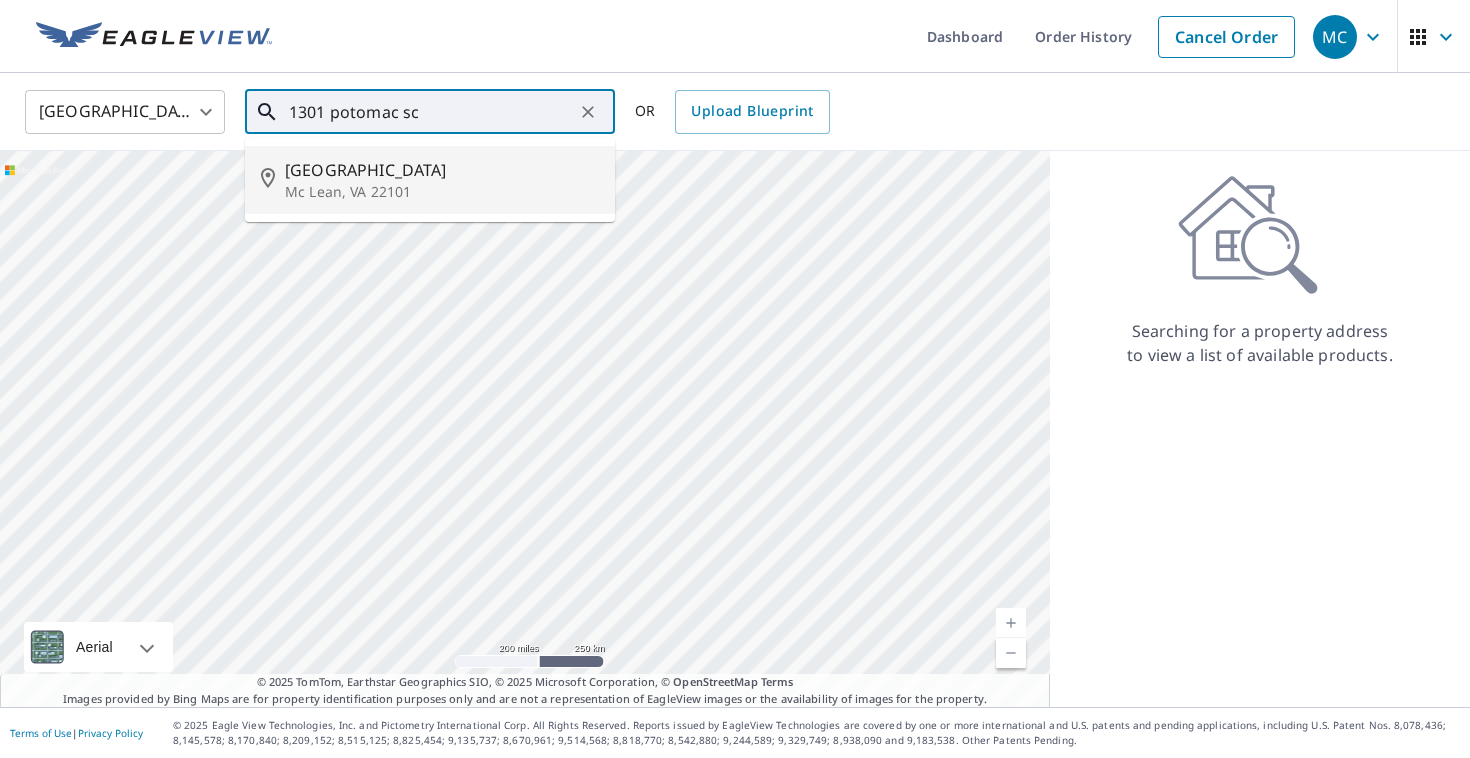 click on "Mc Lean, VA 22101" at bounding box center (442, 192) 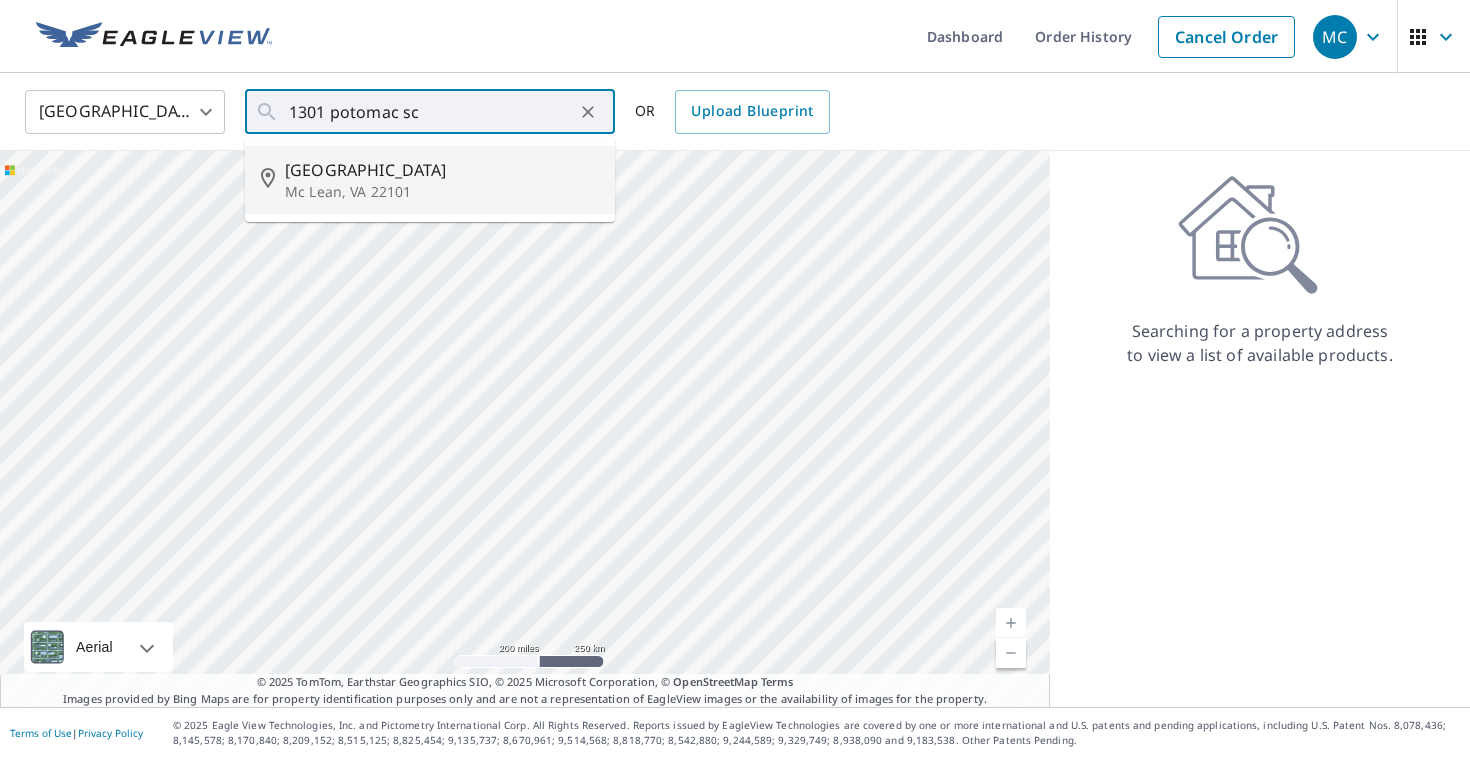 type on "[STREET_ADDRESS]" 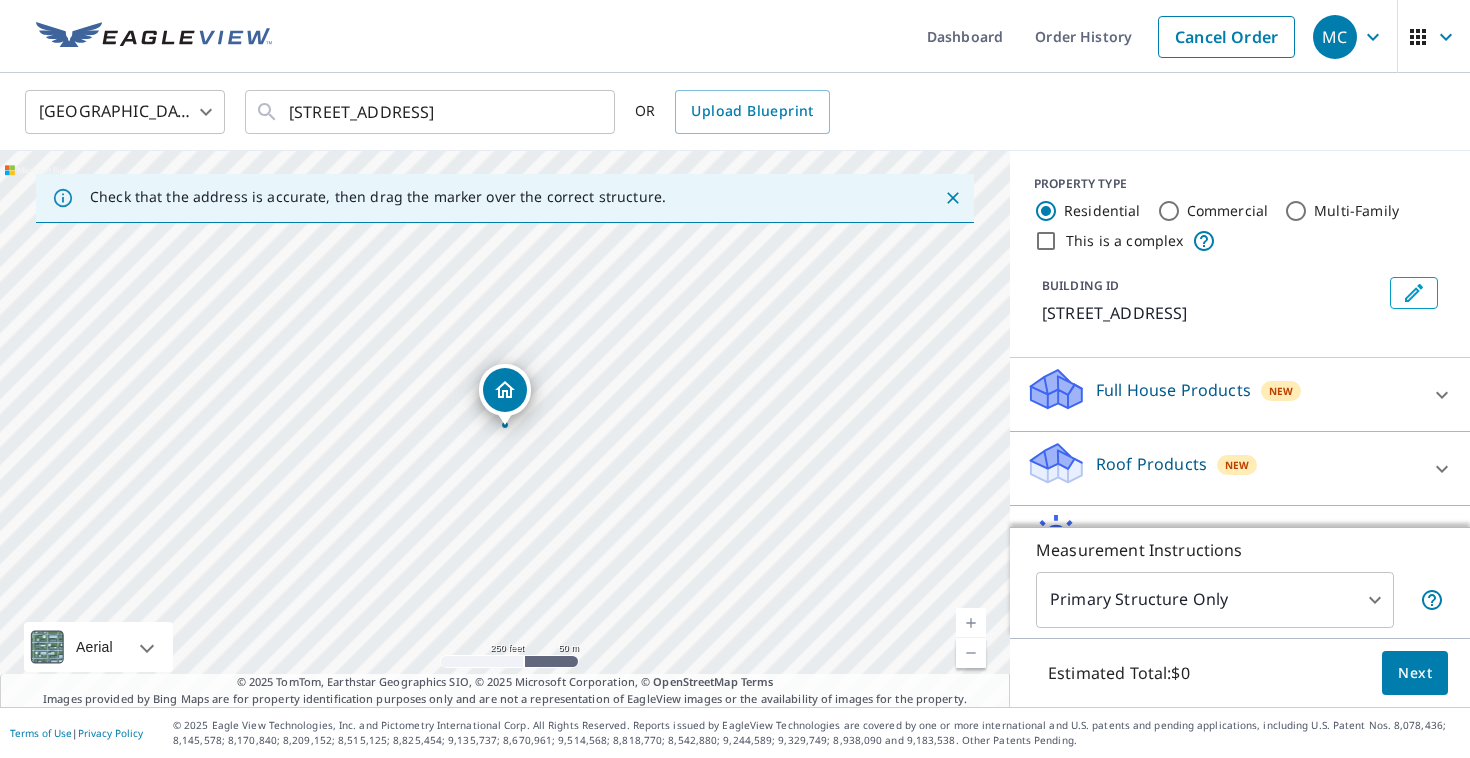 click at bounding box center [971, 623] 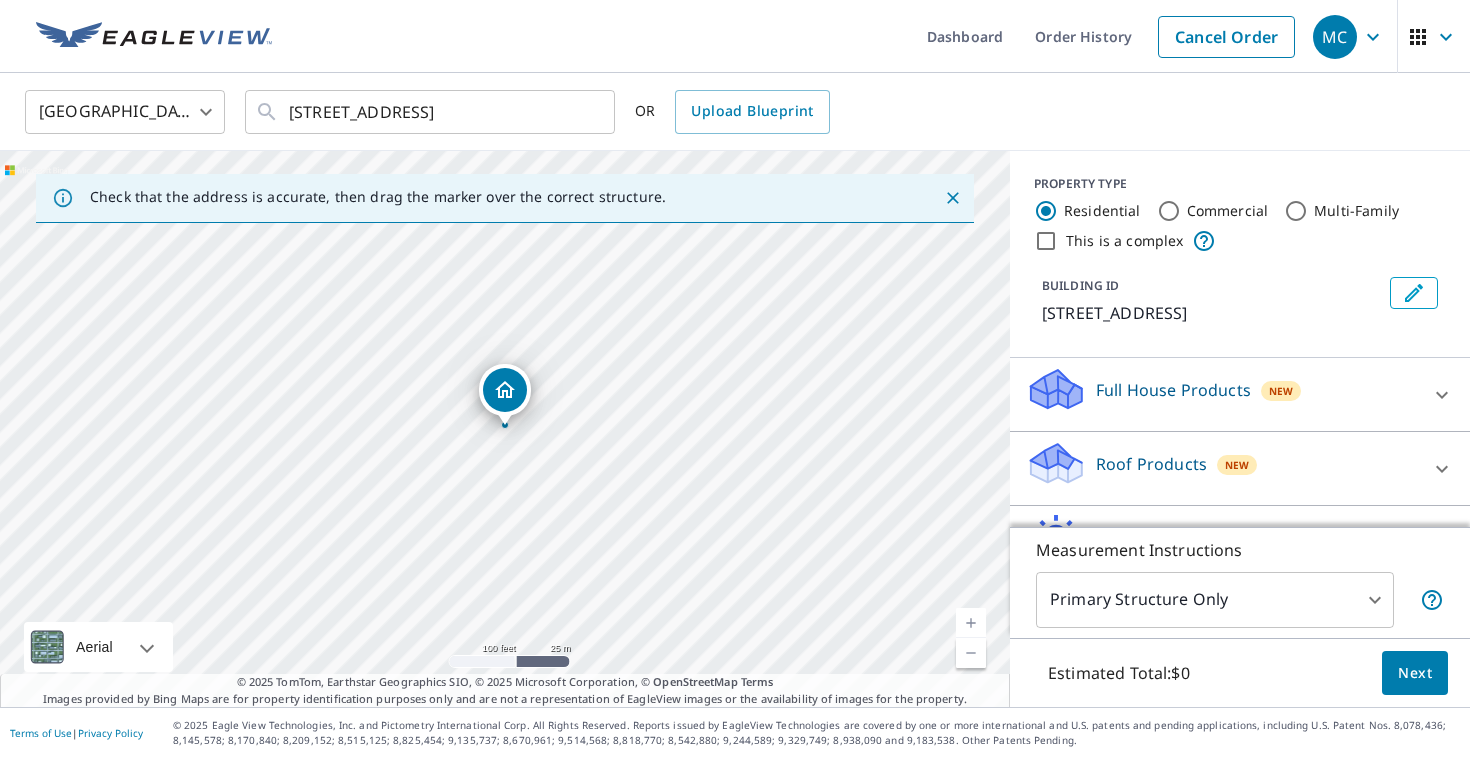 click at bounding box center (971, 623) 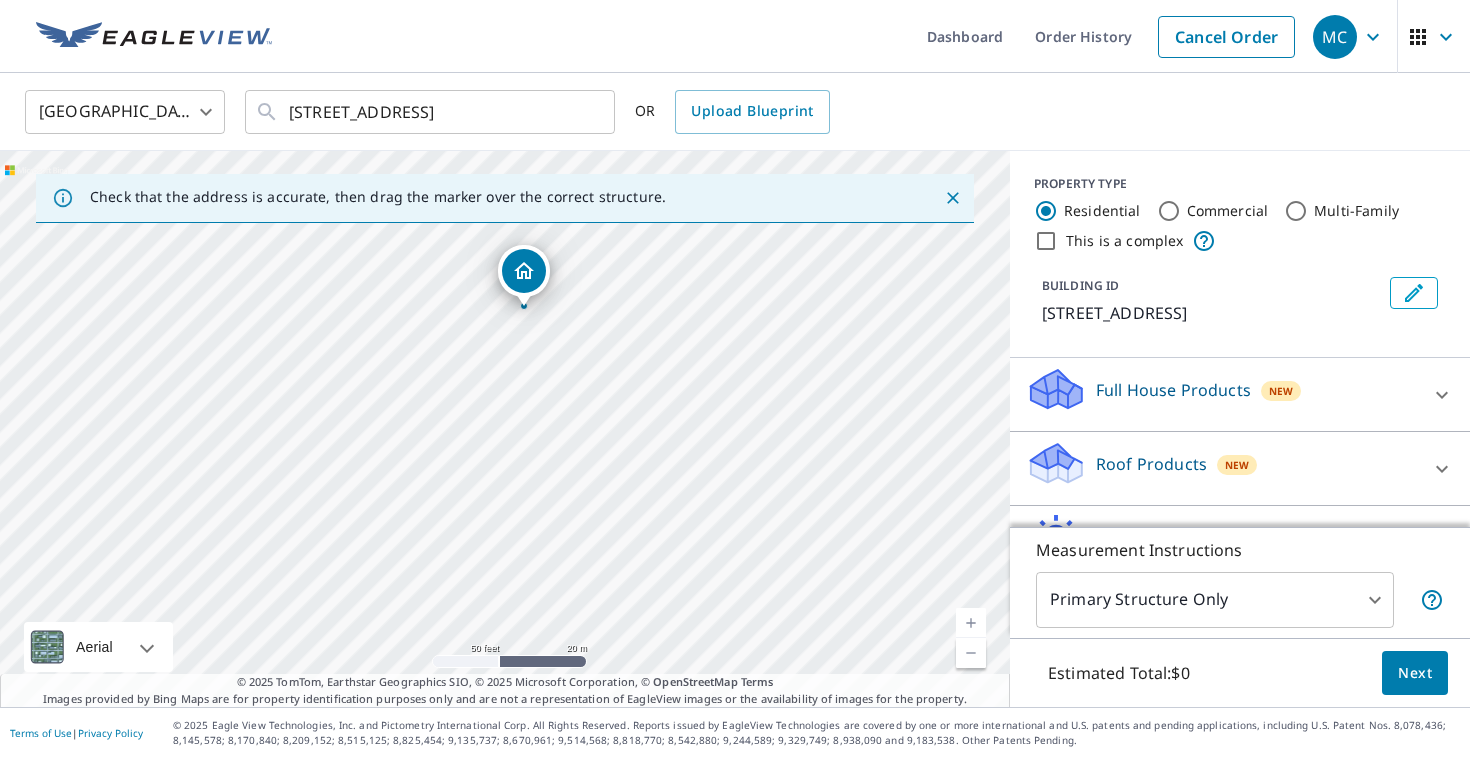 drag, startPoint x: 816, startPoint y: 538, endPoint x: 836, endPoint y: 414, distance: 125.60255 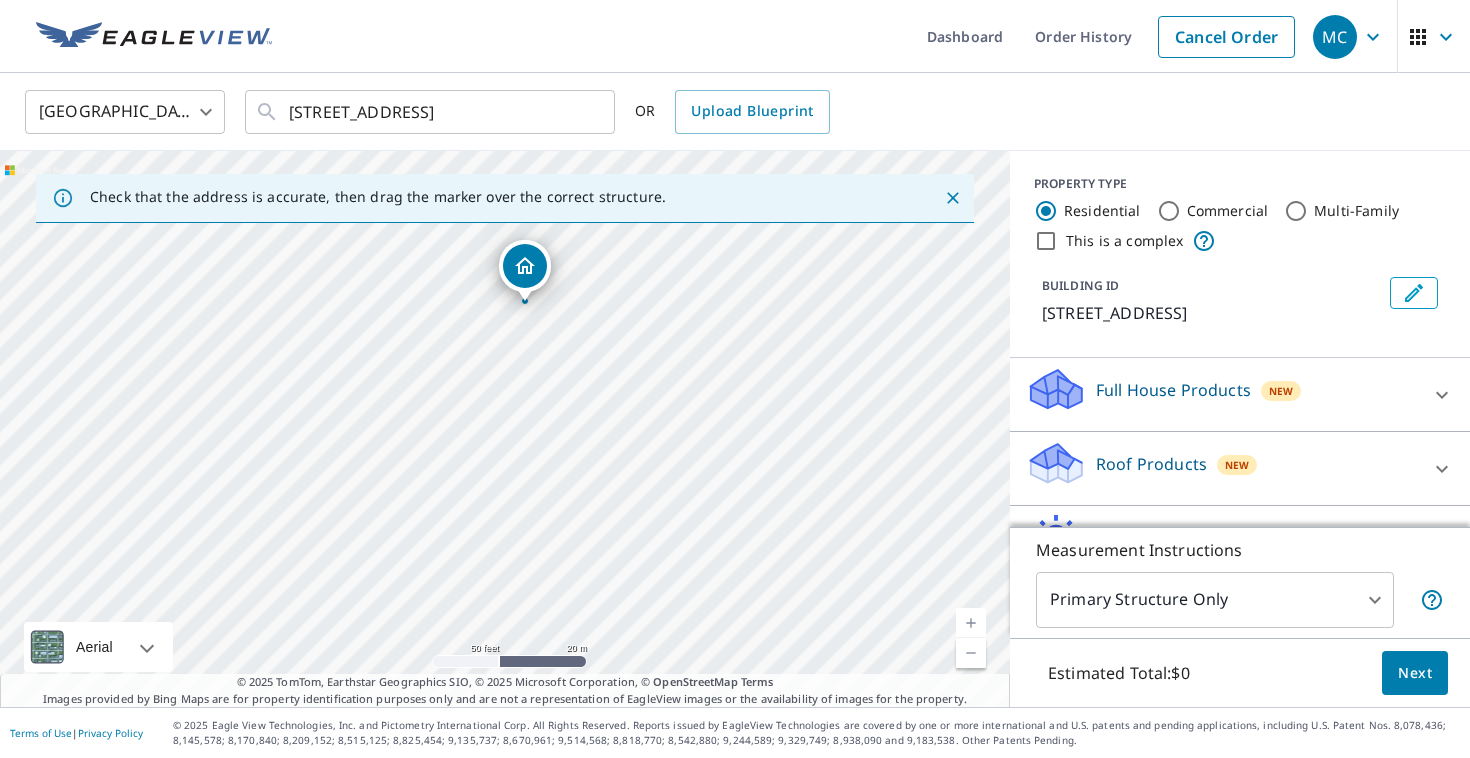 click at bounding box center (971, 653) 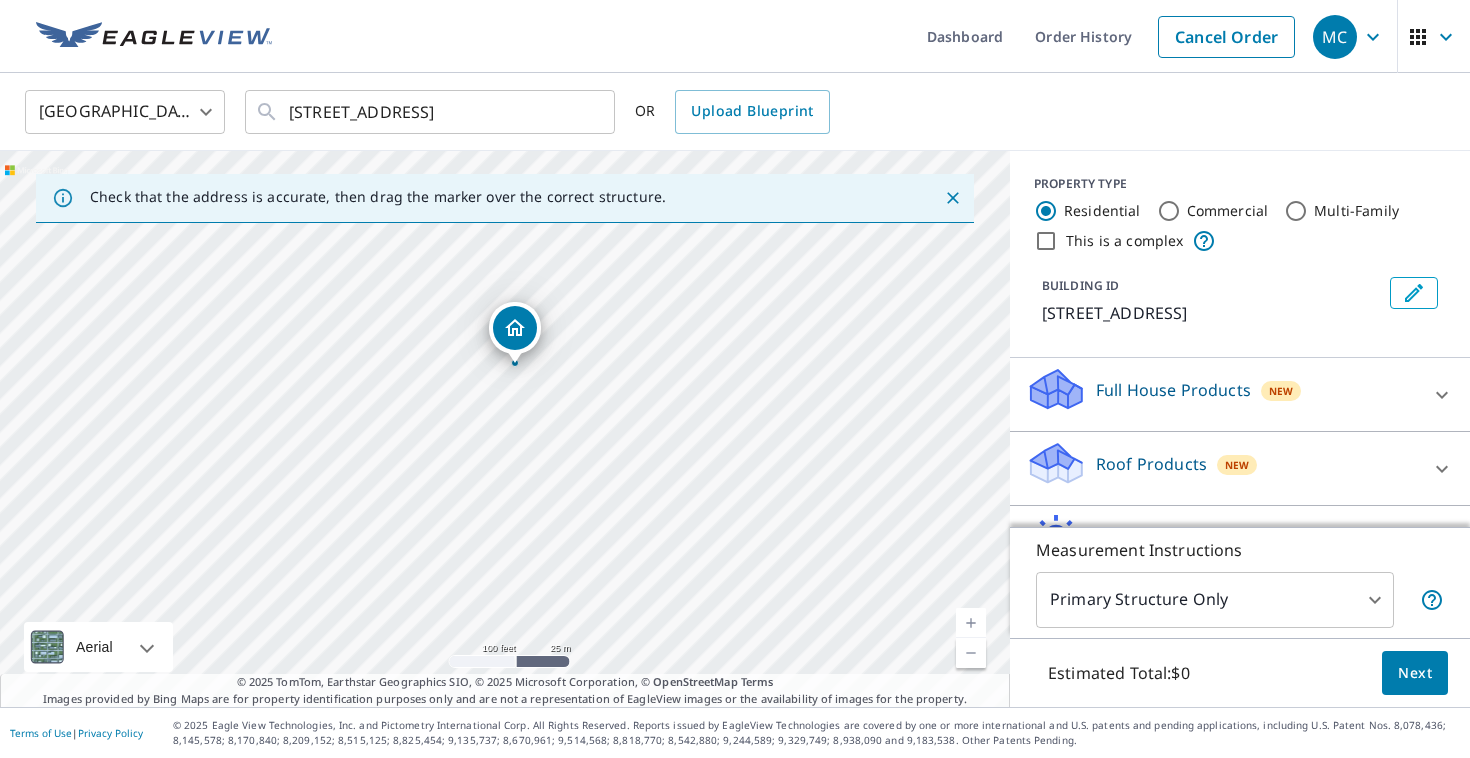 click at bounding box center (971, 623) 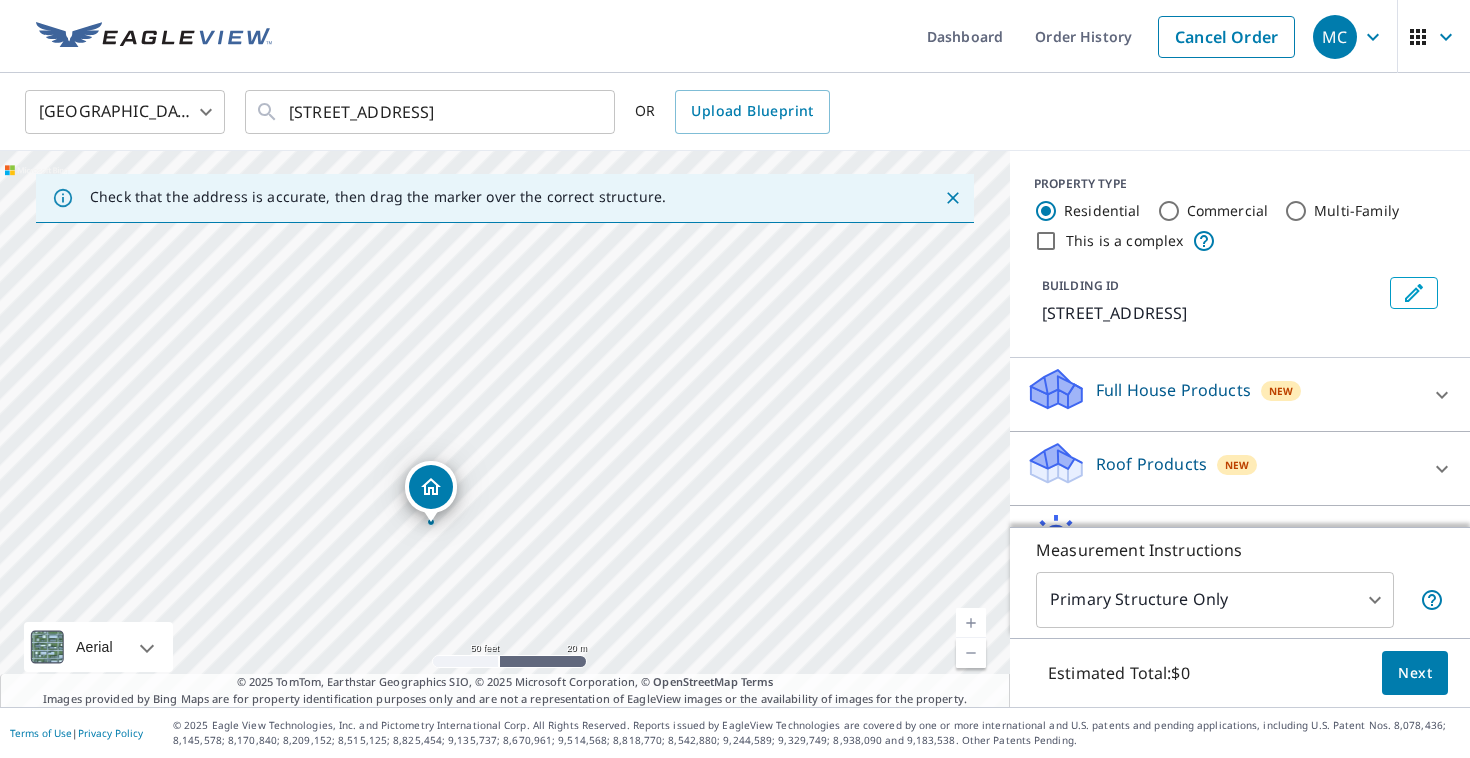 drag, startPoint x: 890, startPoint y: 452, endPoint x: 785, endPoint y: 681, distance: 251.92459 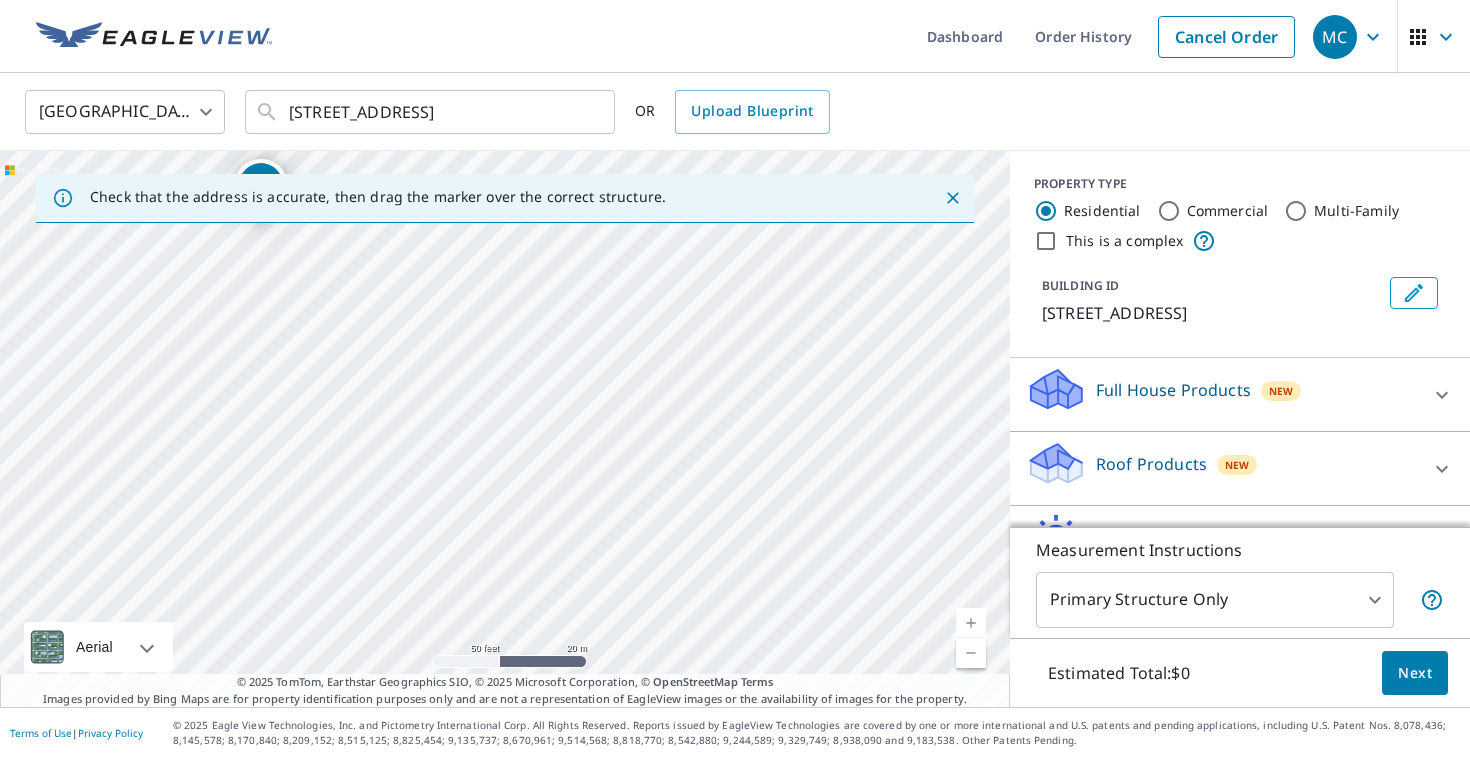 click on "[STREET_ADDRESS]" at bounding box center (505, 429) 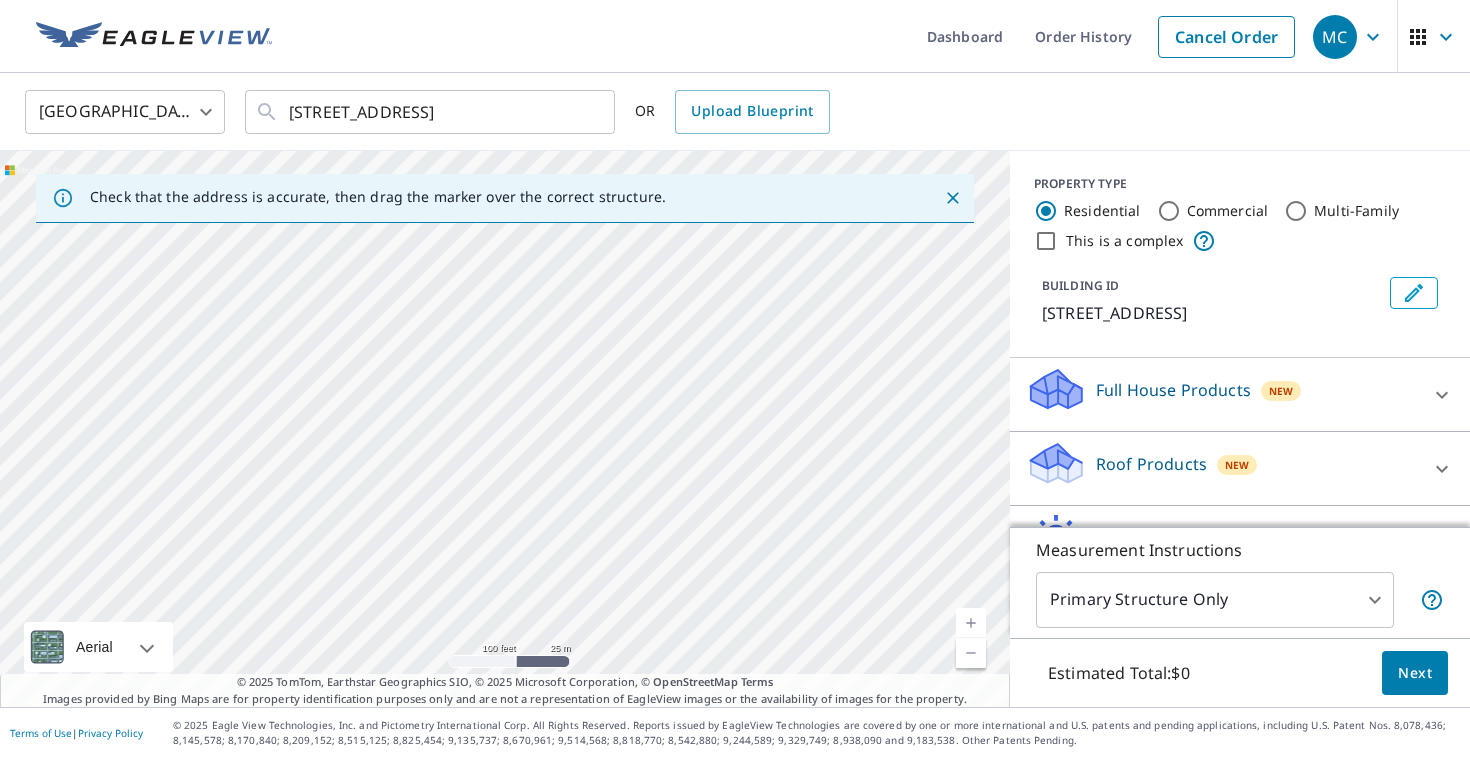 drag, startPoint x: 771, startPoint y: 544, endPoint x: 835, endPoint y: 326, distance: 227.20035 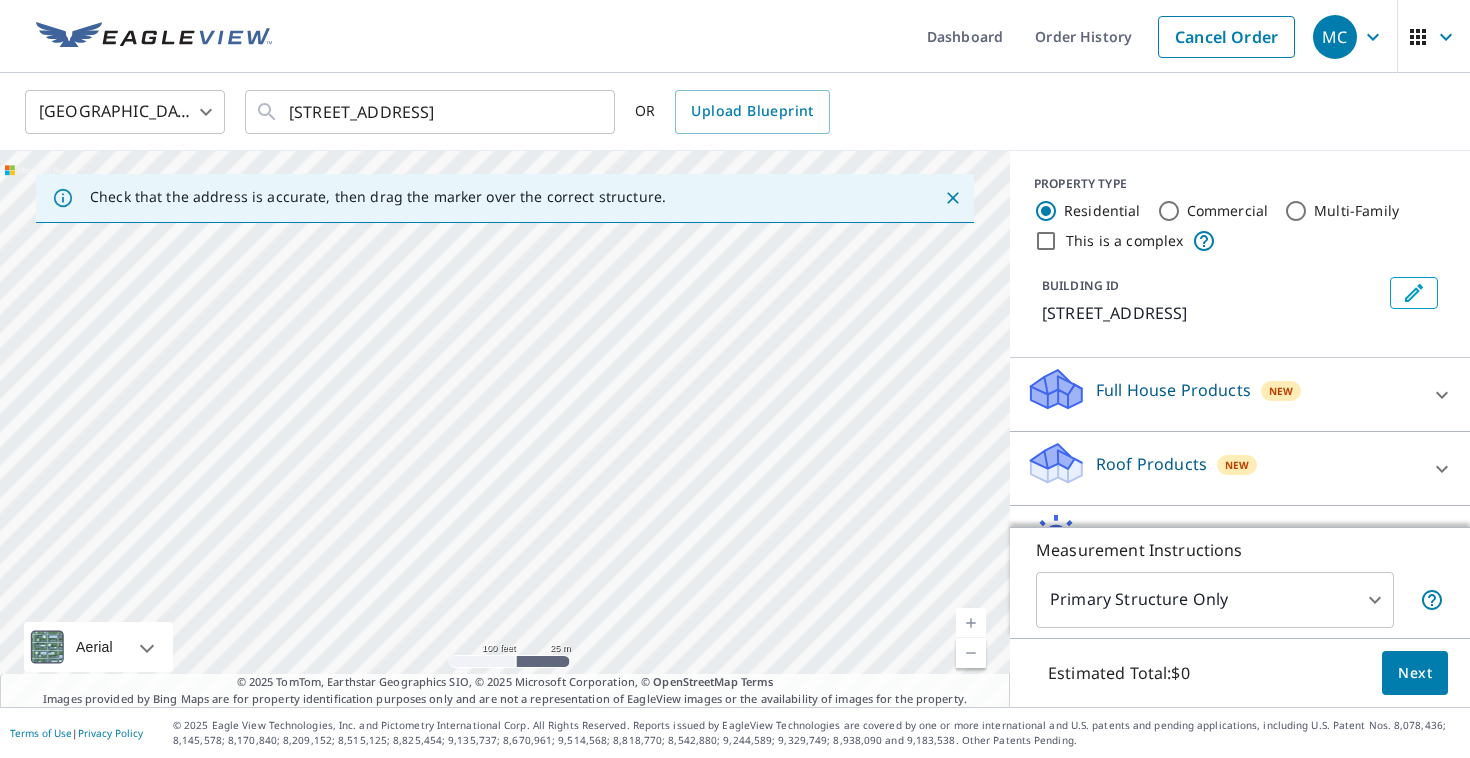 drag, startPoint x: 722, startPoint y: 414, endPoint x: 796, endPoint y: 185, distance: 240.65952 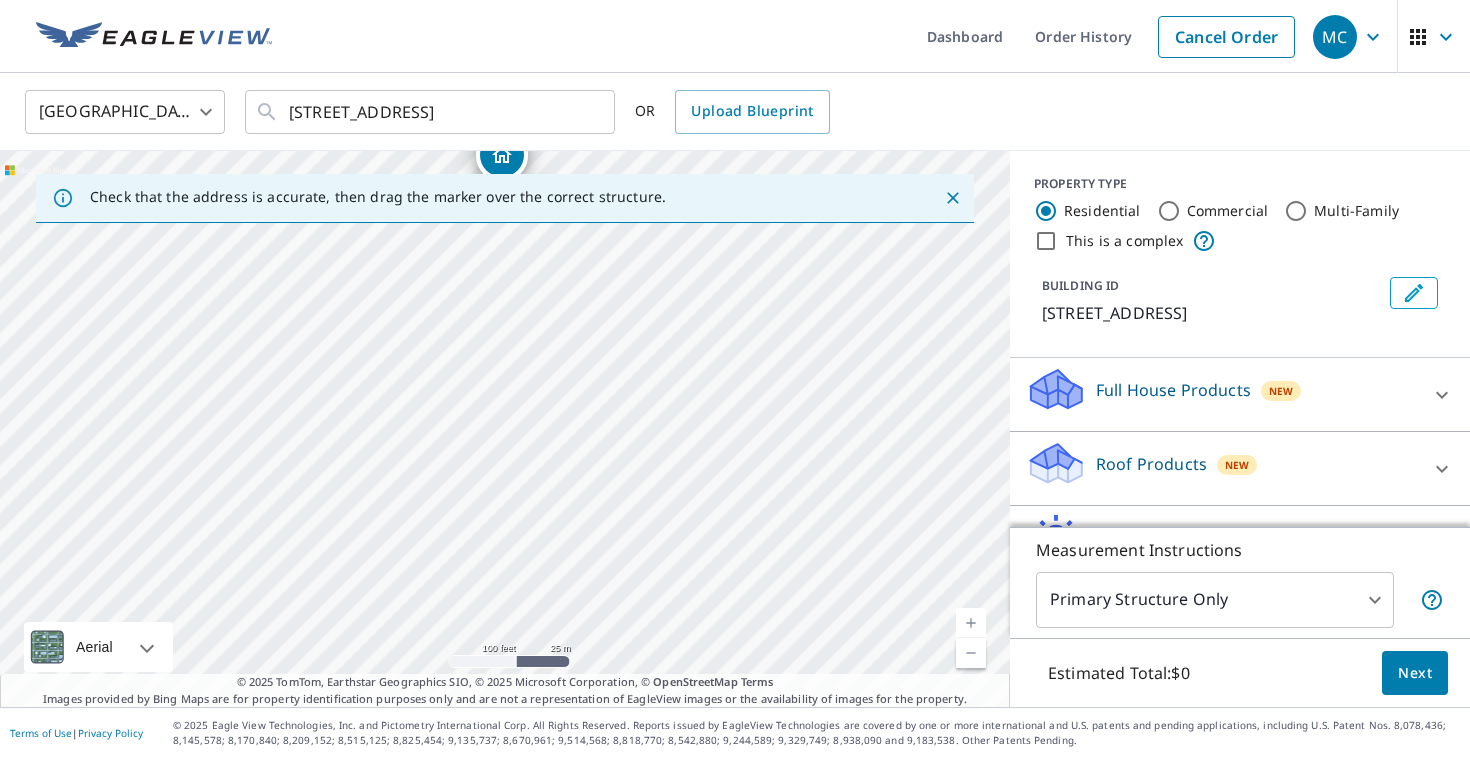drag, startPoint x: 718, startPoint y: 337, endPoint x: 778, endPoint y: 500, distance: 173.69226 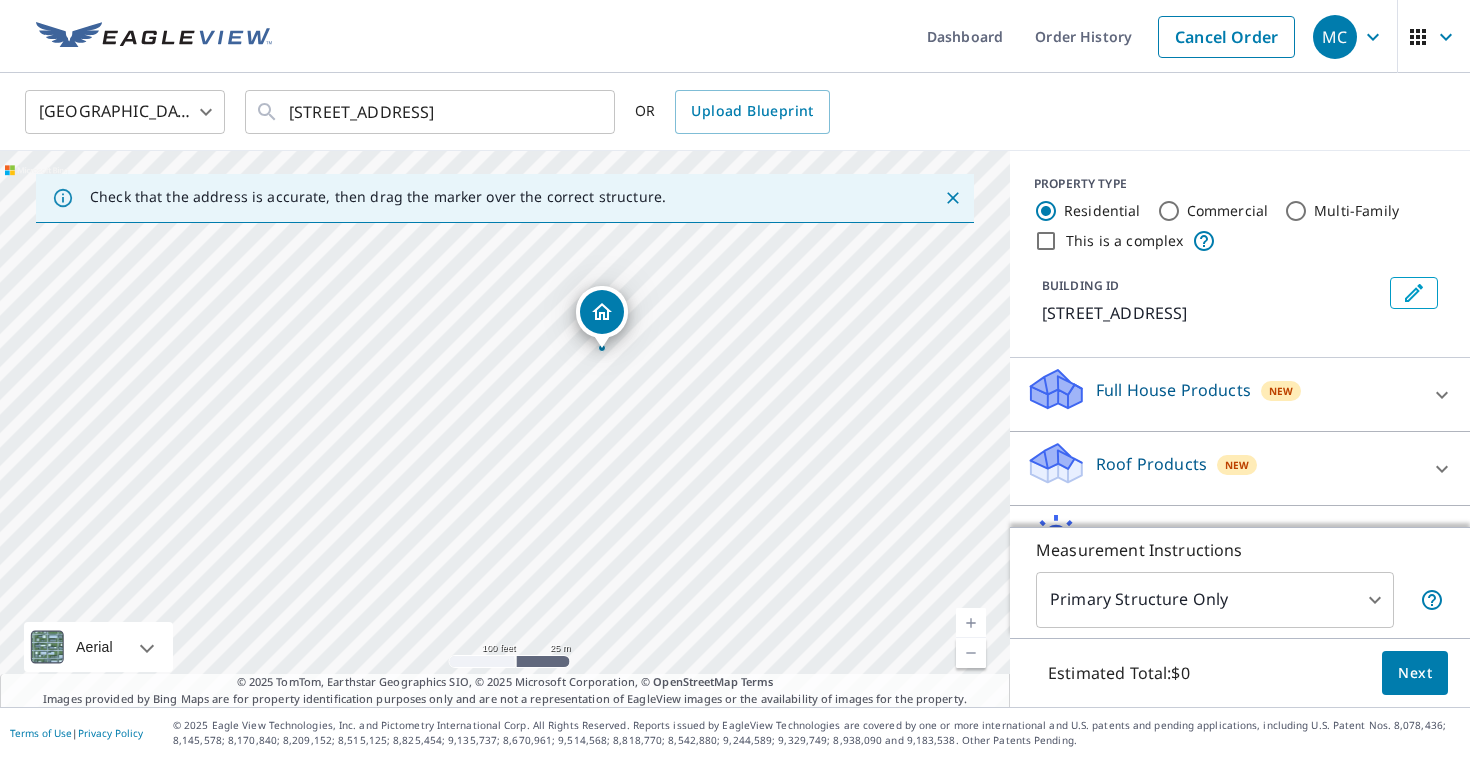 drag, startPoint x: 778, startPoint y: 501, endPoint x: 879, endPoint y: 665, distance: 192.60582 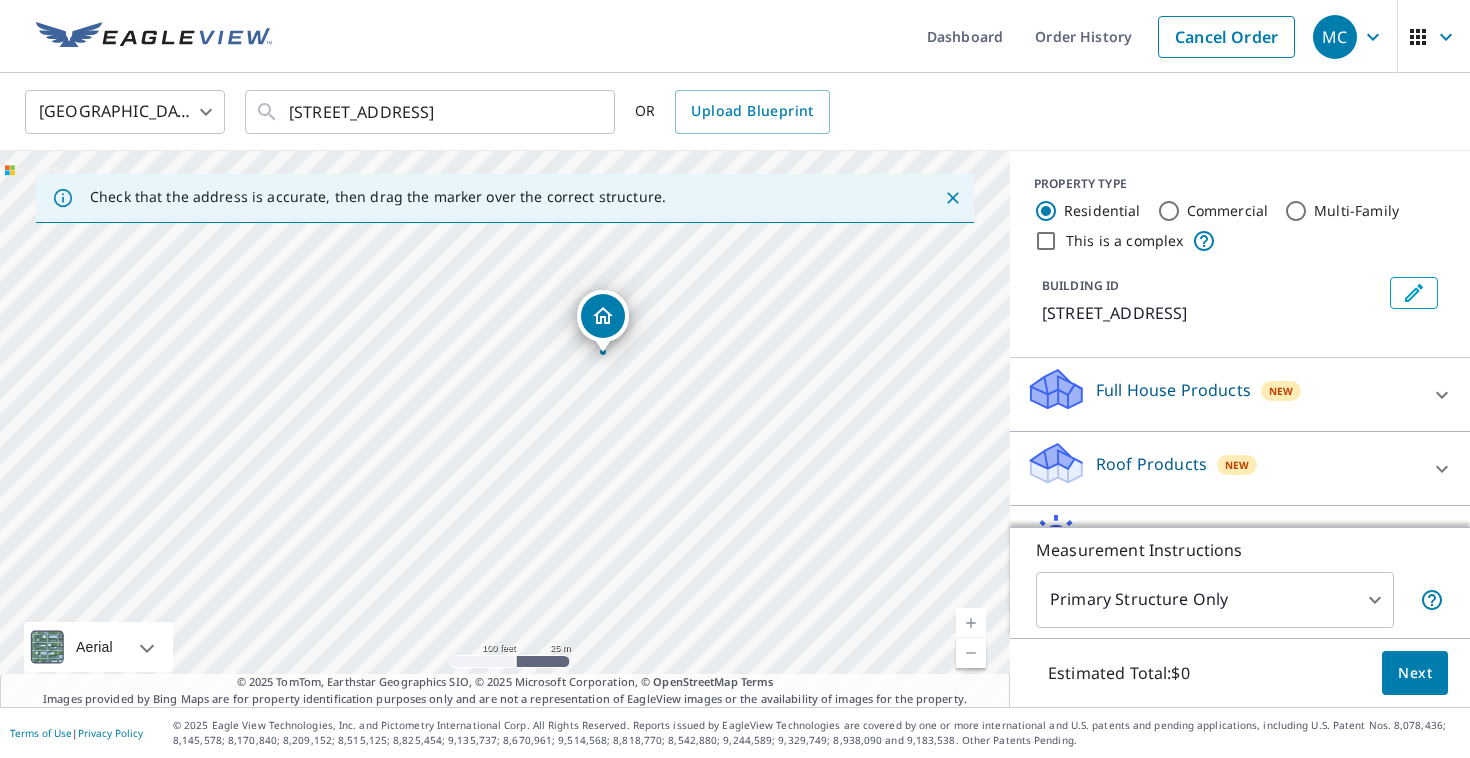 click at bounding box center [971, 623] 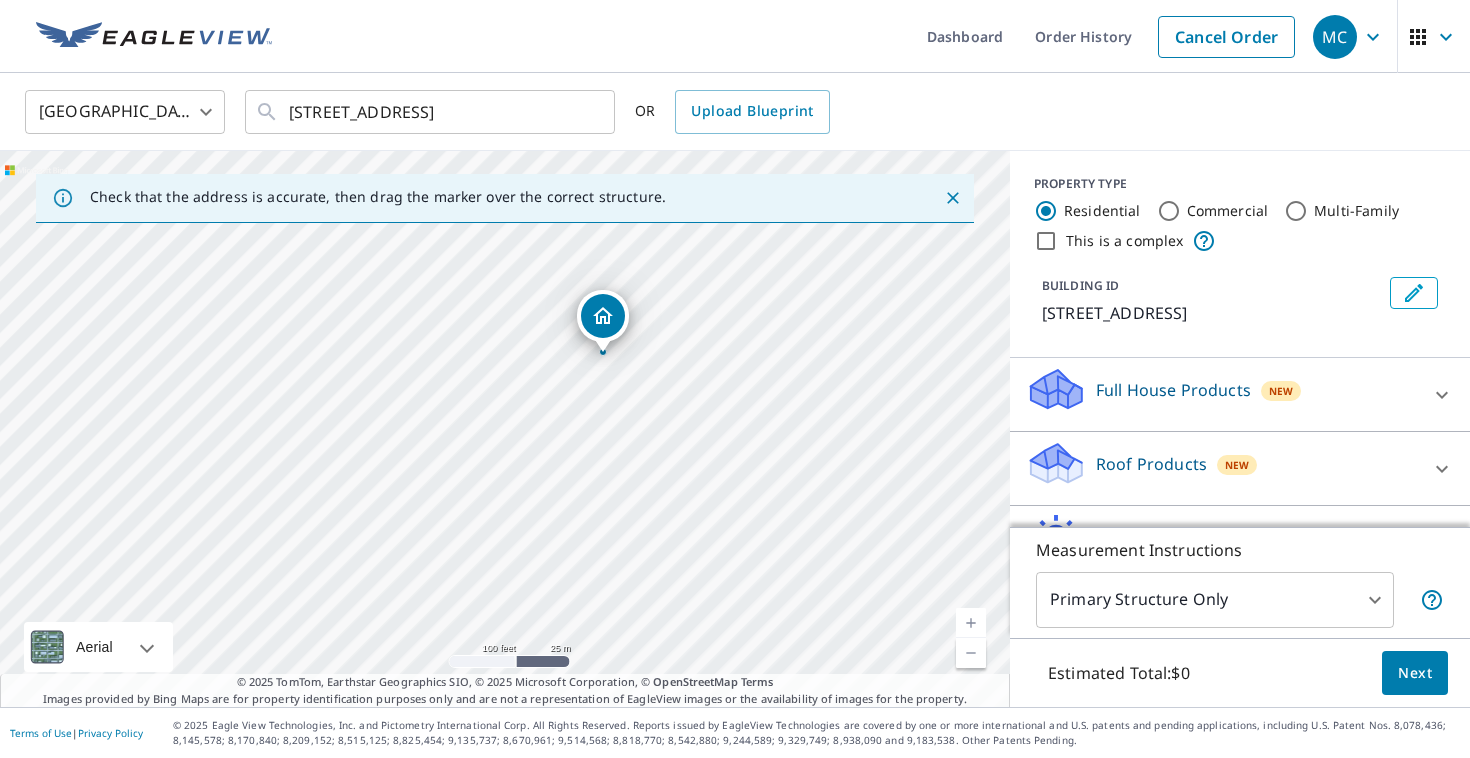 click at bounding box center (971, 623) 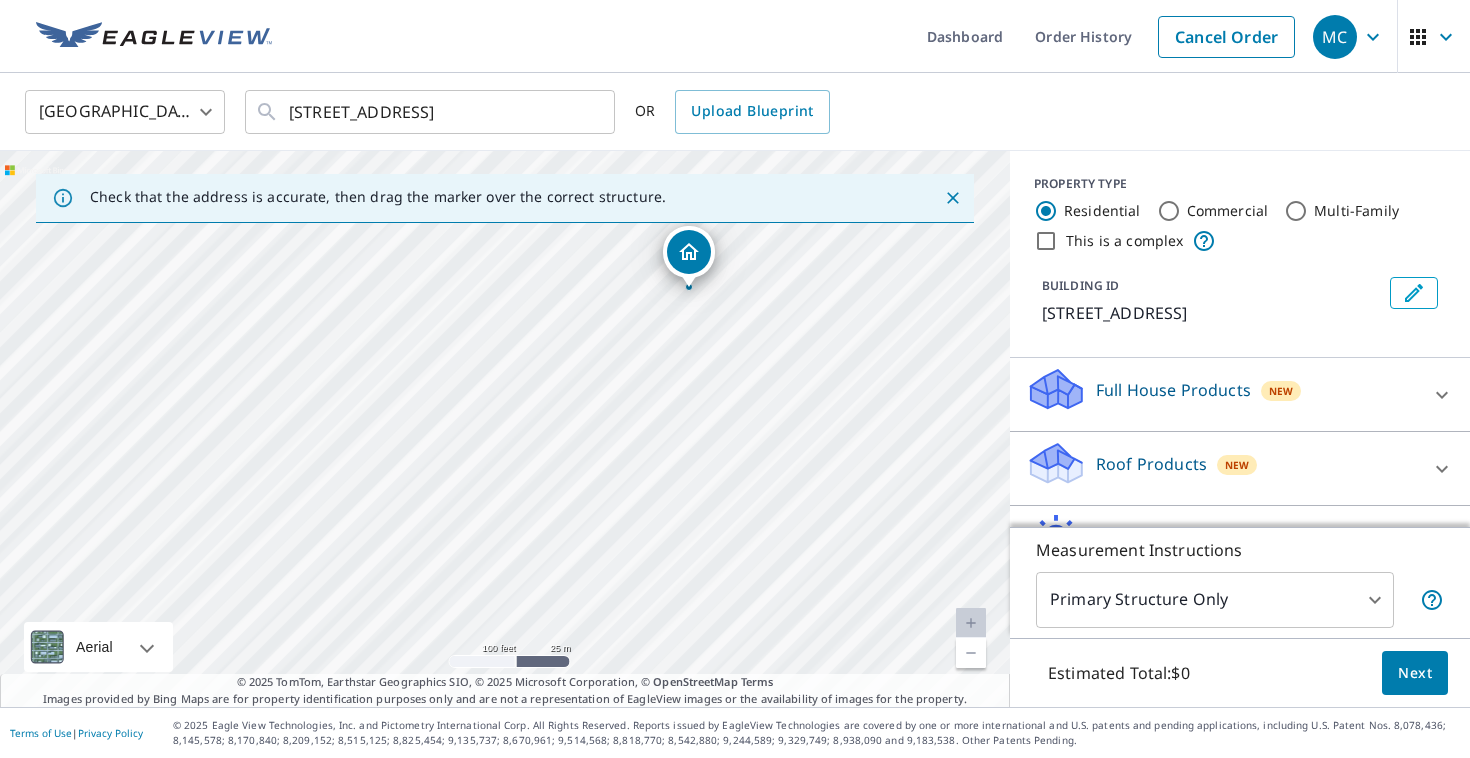 click at bounding box center [971, 623] 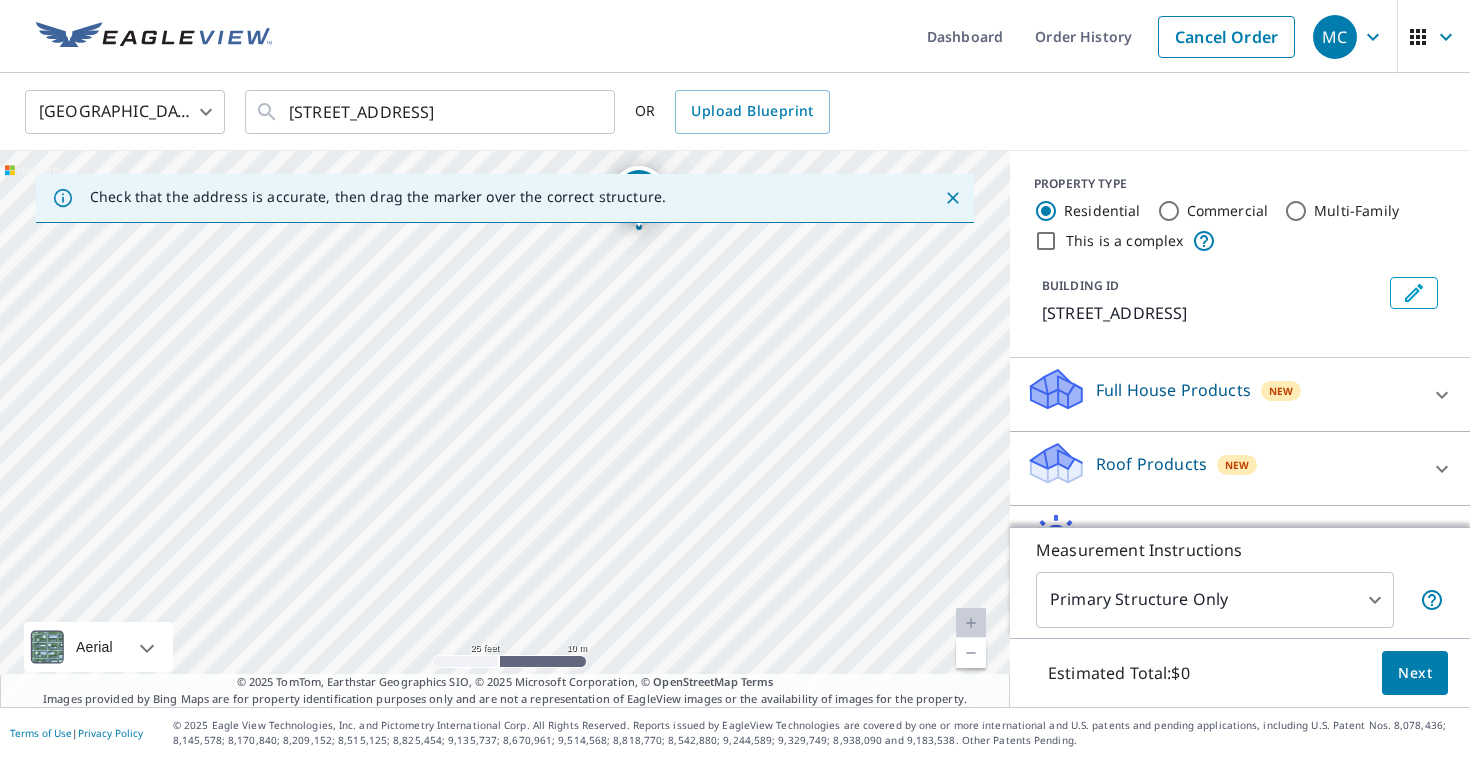 drag, startPoint x: 906, startPoint y: 461, endPoint x: 631, endPoint y: 557, distance: 291.27478 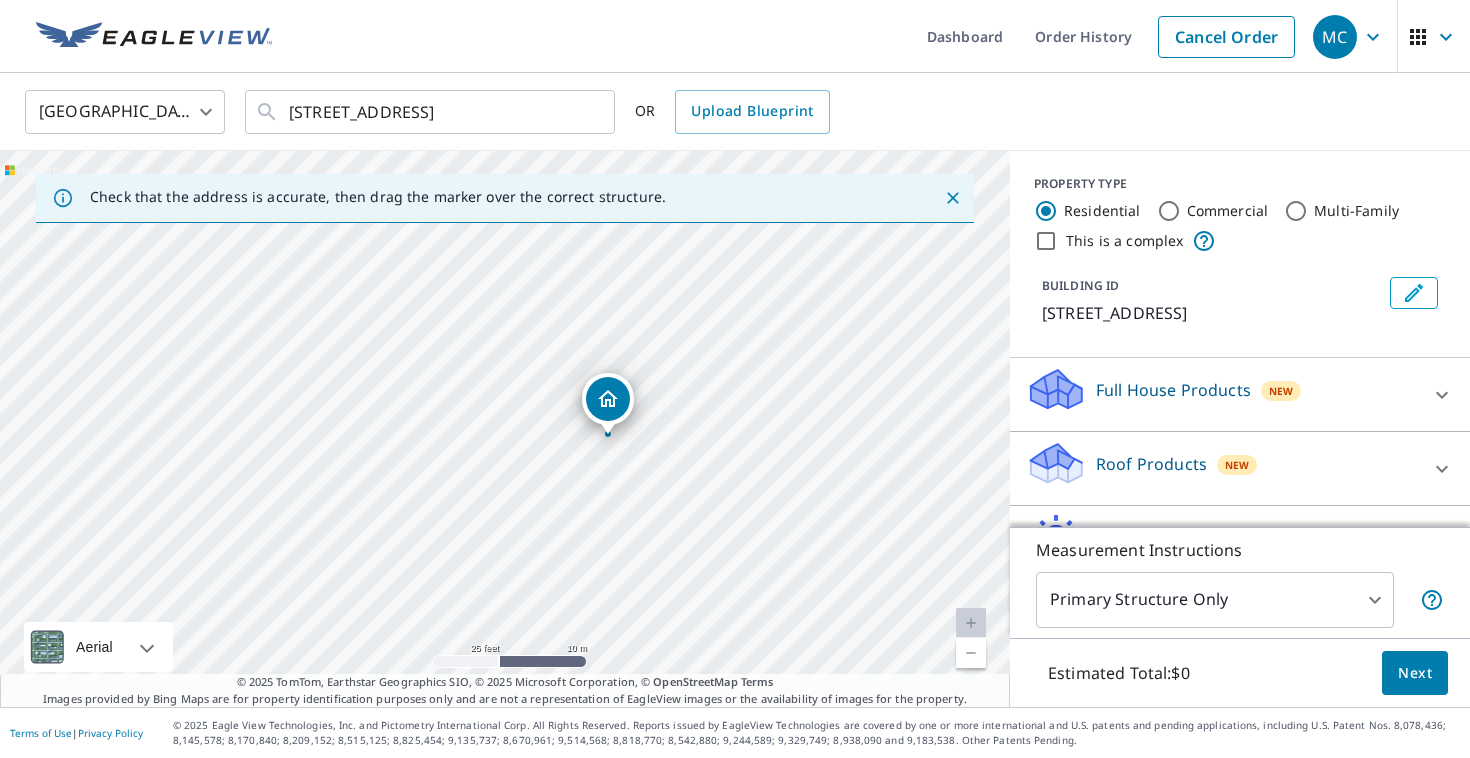drag, startPoint x: 687, startPoint y: 462, endPoint x: 761, endPoint y: 704, distance: 253.06126 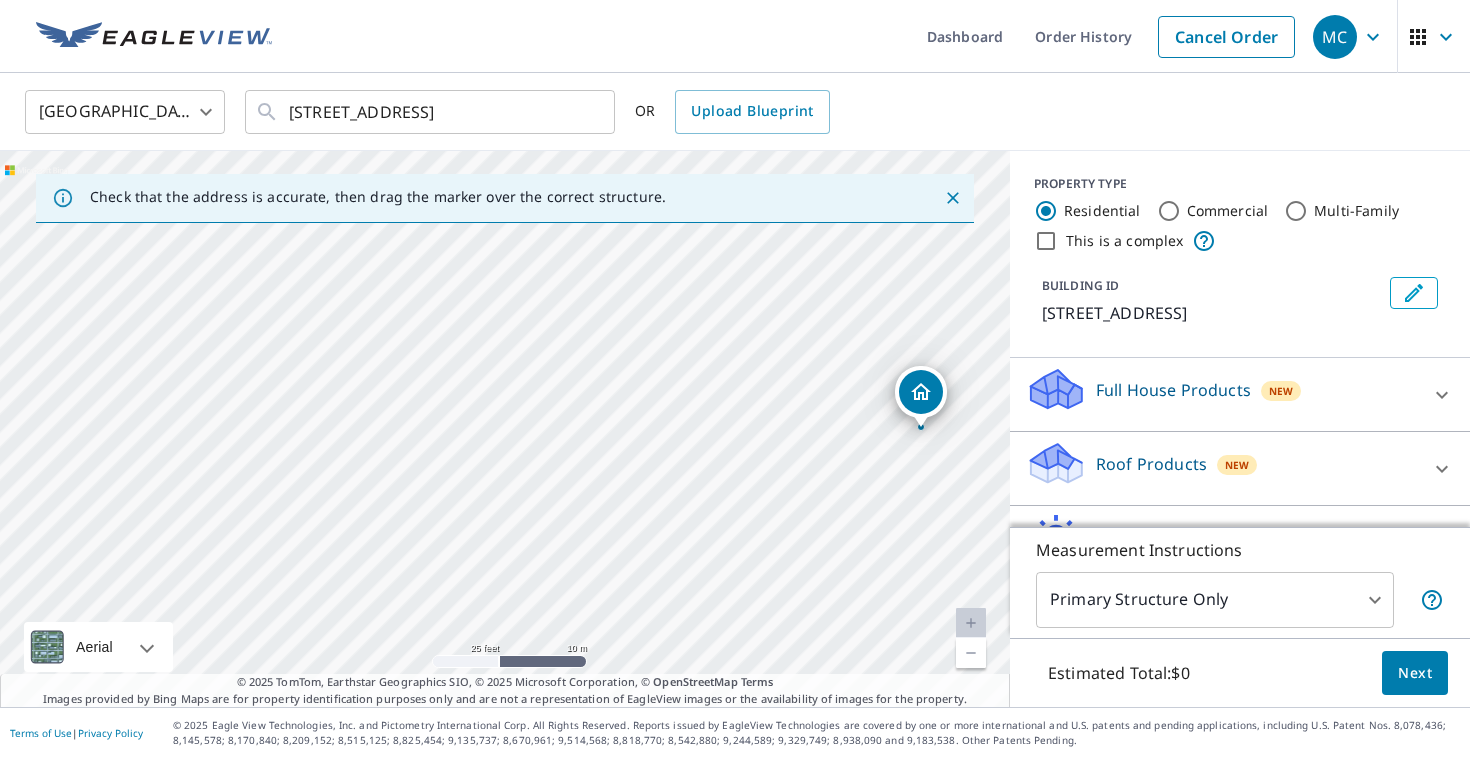 click at bounding box center (971, 653) 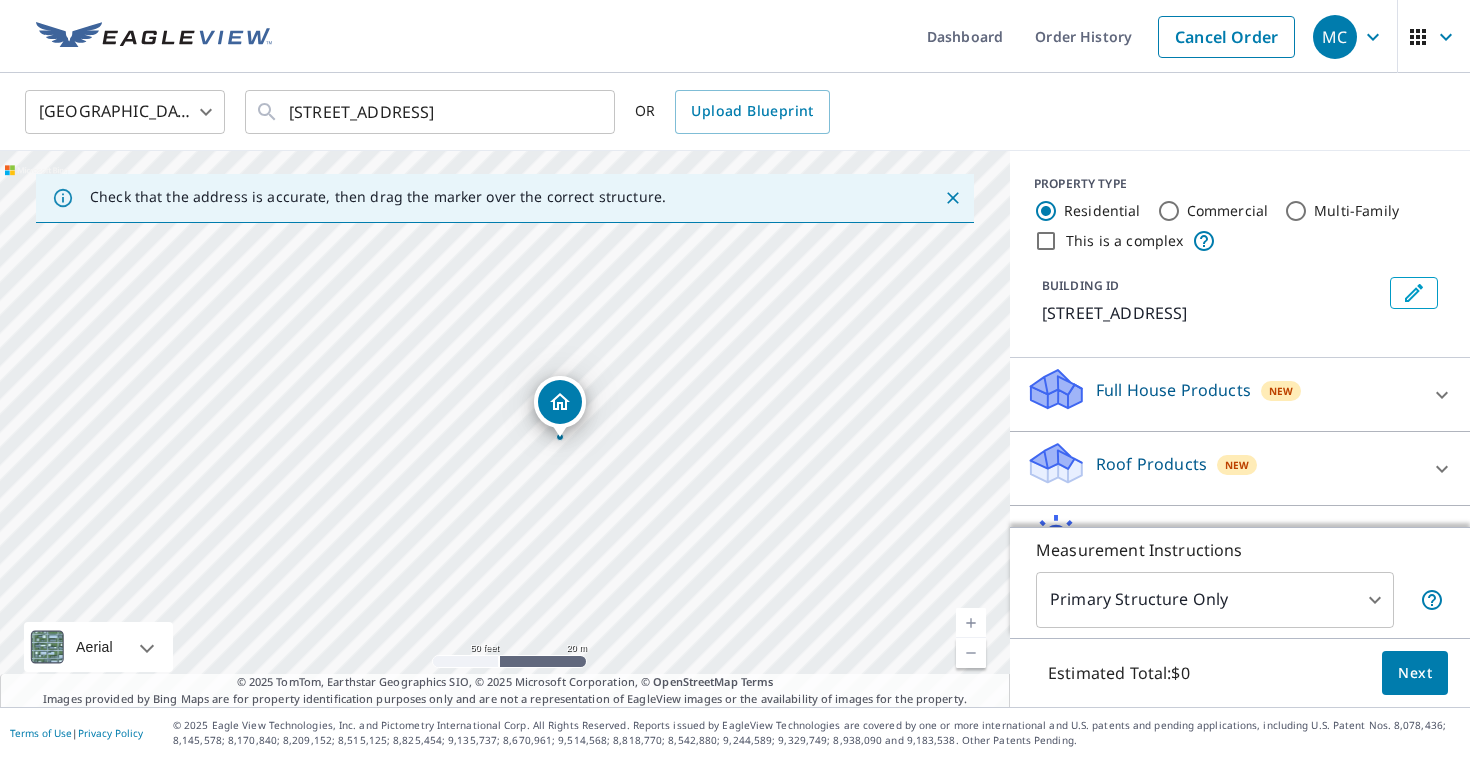 drag, startPoint x: 778, startPoint y: 496, endPoint x: 857, endPoint y: 788, distance: 302.49792 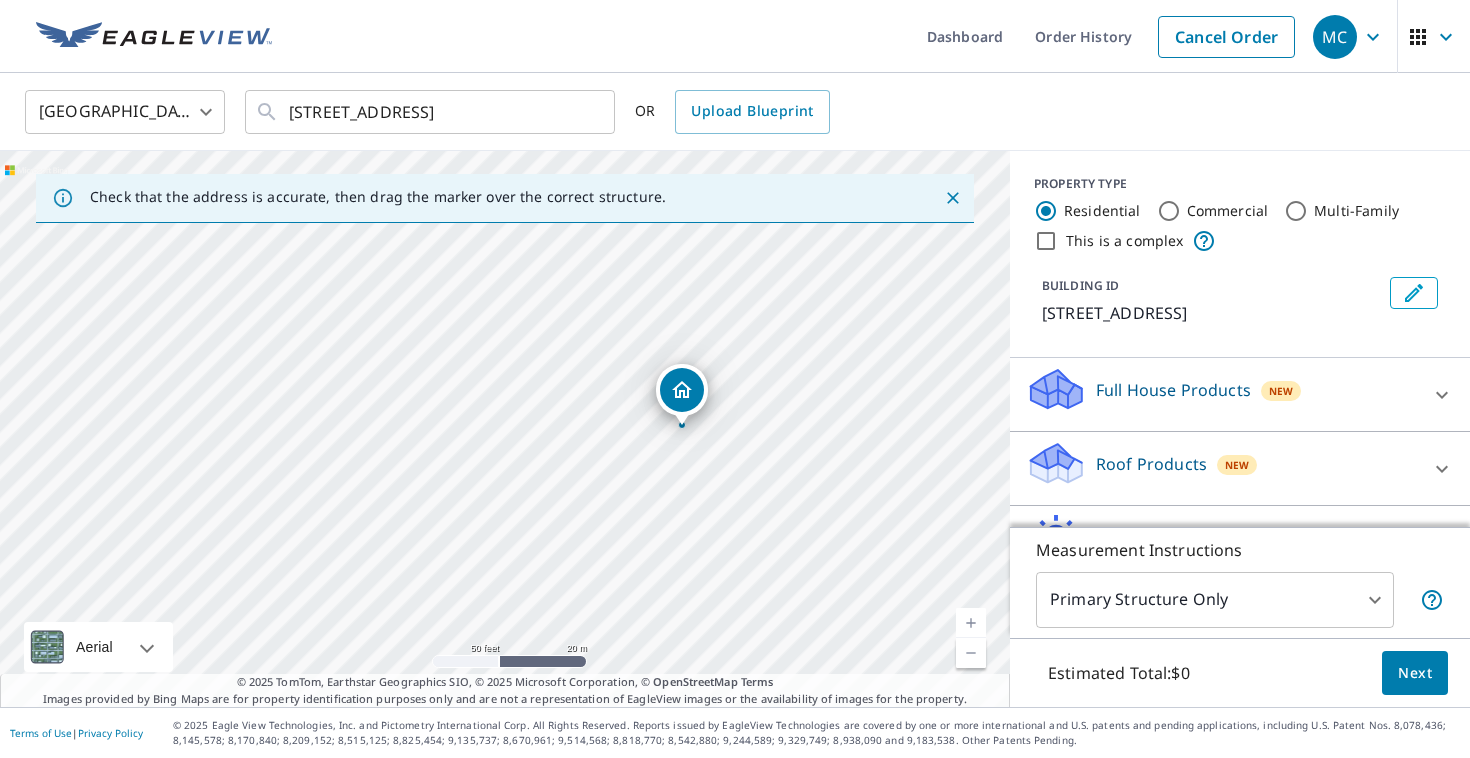 click at bounding box center [971, 653] 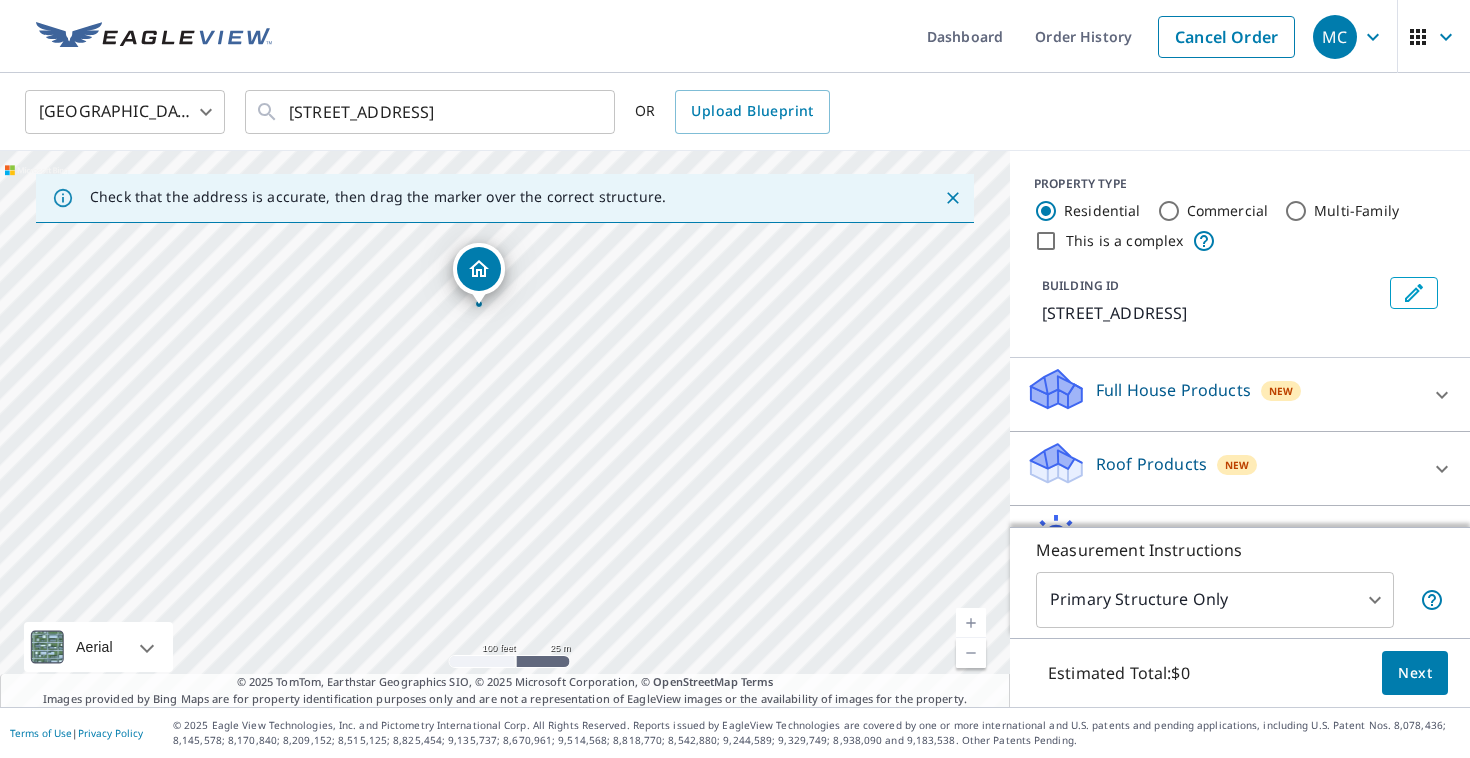 click on "[STREET_ADDRESS]" at bounding box center [505, 429] 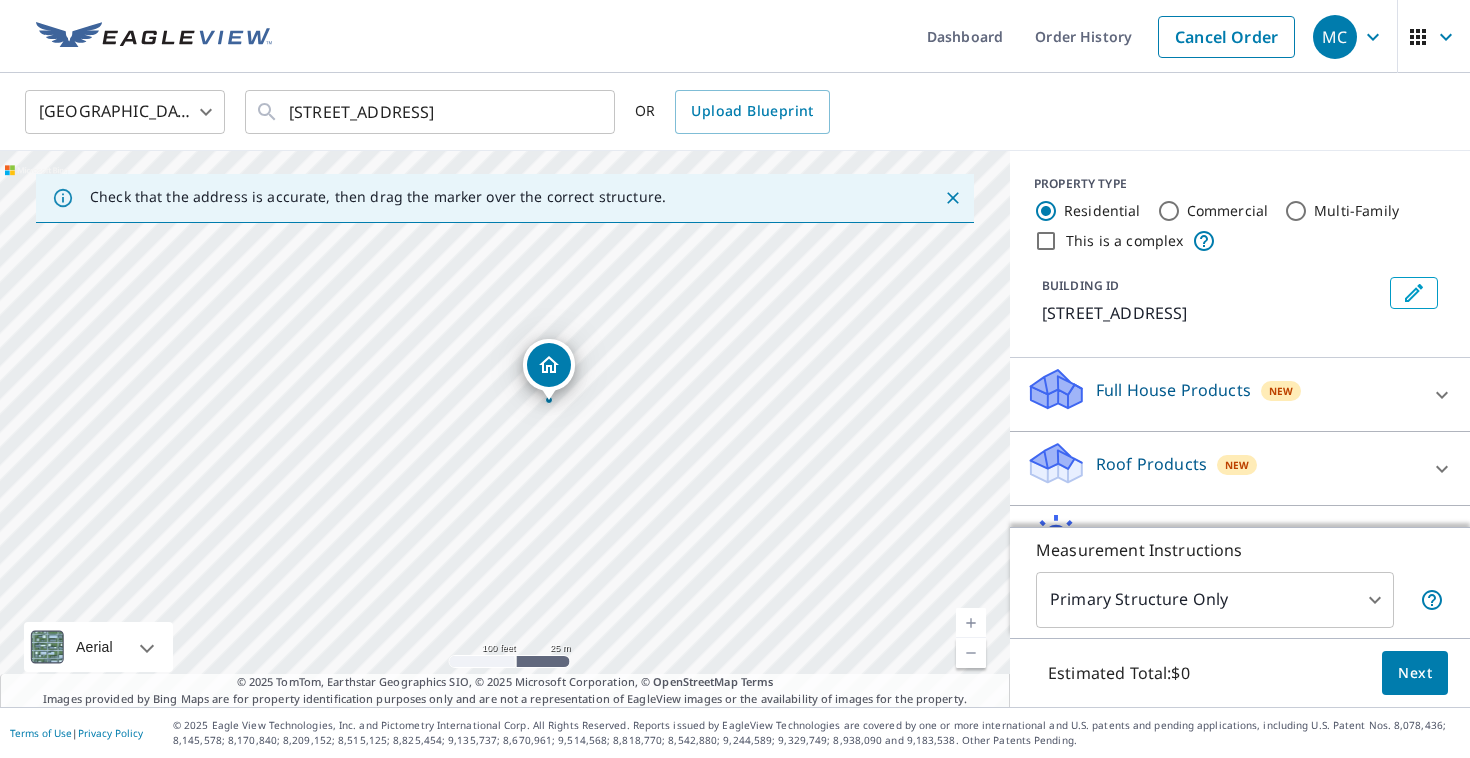 drag, startPoint x: 490, startPoint y: 474, endPoint x: 556, endPoint y: 593, distance: 136.07718 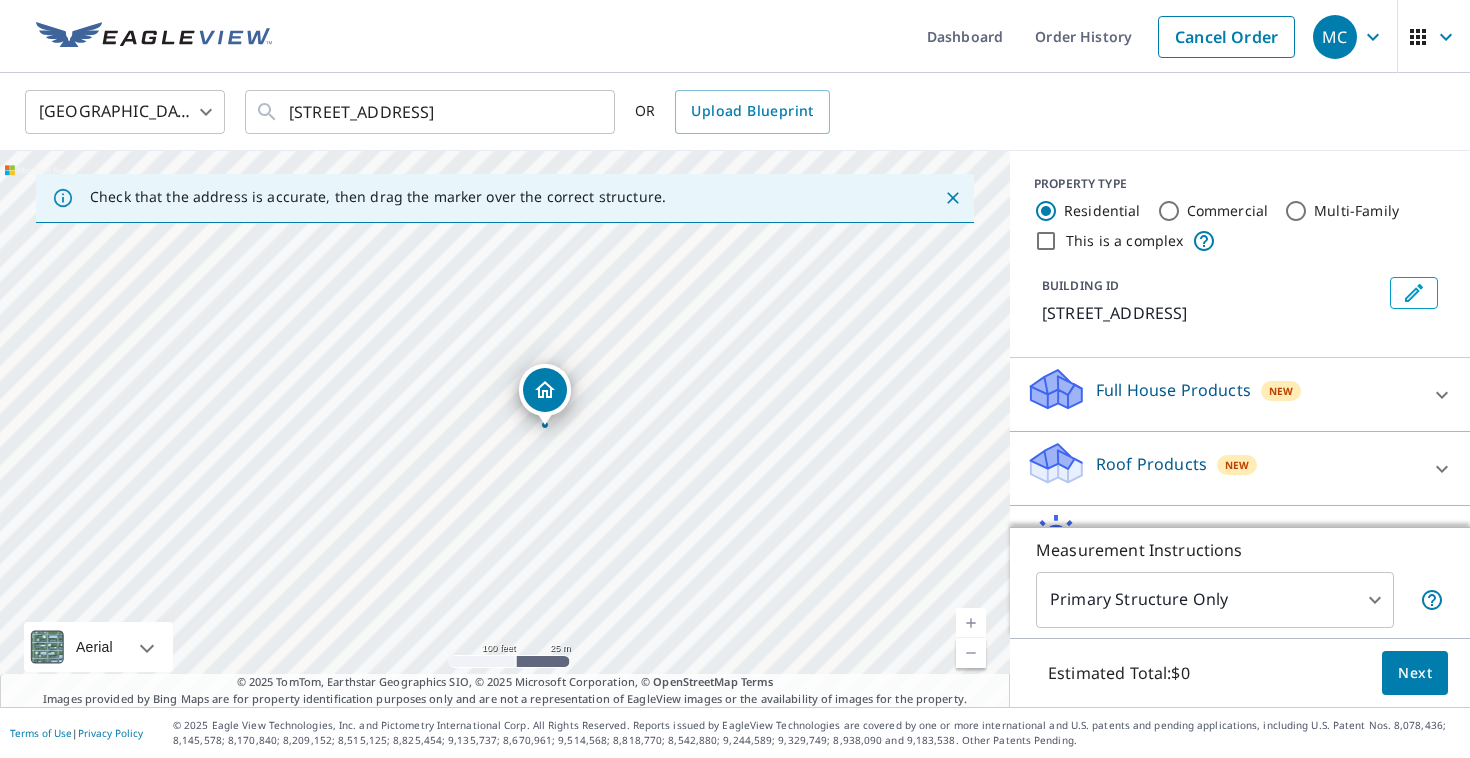 click on "[STREET_ADDRESS]" at bounding box center (505, 429) 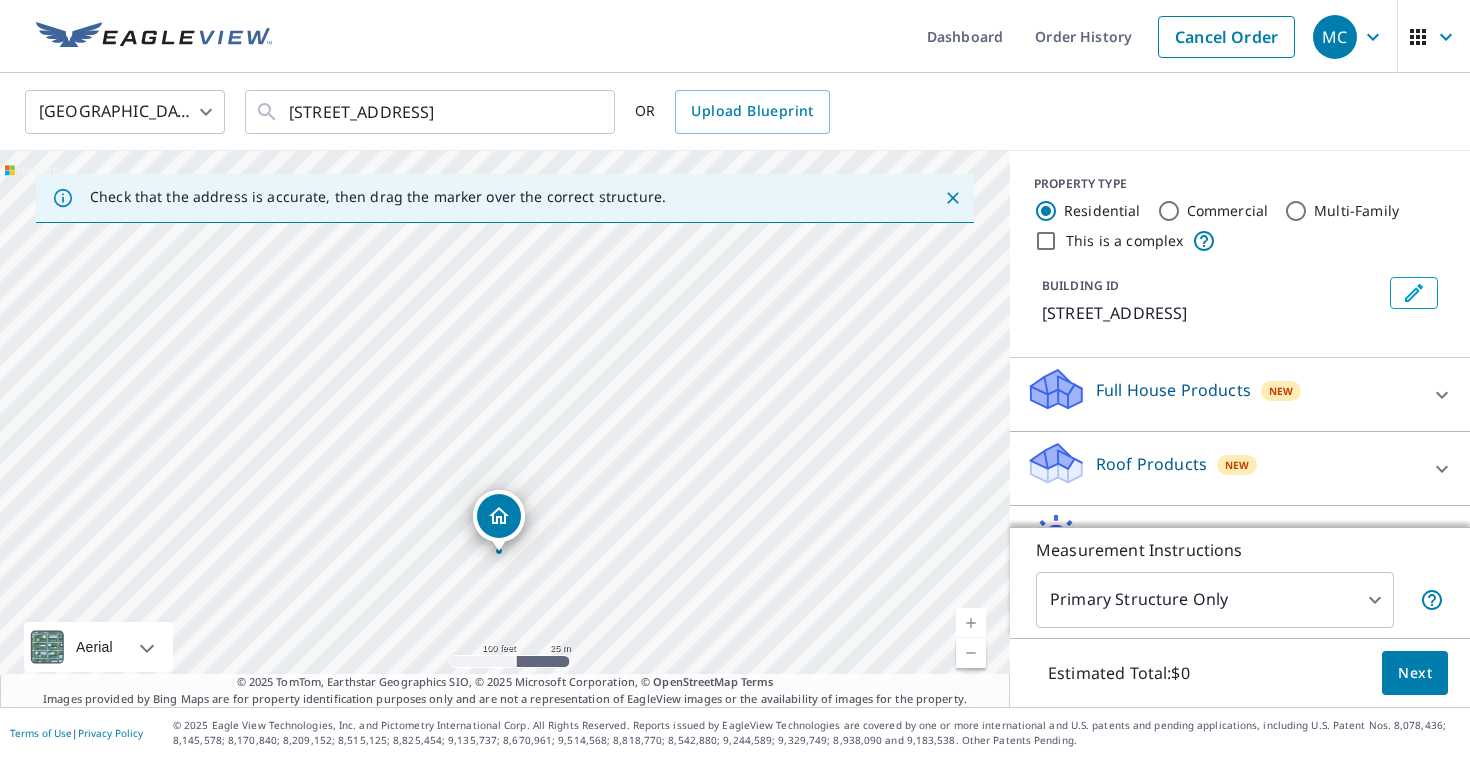 drag, startPoint x: 569, startPoint y: 389, endPoint x: 555, endPoint y: 535, distance: 146.6697 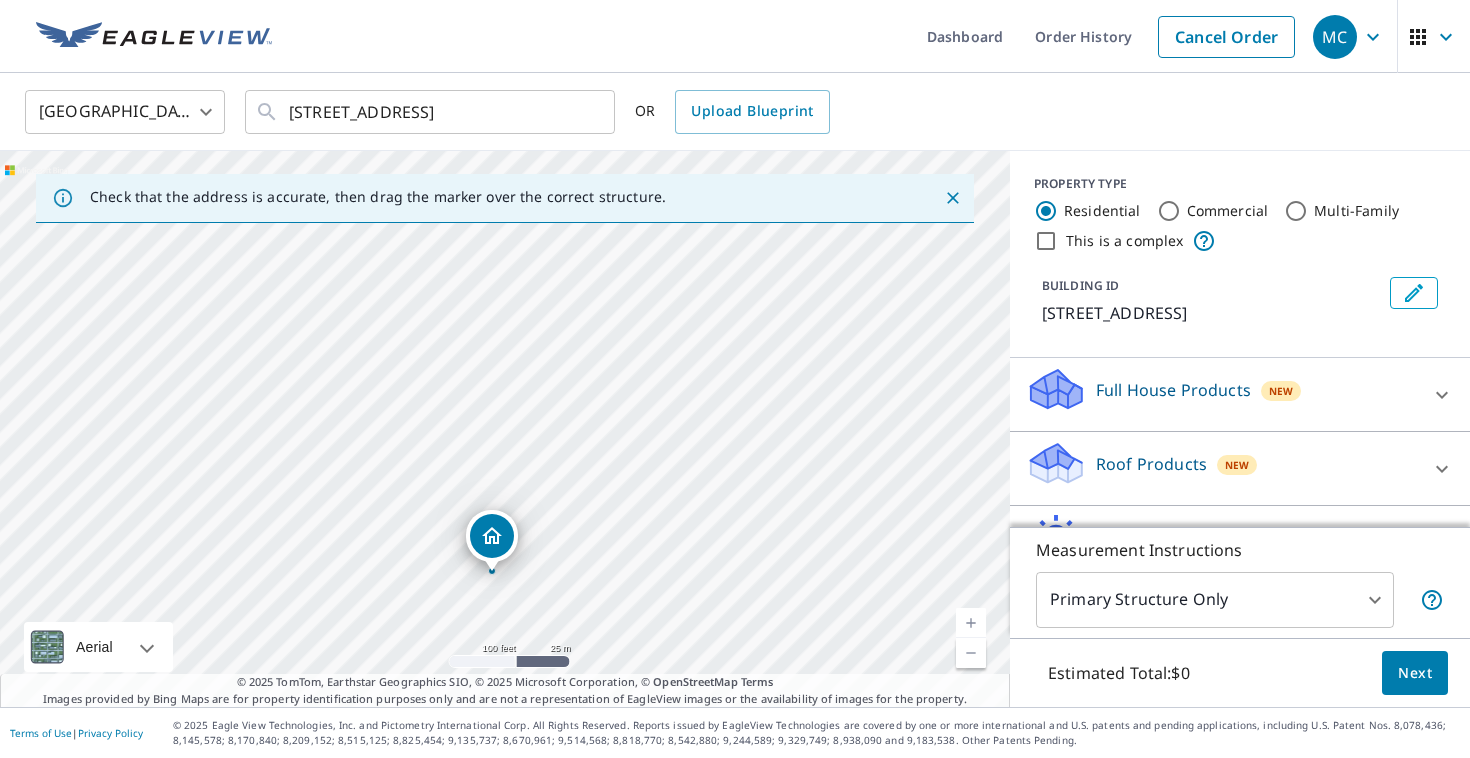 click on "[STREET_ADDRESS]" at bounding box center (505, 429) 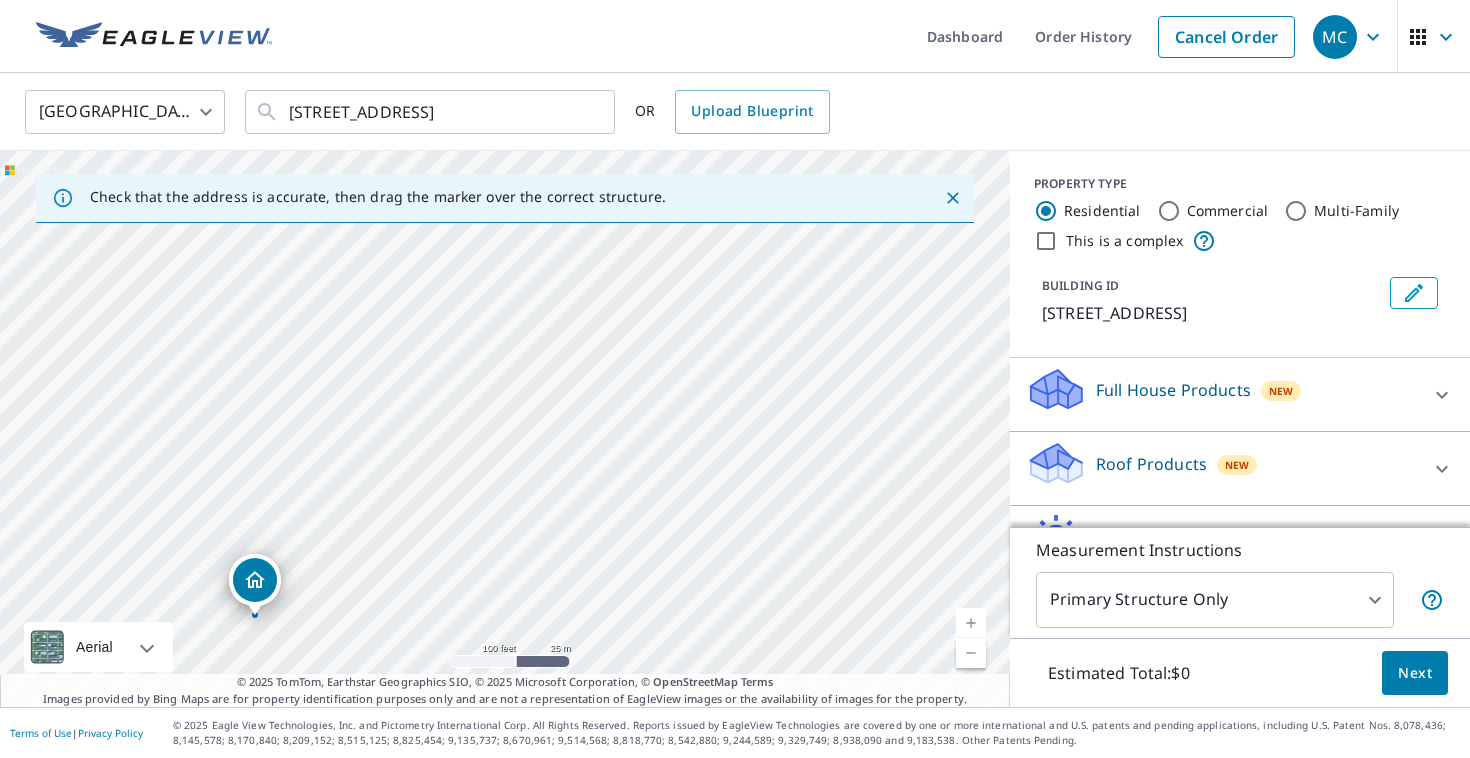 drag, startPoint x: 667, startPoint y: 469, endPoint x: 416, endPoint y: 660, distance: 315.40768 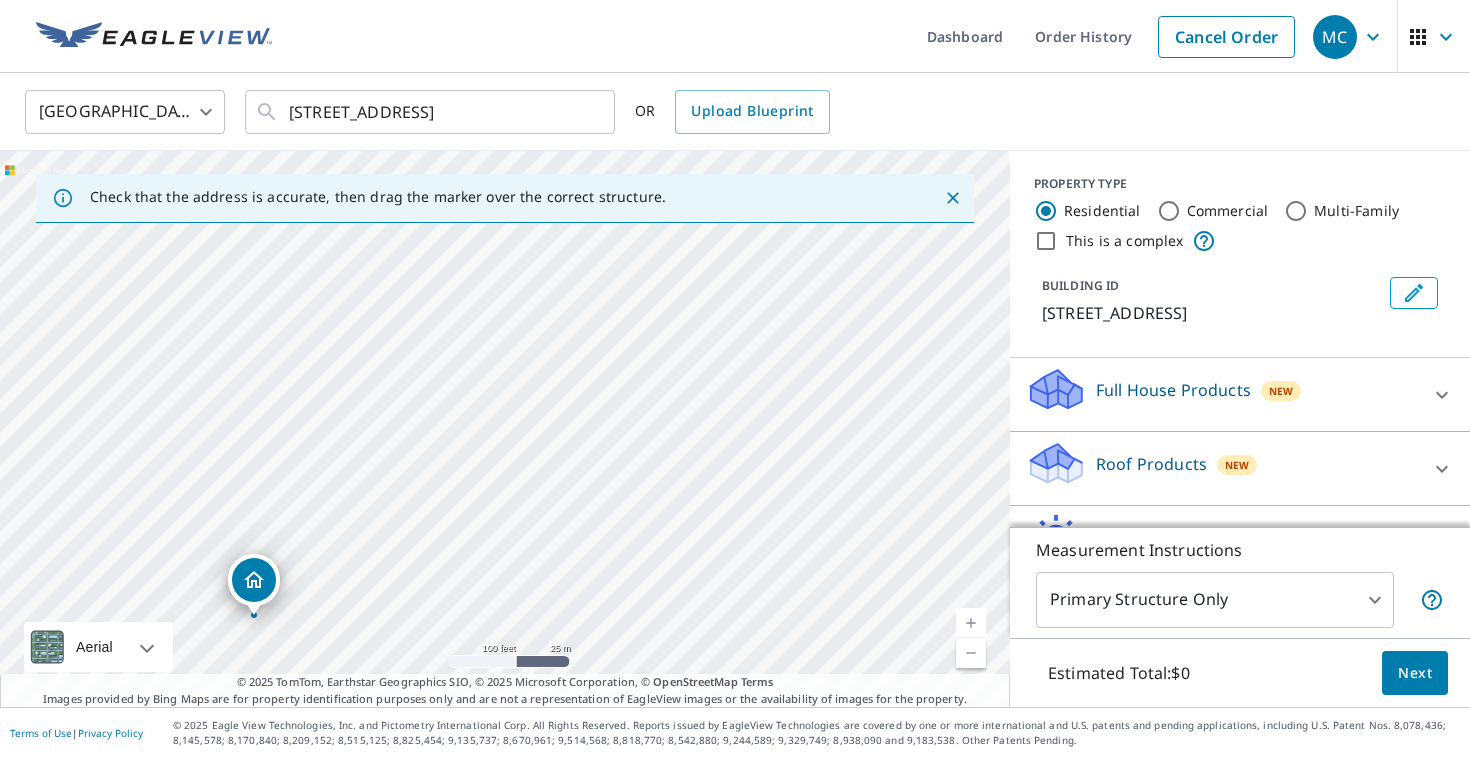 click on "[STREET_ADDRESS]" at bounding box center [505, 429] 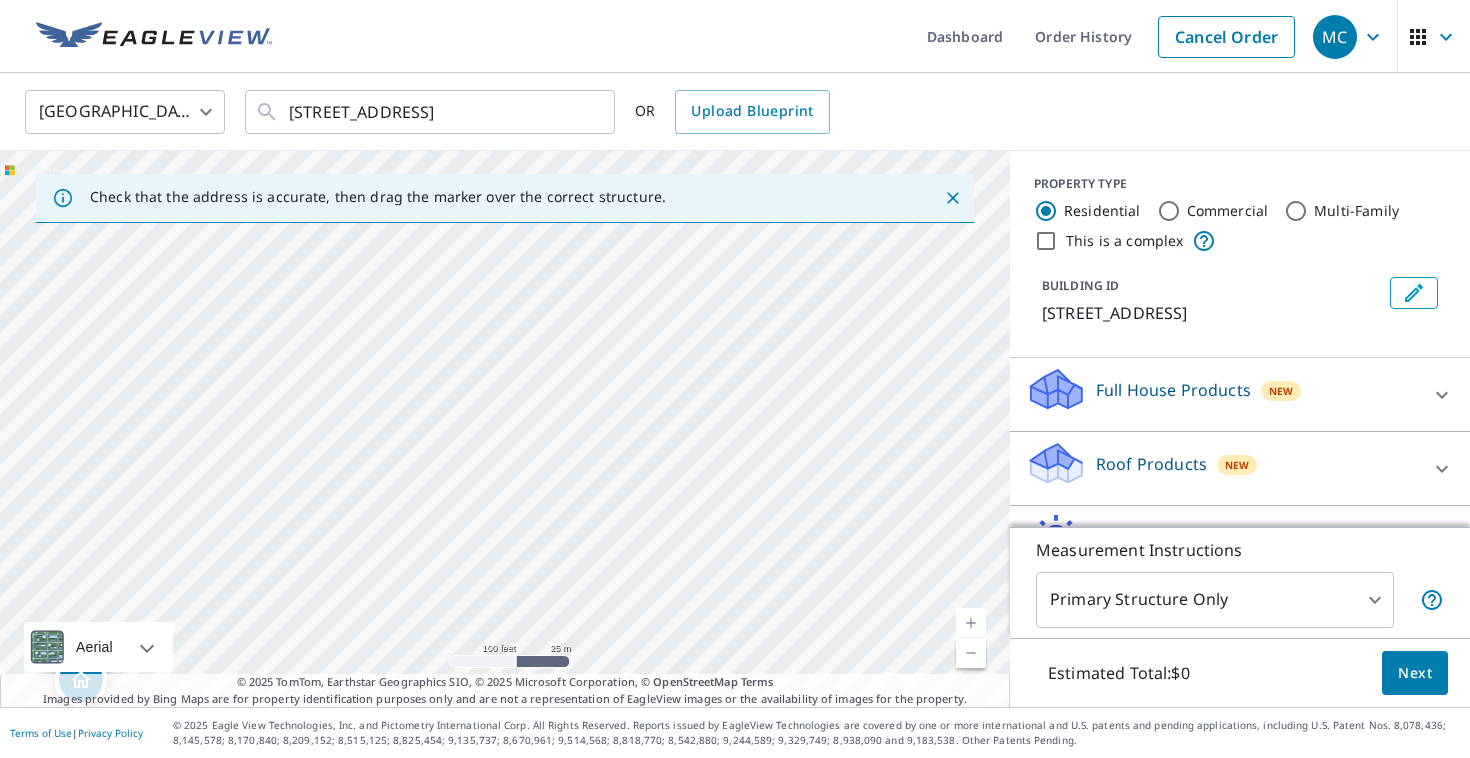 drag, startPoint x: 615, startPoint y: 491, endPoint x: 442, endPoint y: 591, distance: 199.82242 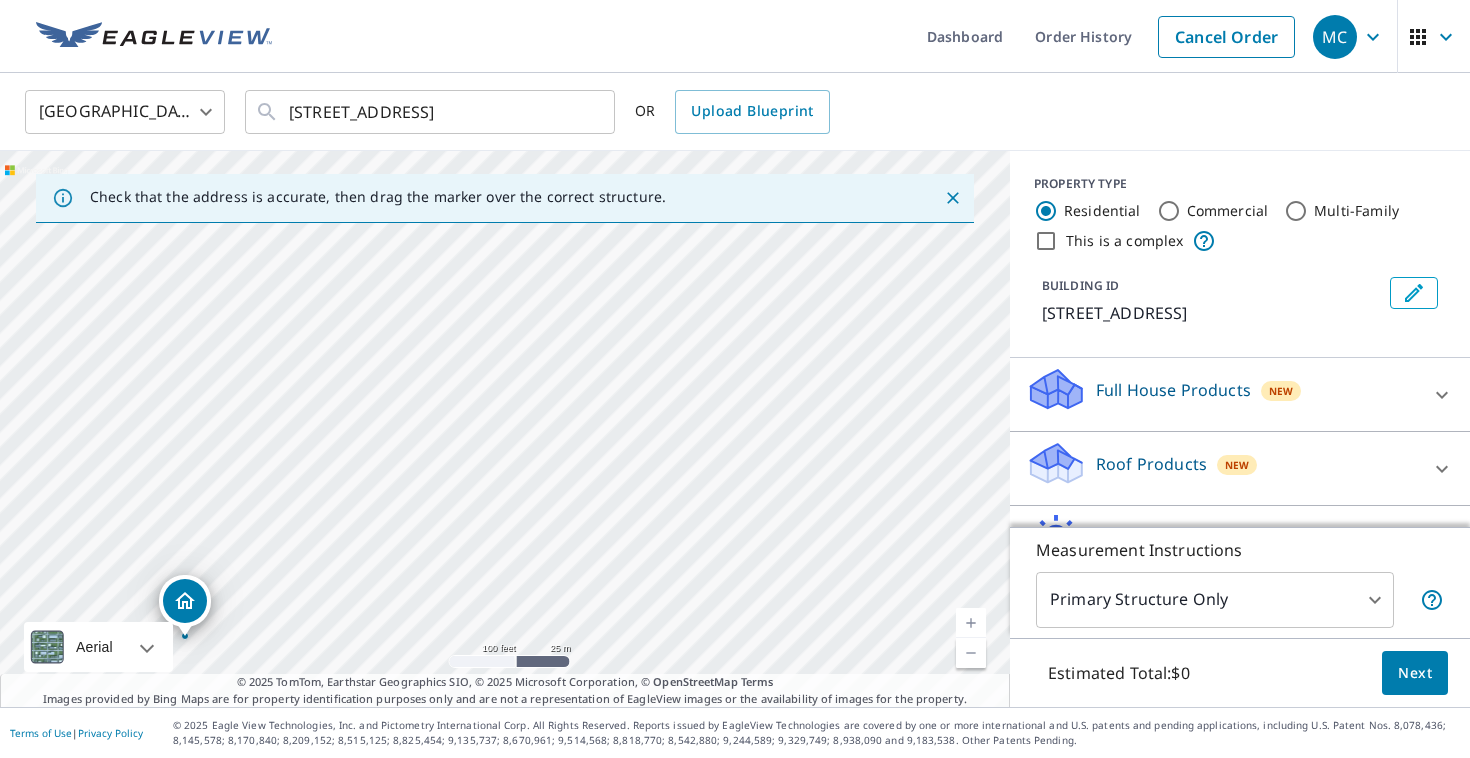 drag, startPoint x: 691, startPoint y: 511, endPoint x: 795, endPoint y: 384, distance: 164.14932 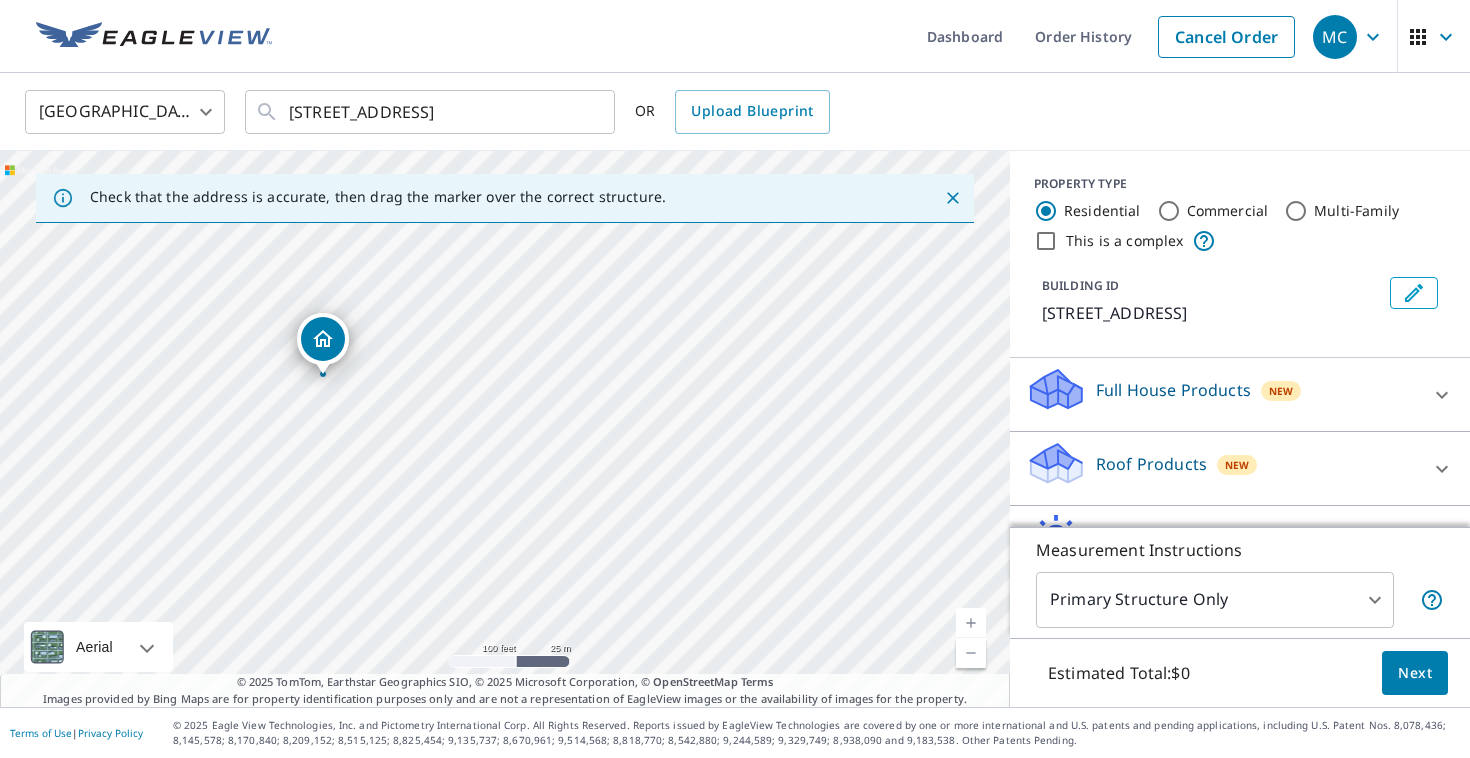 drag, startPoint x: 632, startPoint y: 449, endPoint x: 827, endPoint y: 163, distance: 346.1517 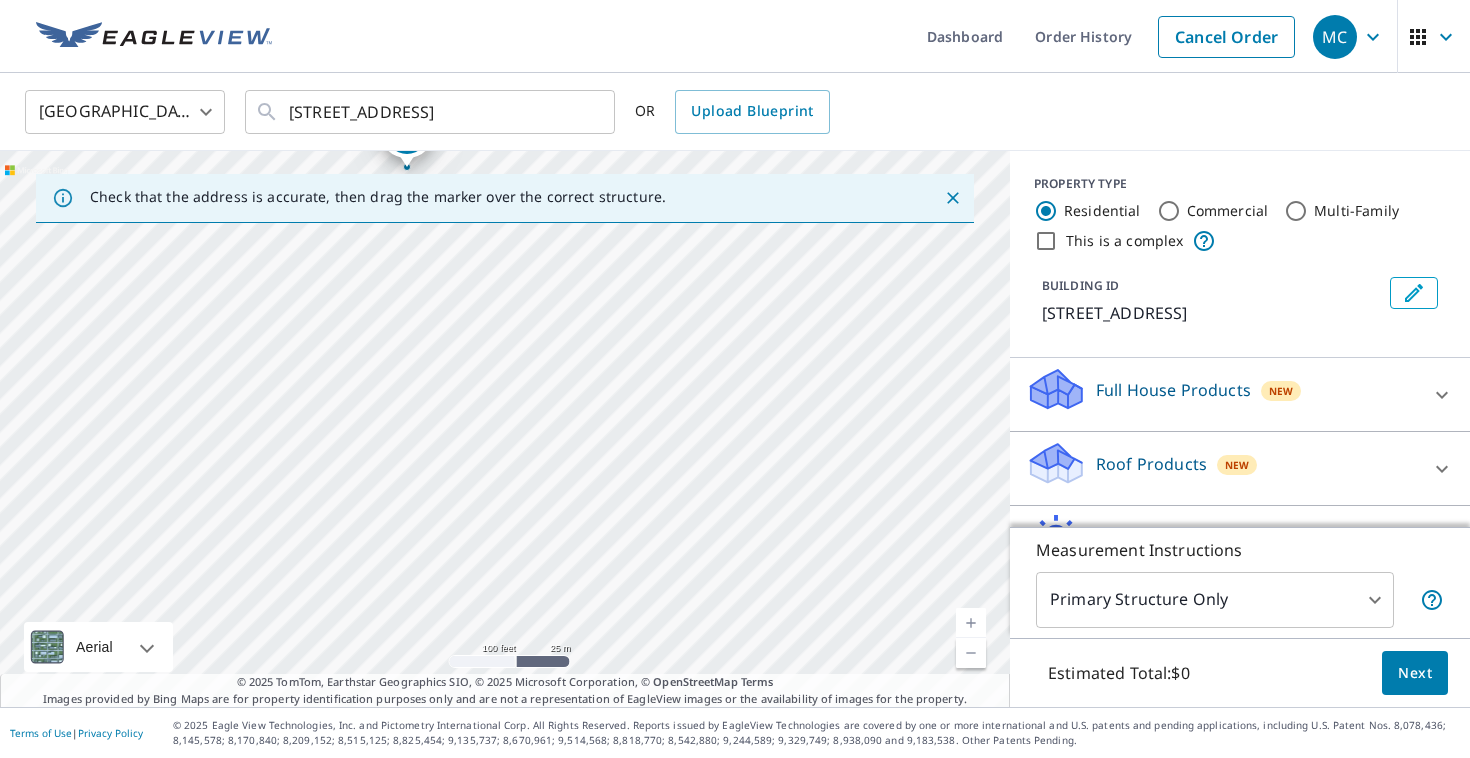 drag, startPoint x: 635, startPoint y: 369, endPoint x: 688, endPoint y: 183, distance: 193.40372 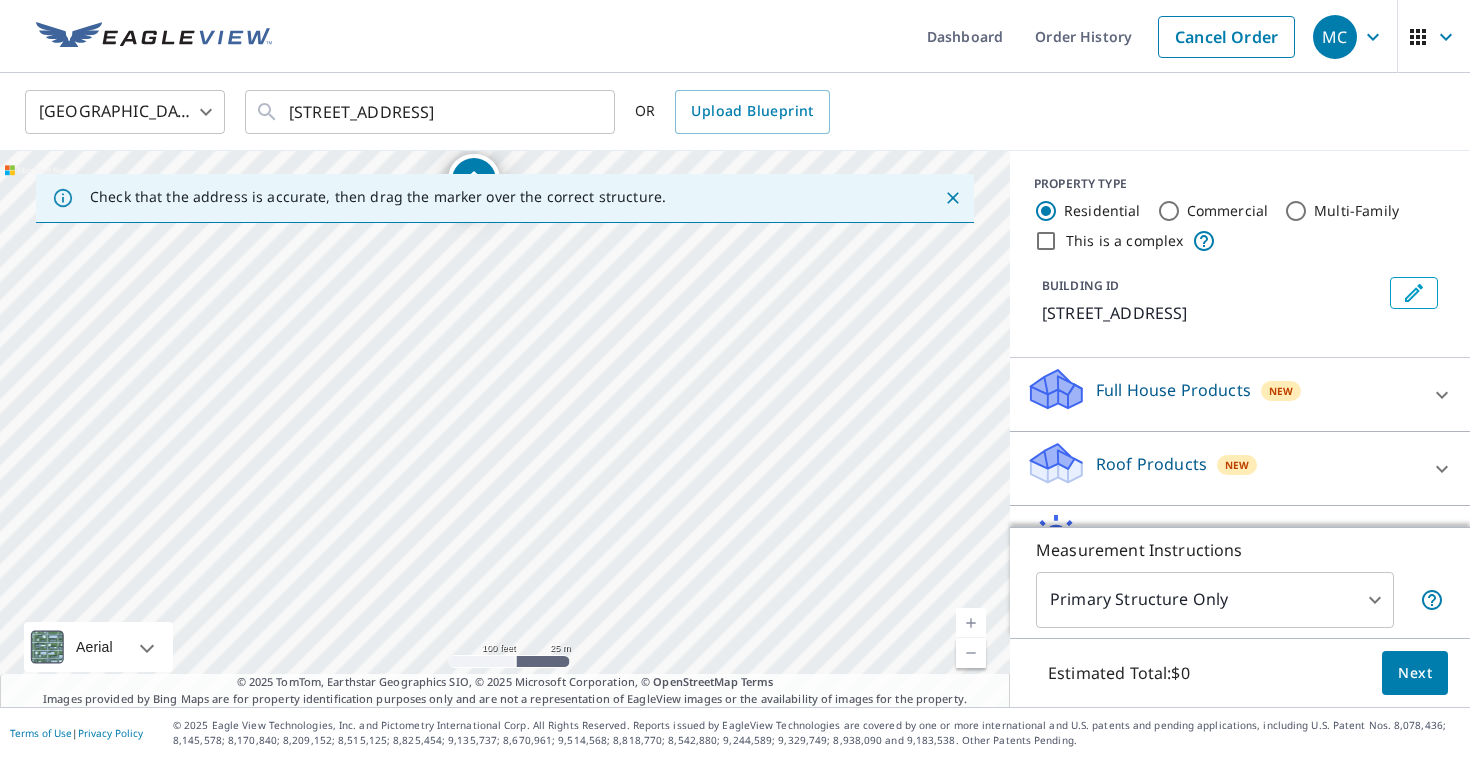 click on "[STREET_ADDRESS]" at bounding box center [505, 429] 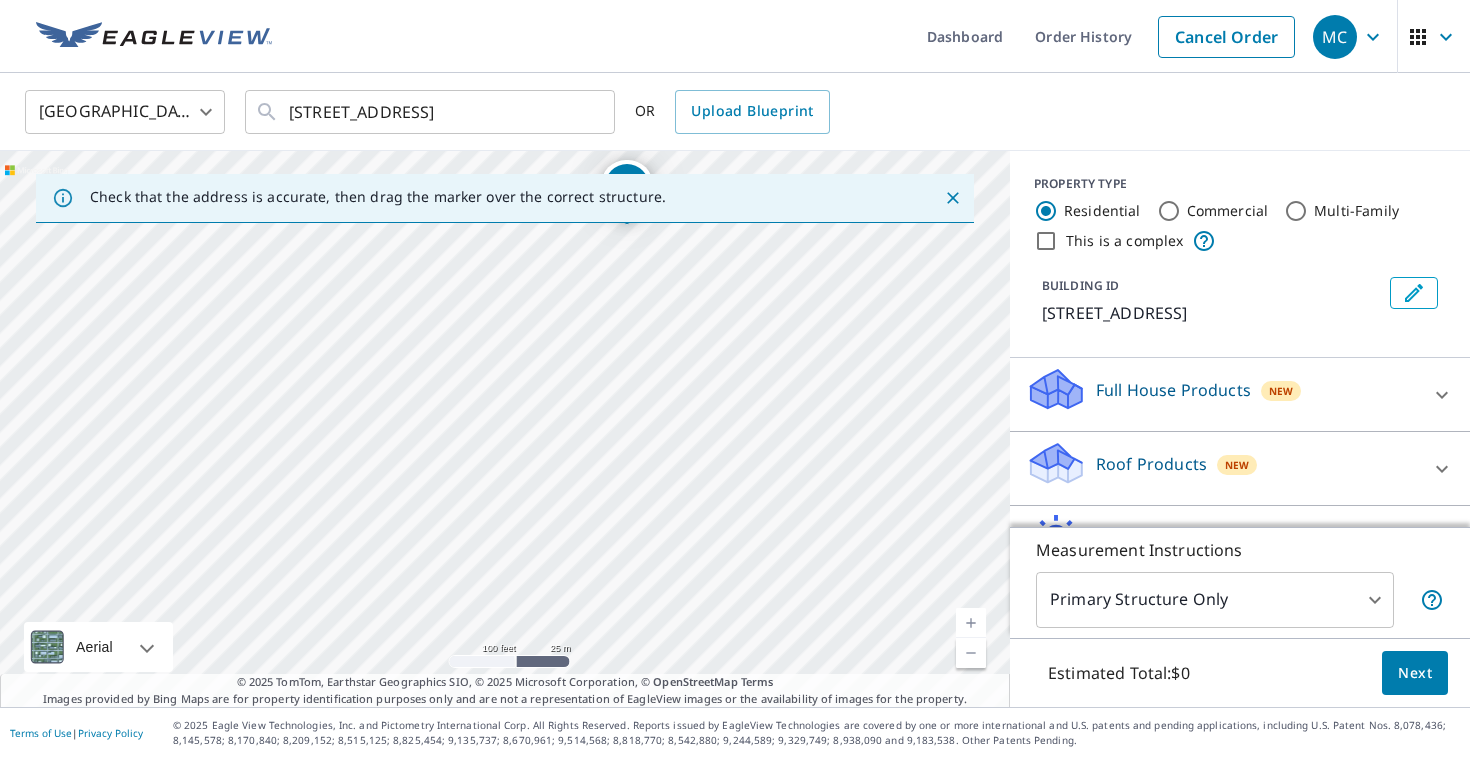drag, startPoint x: 411, startPoint y: 391, endPoint x: 569, endPoint y: 395, distance: 158.05063 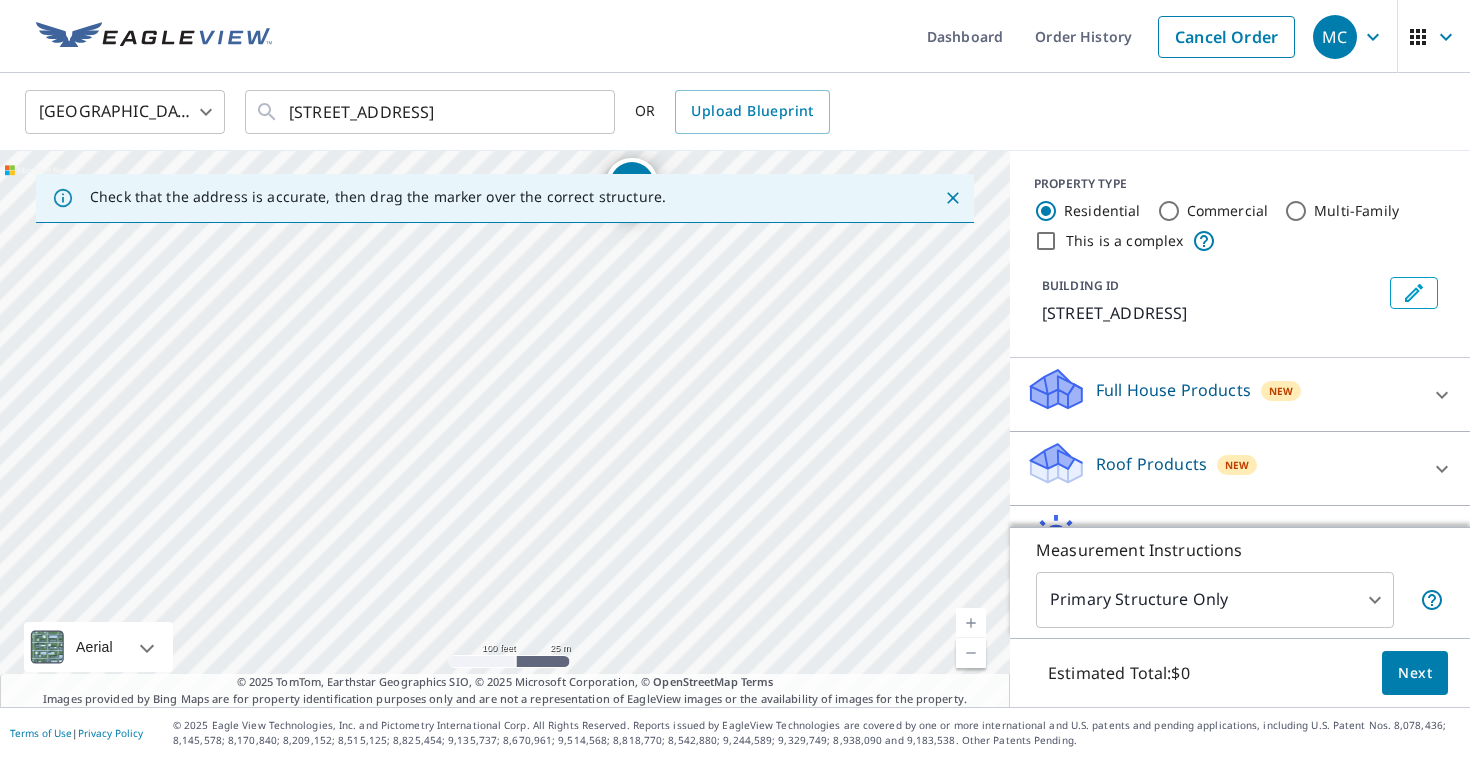 click at bounding box center [971, 623] 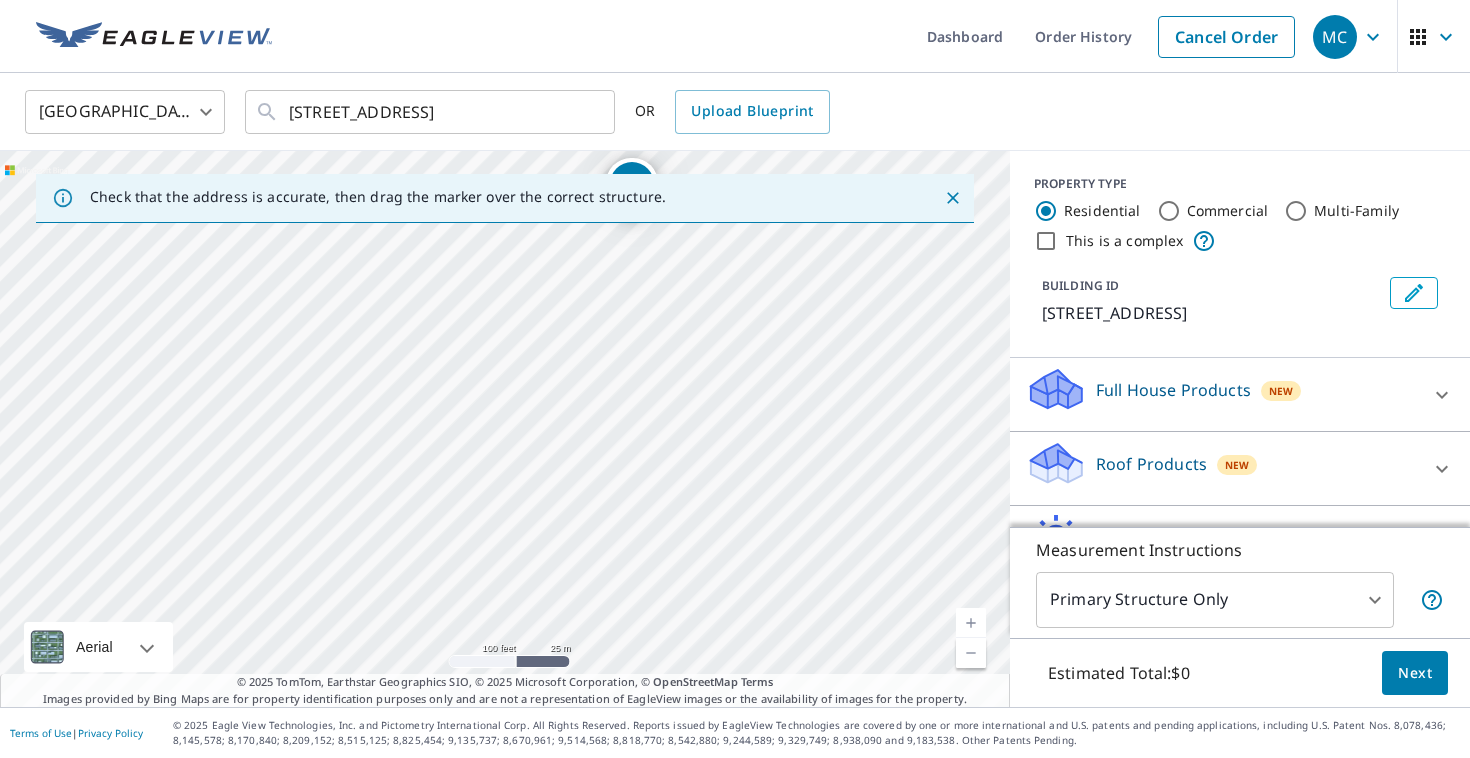 click at bounding box center (971, 623) 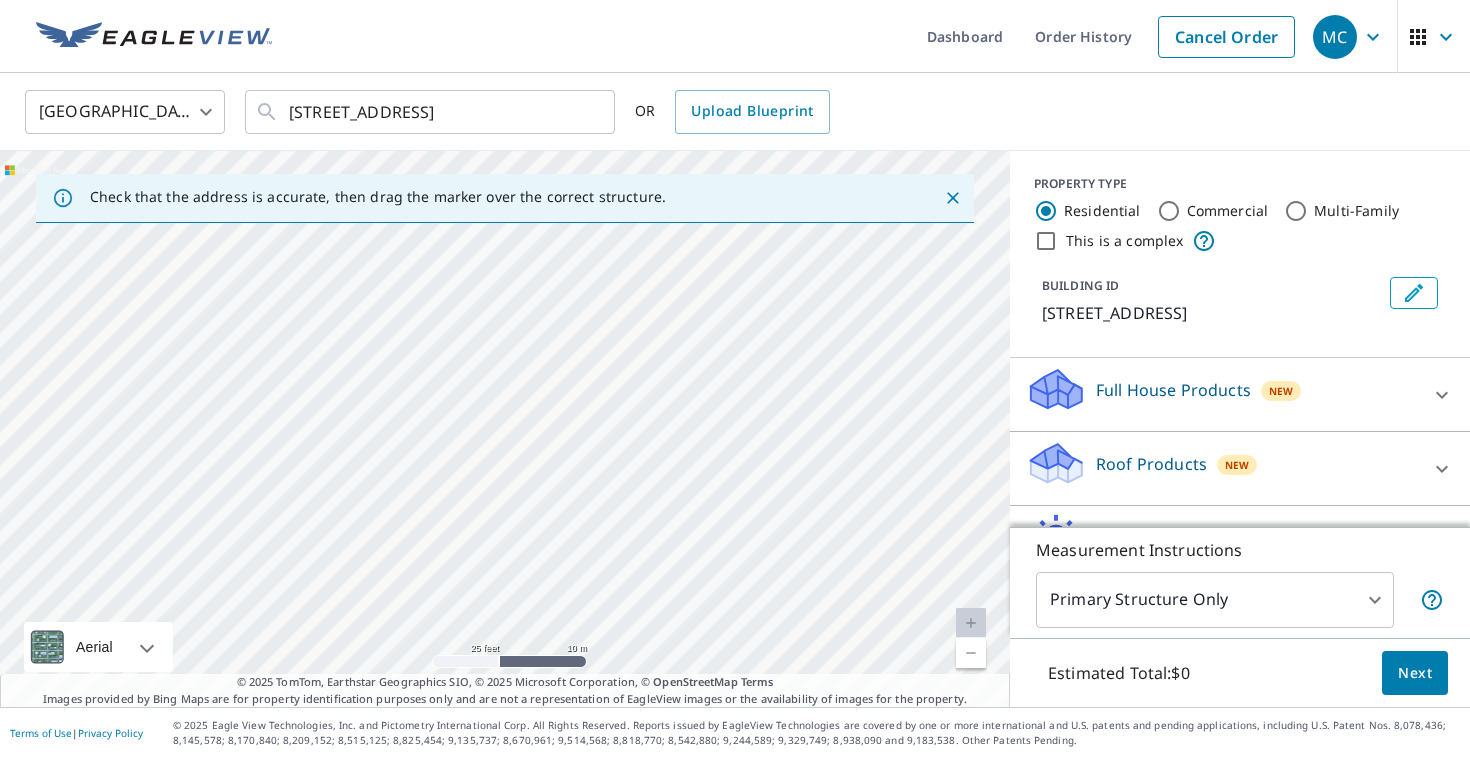 drag, startPoint x: 658, startPoint y: 456, endPoint x: 751, endPoint y: 641, distance: 207.06038 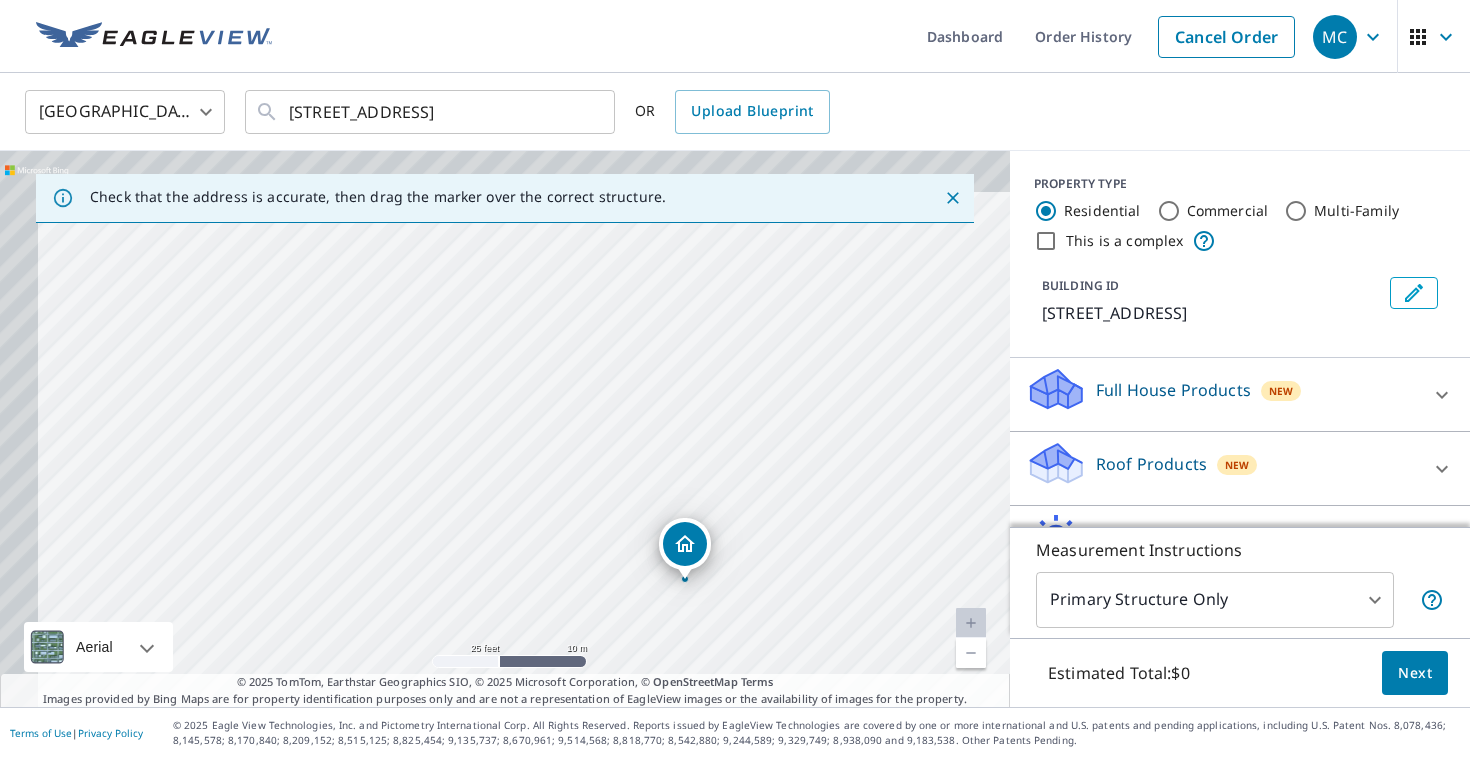 drag, startPoint x: 615, startPoint y: 452, endPoint x: 834, endPoint y: 642, distance: 289.93274 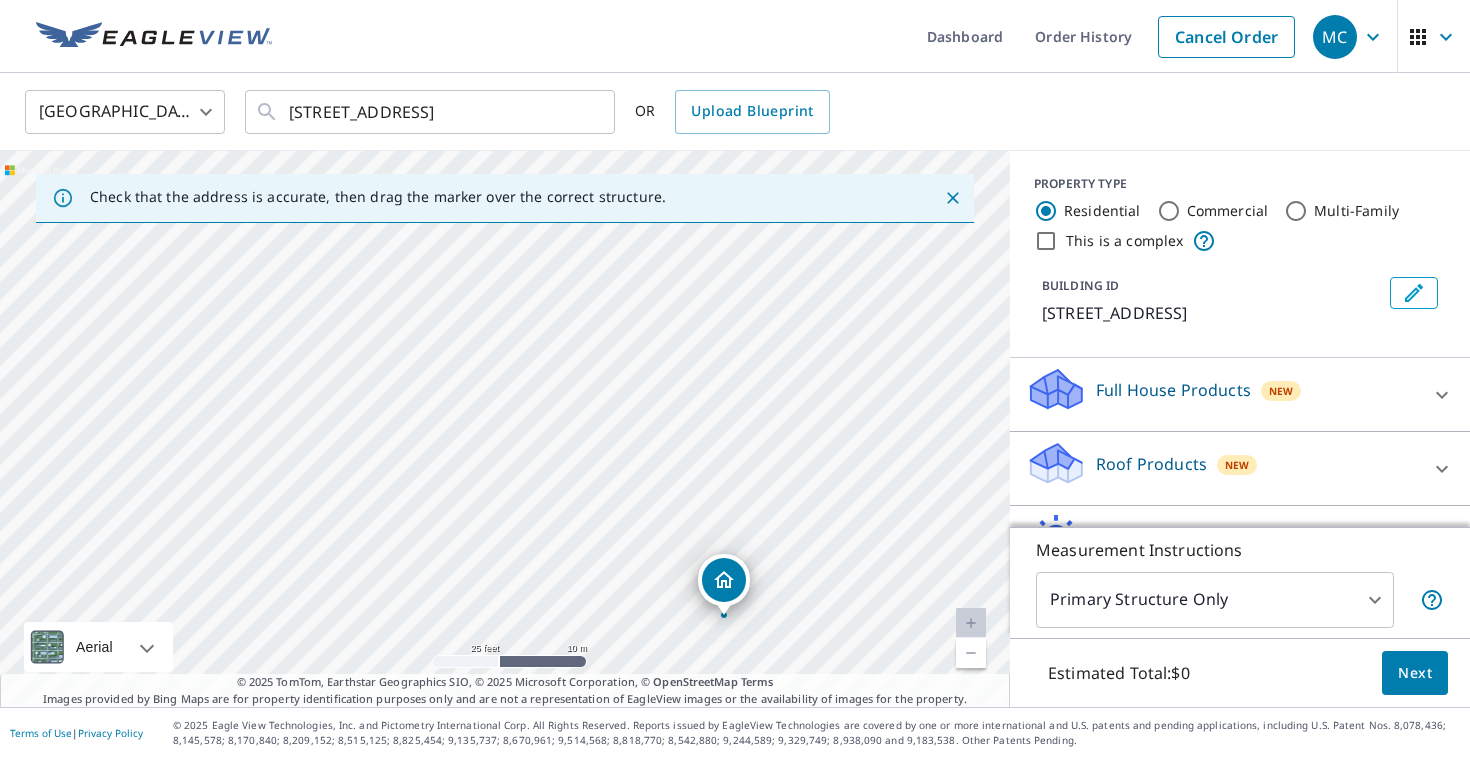 click at bounding box center [971, 653] 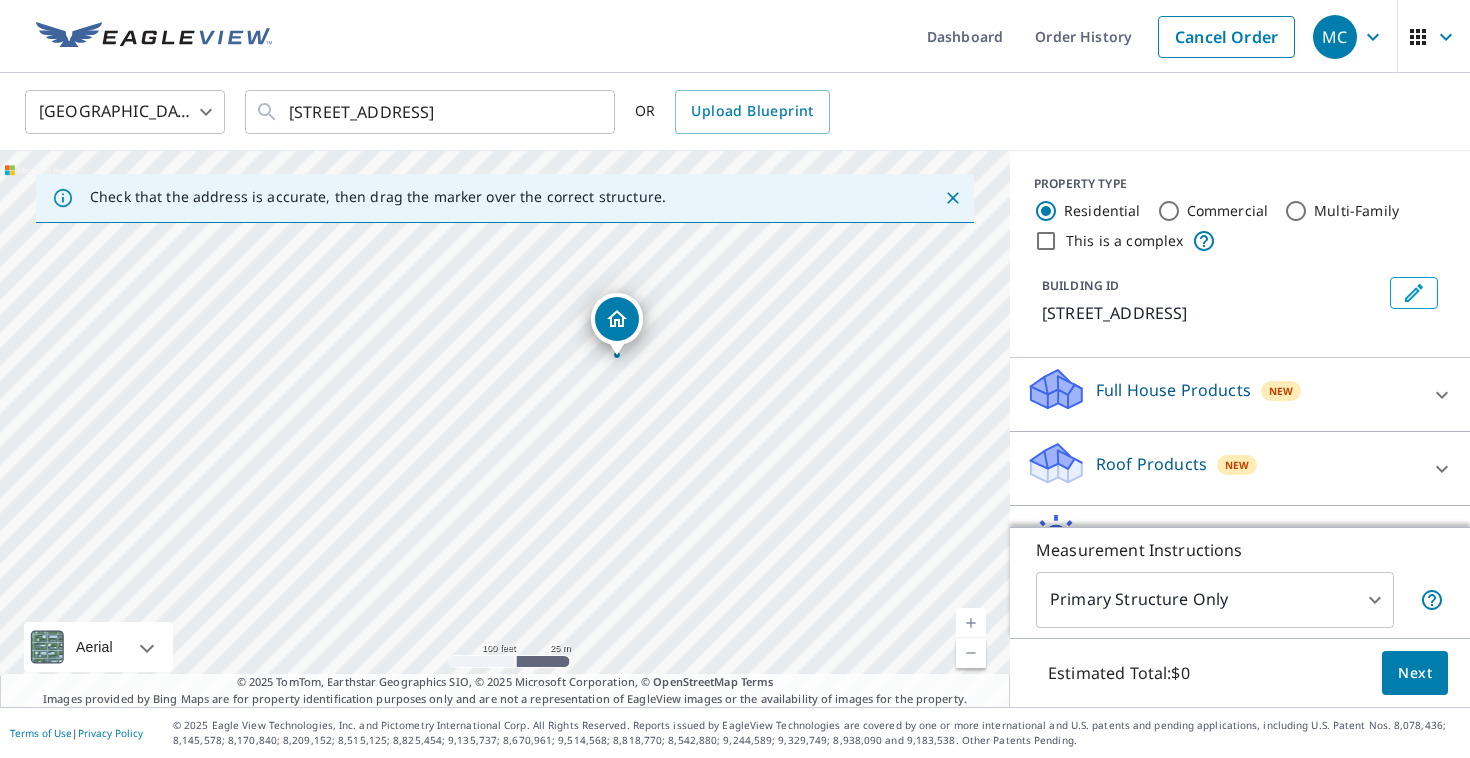 drag, startPoint x: 671, startPoint y: 537, endPoint x: 729, endPoint y: 419, distance: 131.48384 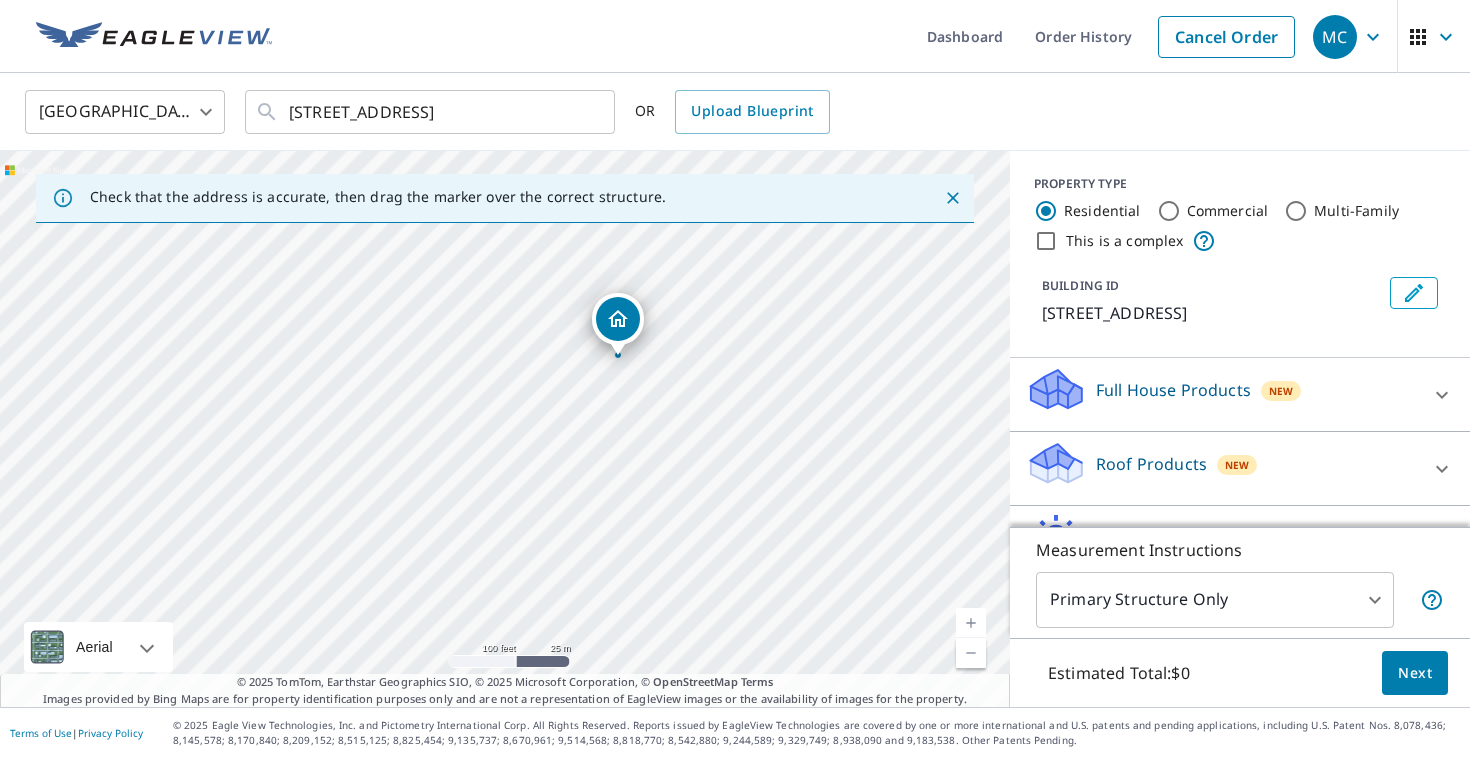 click at bounding box center [971, 623] 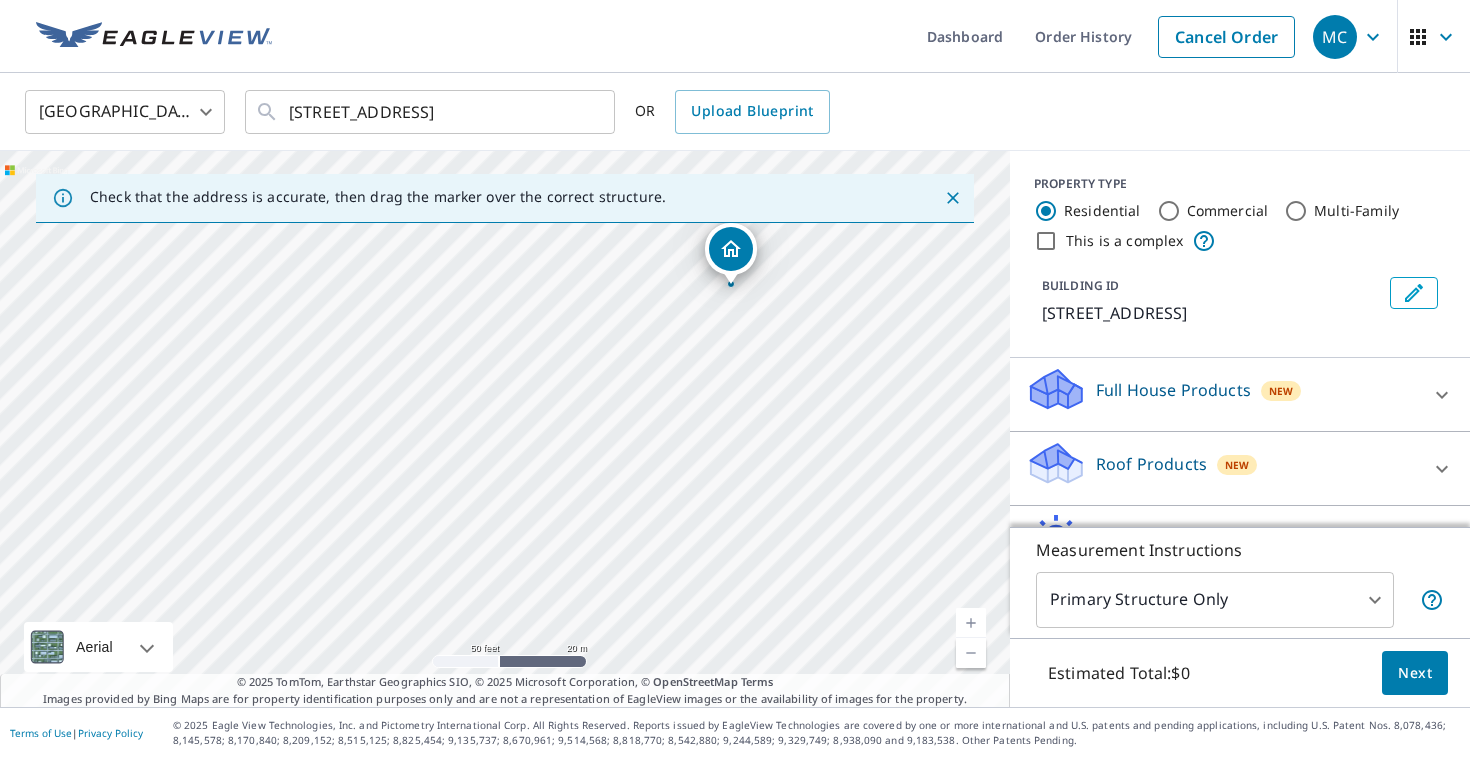 click at bounding box center [971, 623] 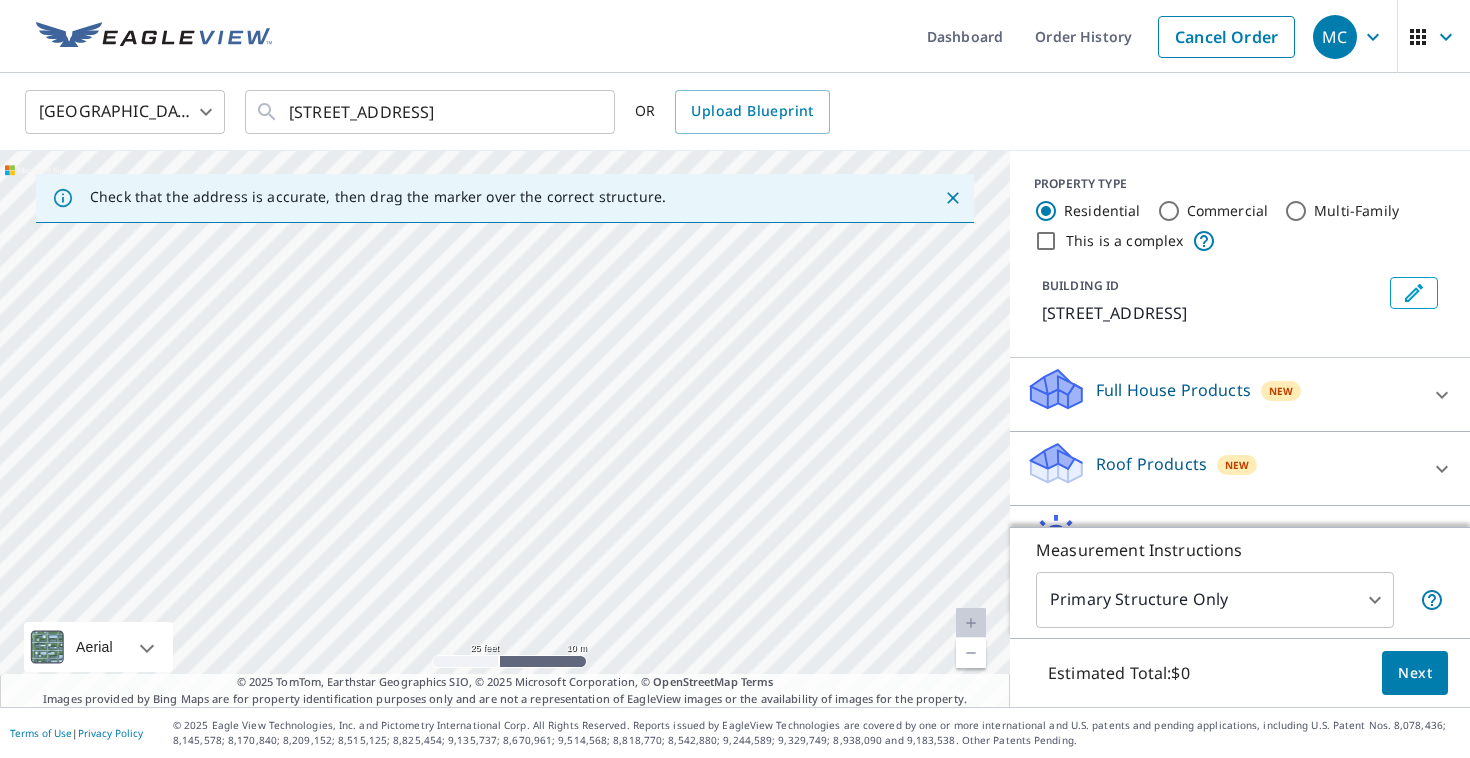 drag, startPoint x: 707, startPoint y: 481, endPoint x: 818, endPoint y: 334, distance: 184.20097 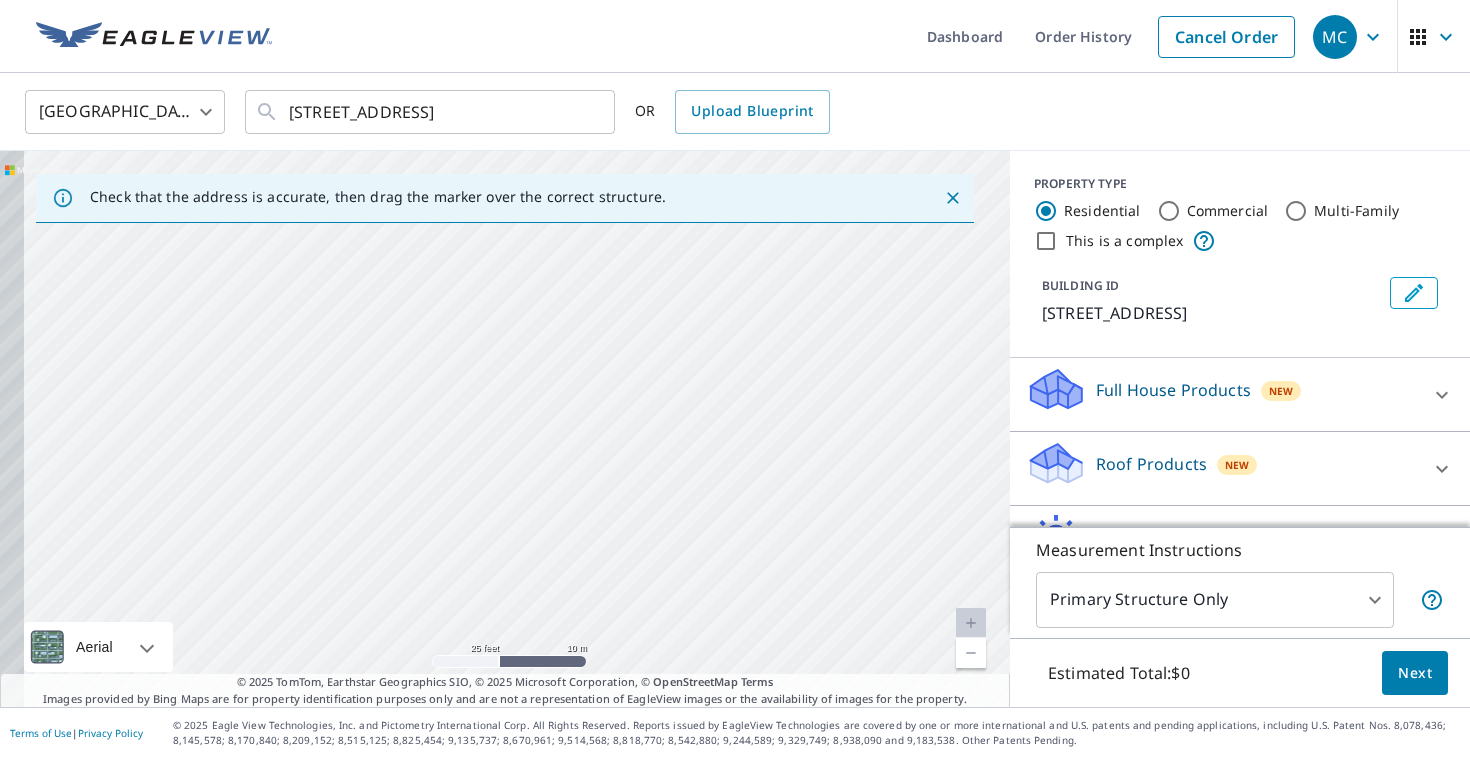 drag, startPoint x: 729, startPoint y: 381, endPoint x: 1068, endPoint y: 377, distance: 339.0236 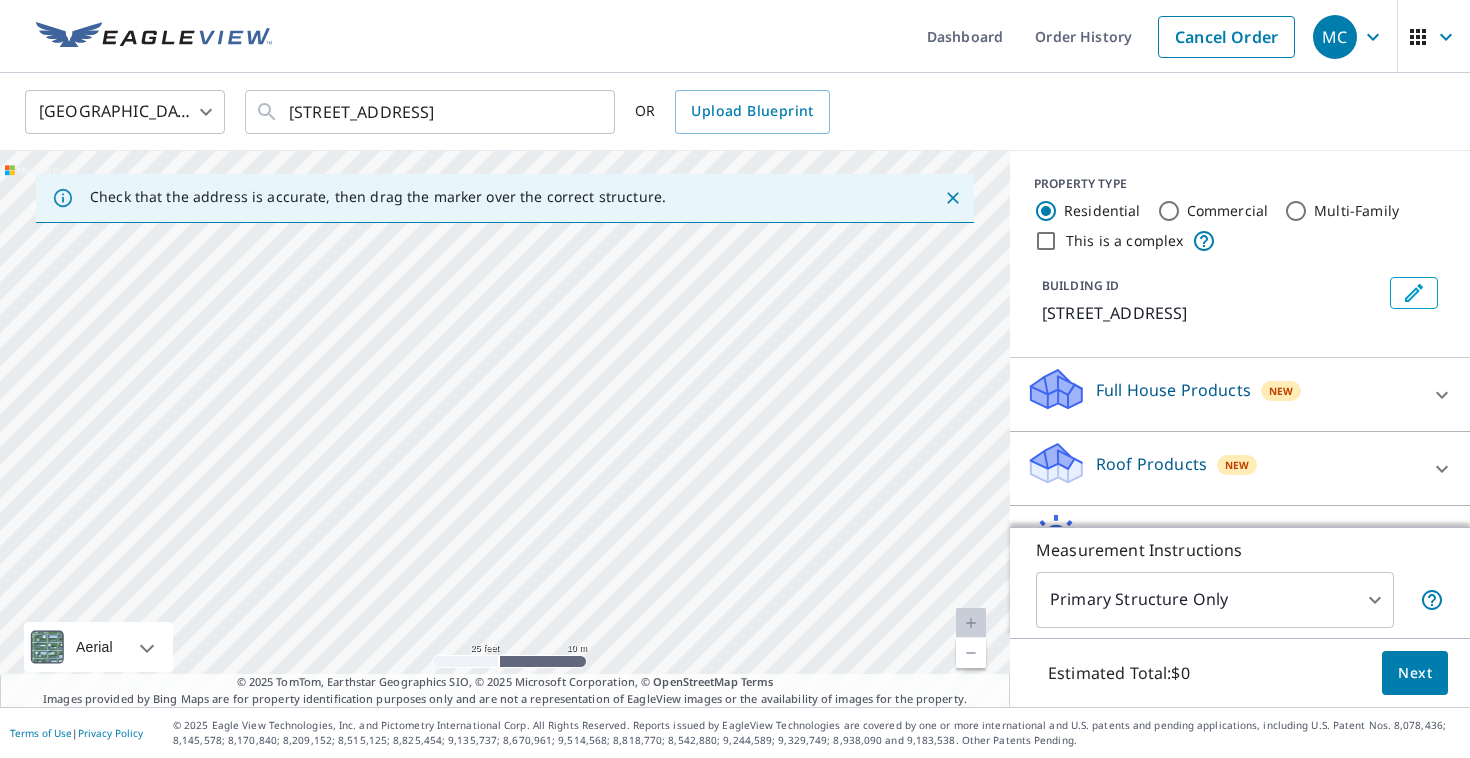drag, startPoint x: 677, startPoint y: 444, endPoint x: 1192, endPoint y: 480, distance: 516.2567 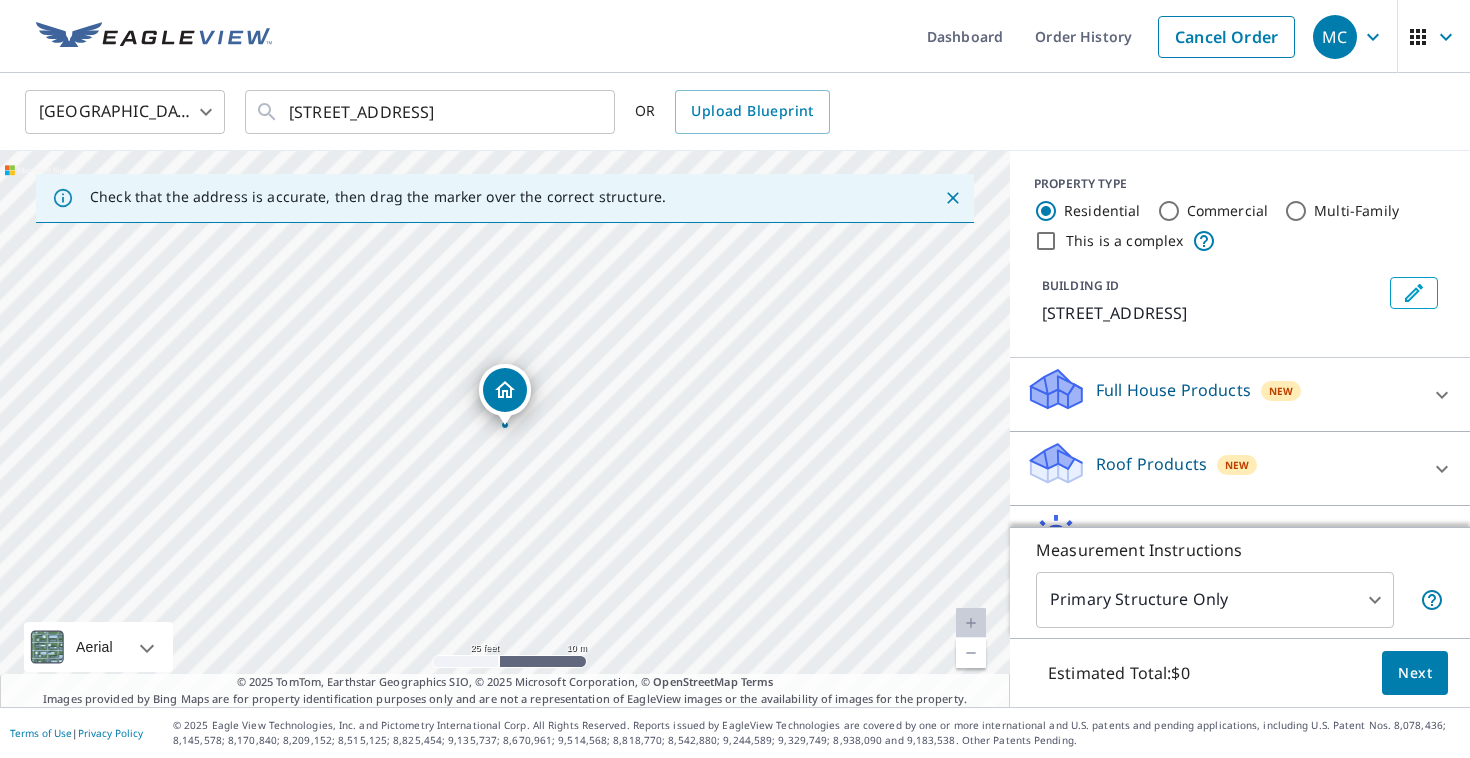 click at bounding box center (971, 653) 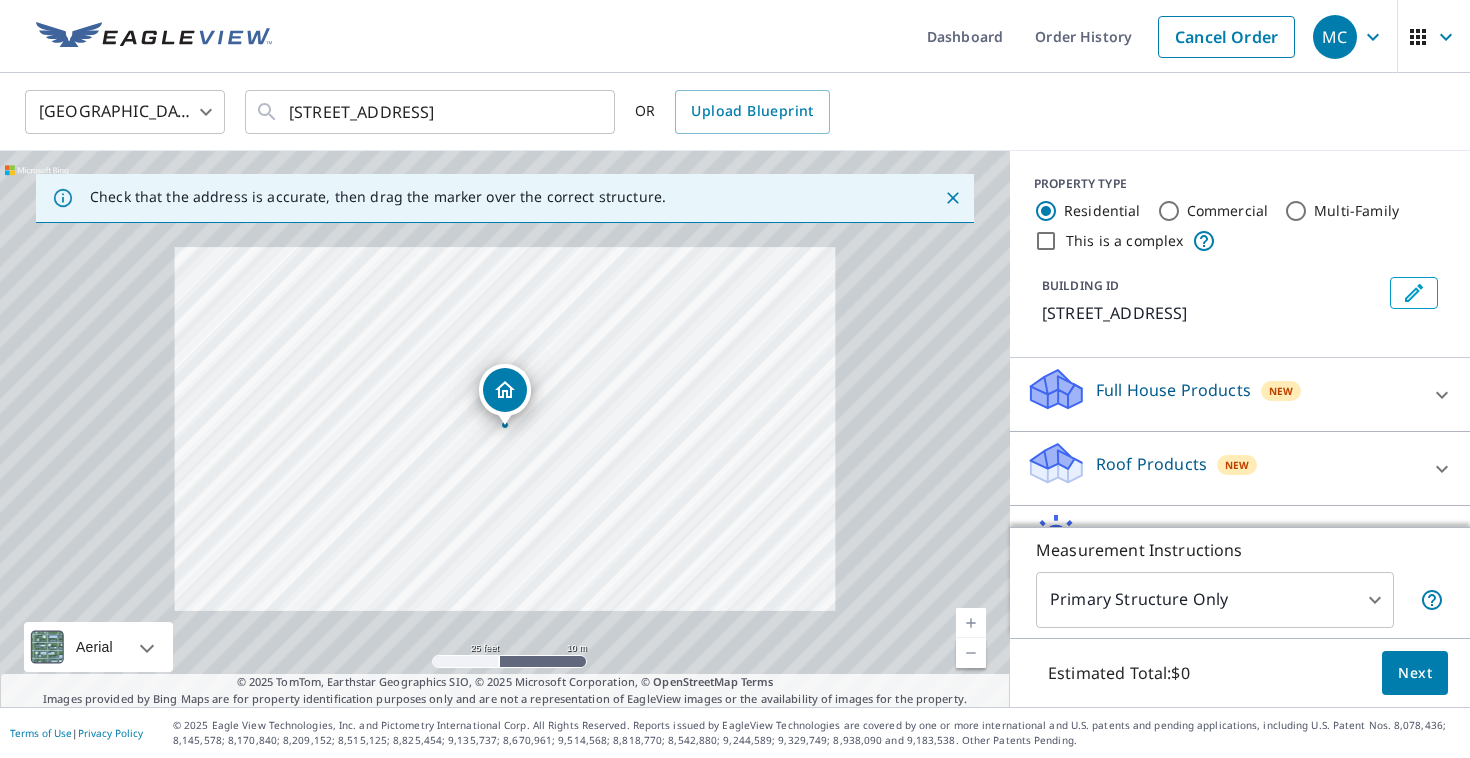 click at bounding box center [971, 653] 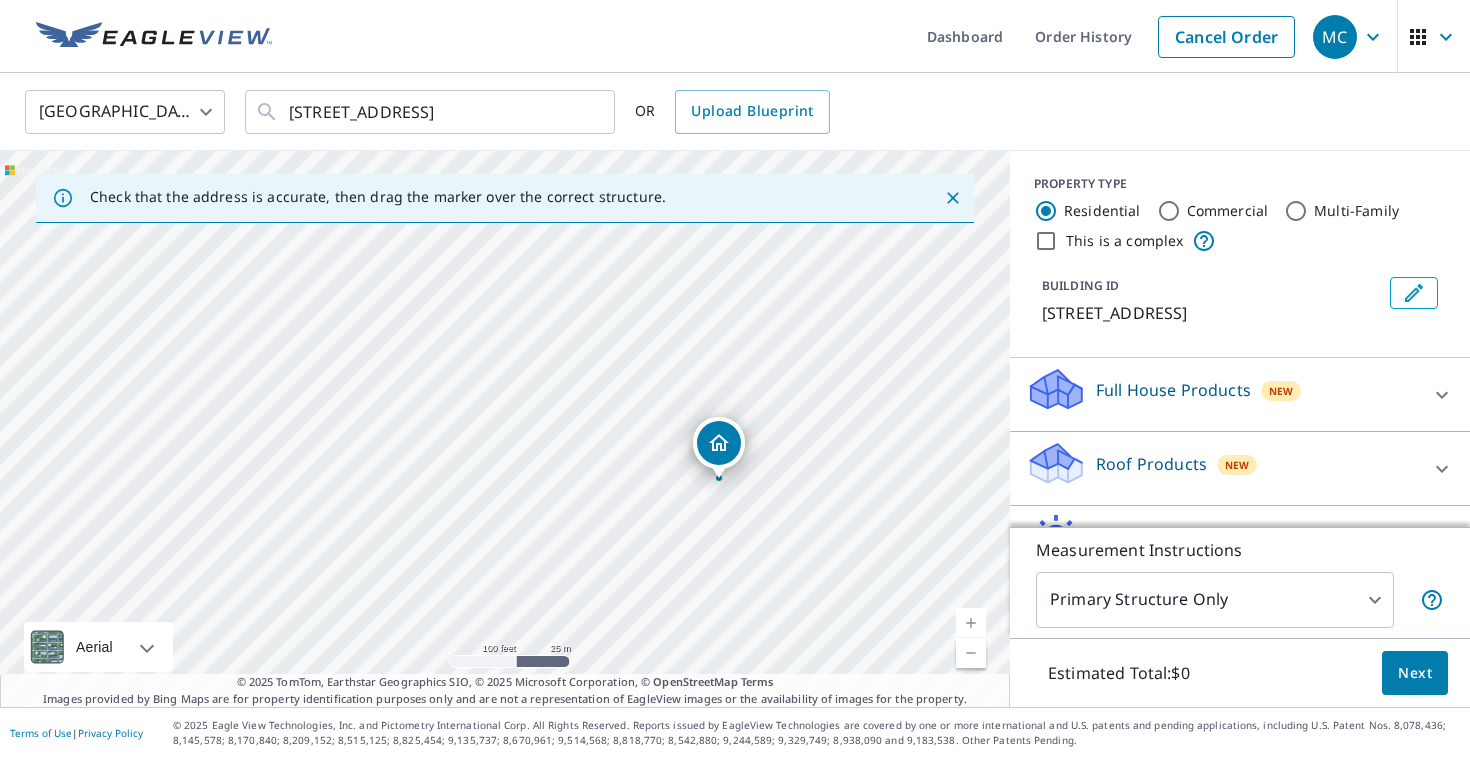 drag, startPoint x: 312, startPoint y: 449, endPoint x: 521, endPoint y: 506, distance: 216.63333 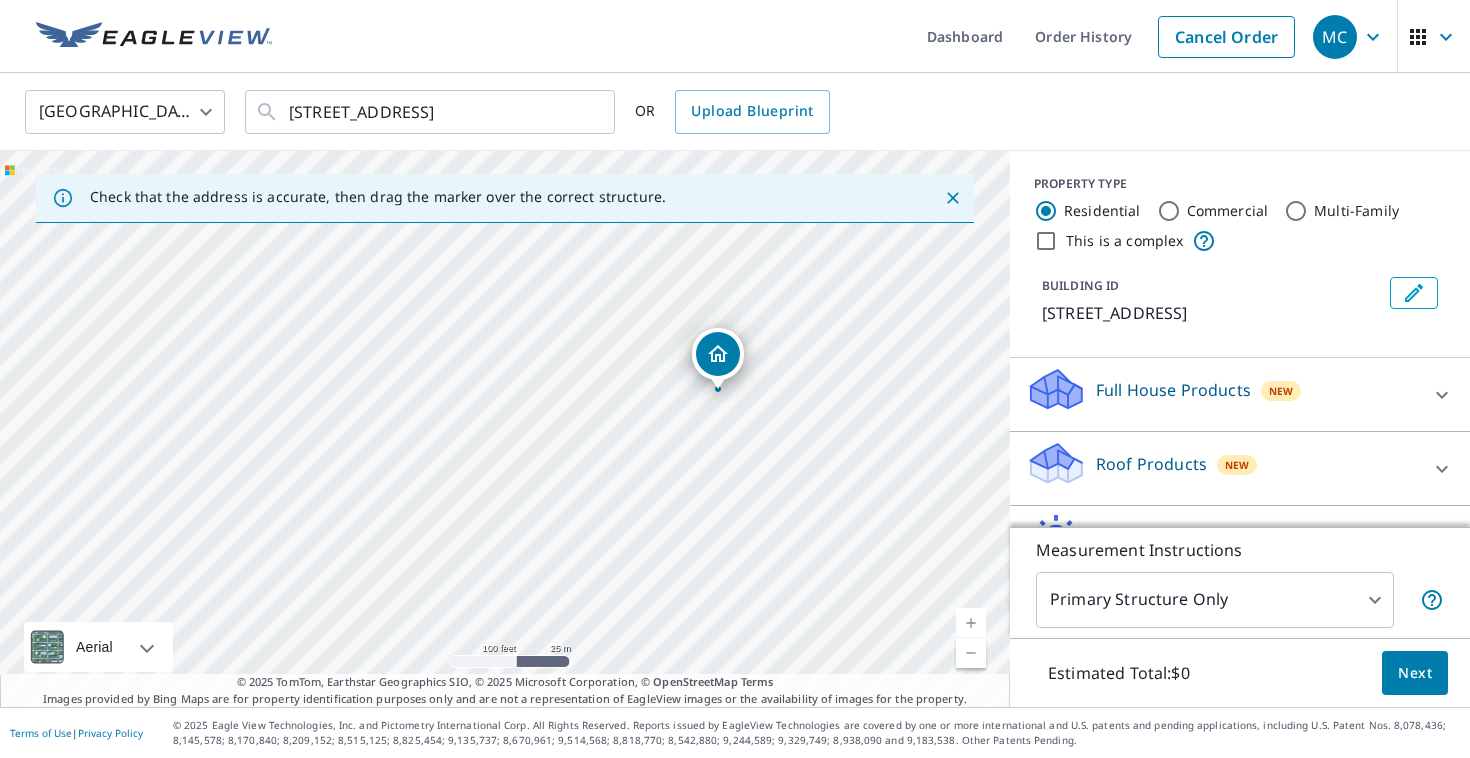 drag, startPoint x: 761, startPoint y: 579, endPoint x: 765, endPoint y: 486, distance: 93.08598 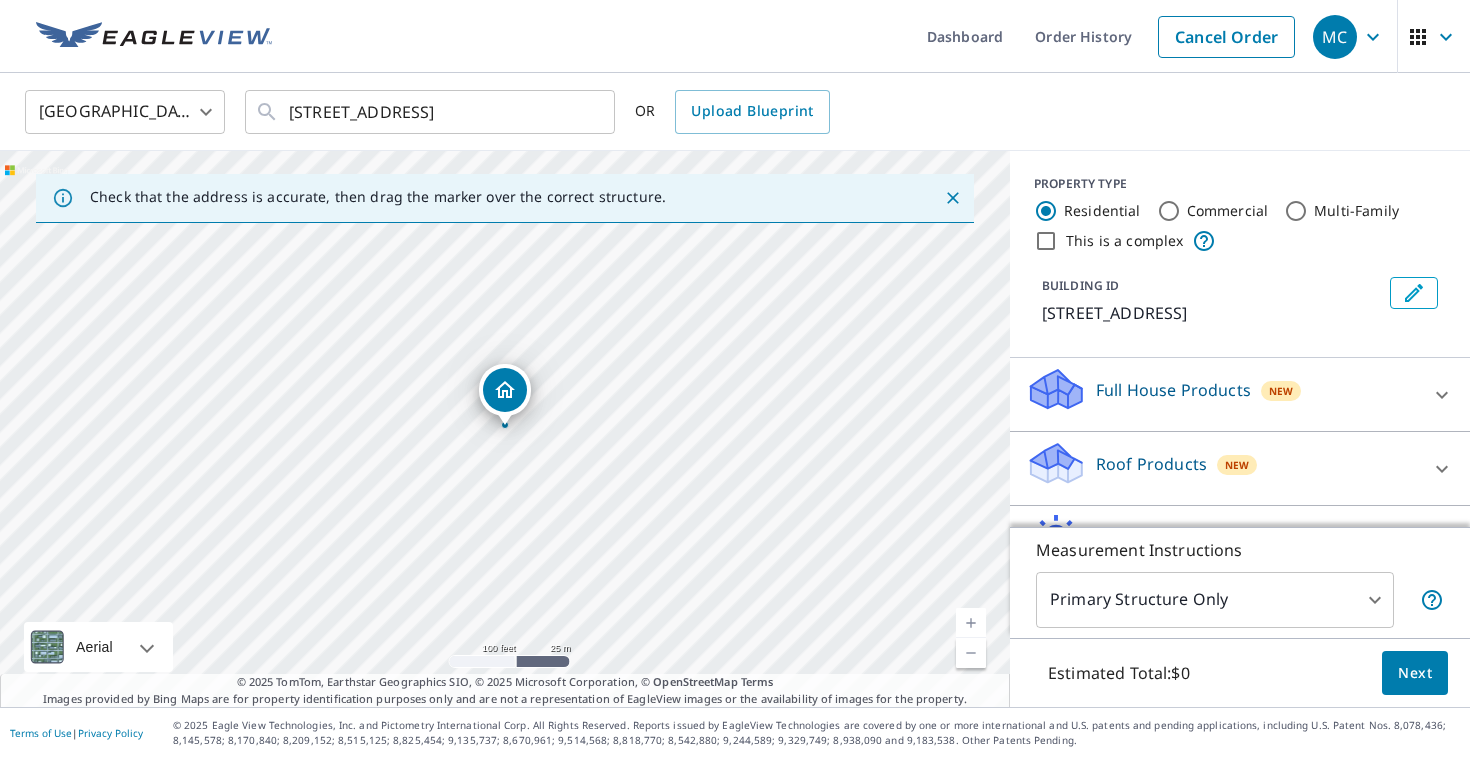 click at bounding box center (971, 623) 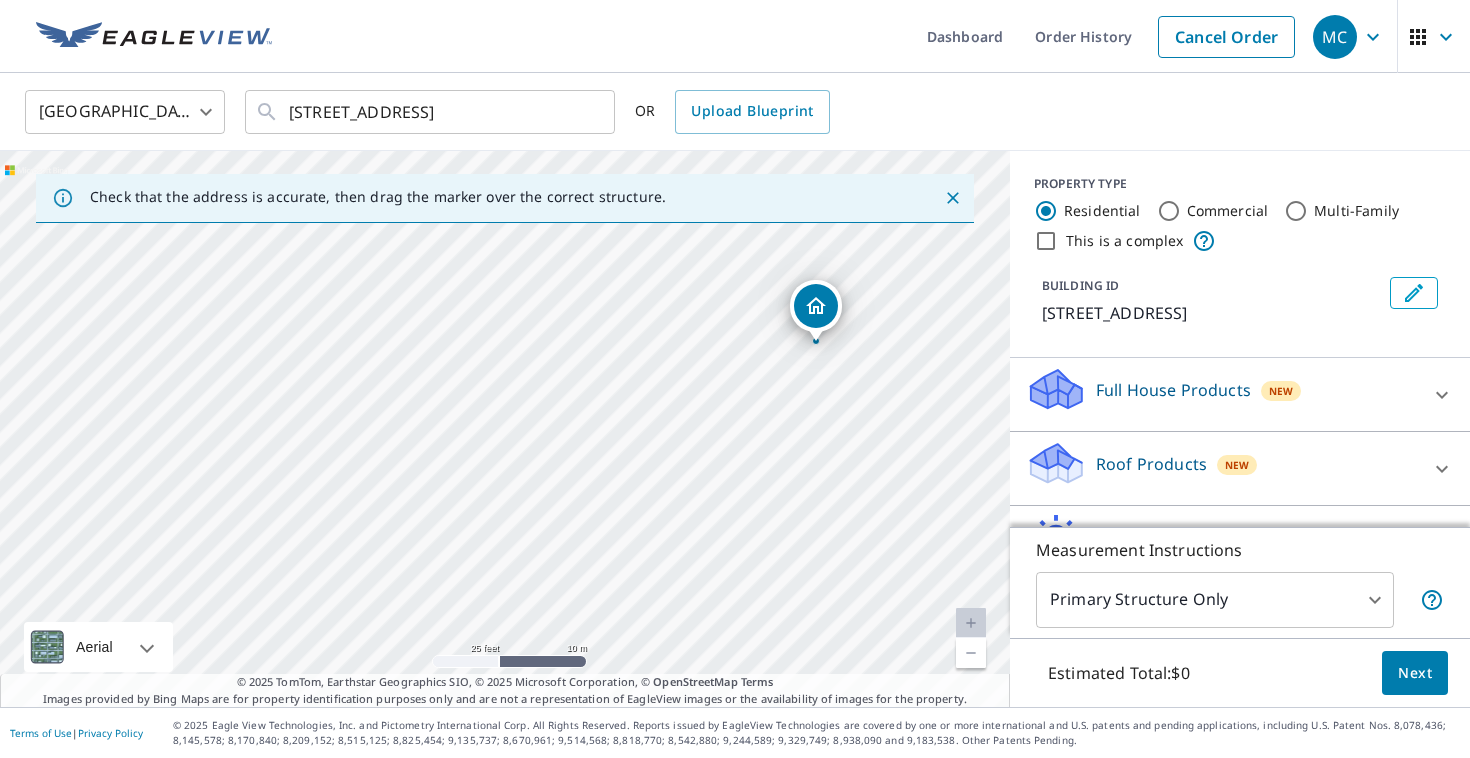 drag, startPoint x: 570, startPoint y: 548, endPoint x: 965, endPoint y: 437, distance: 410.2999 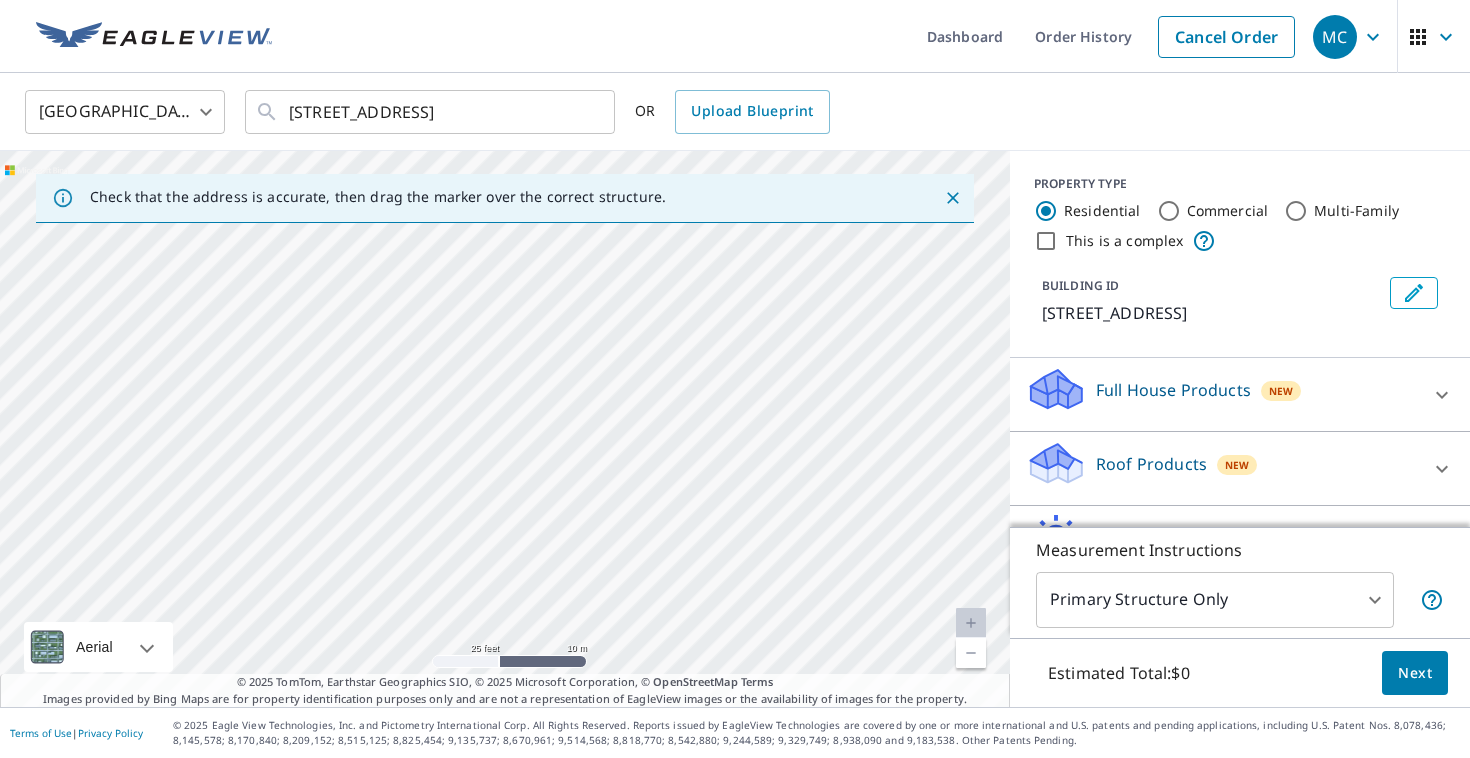 drag, startPoint x: 345, startPoint y: 437, endPoint x: 797, endPoint y: 534, distance: 462.29105 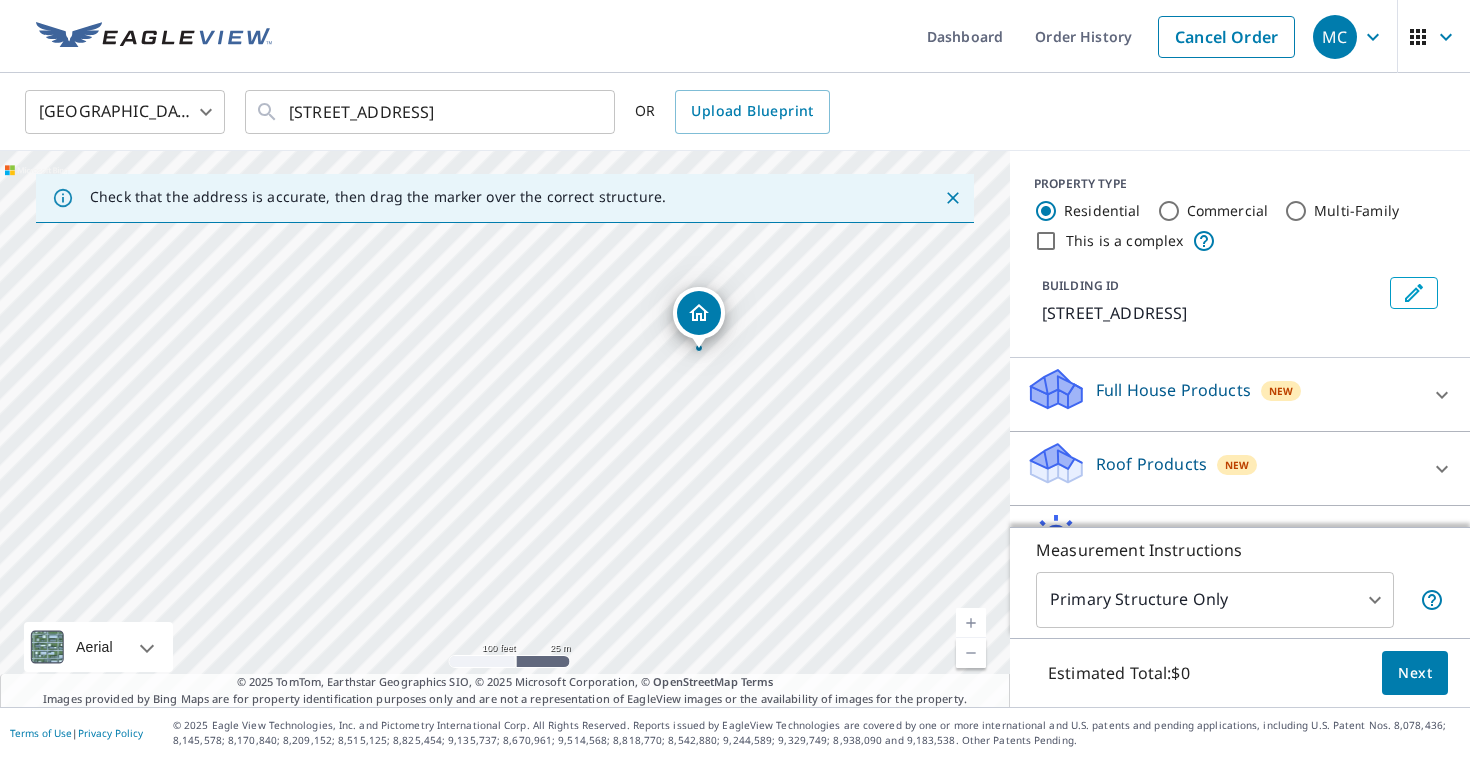 click on "© 2025 TomTom, Earthstar Geographics SIO, © 2025 Microsoft Corporation, ©   OpenStreetMap   Terms Images provided by Bing Maps are for property identification purposes only and are not a representation of EagleView images or the availability of images for the property." at bounding box center (505, 690) 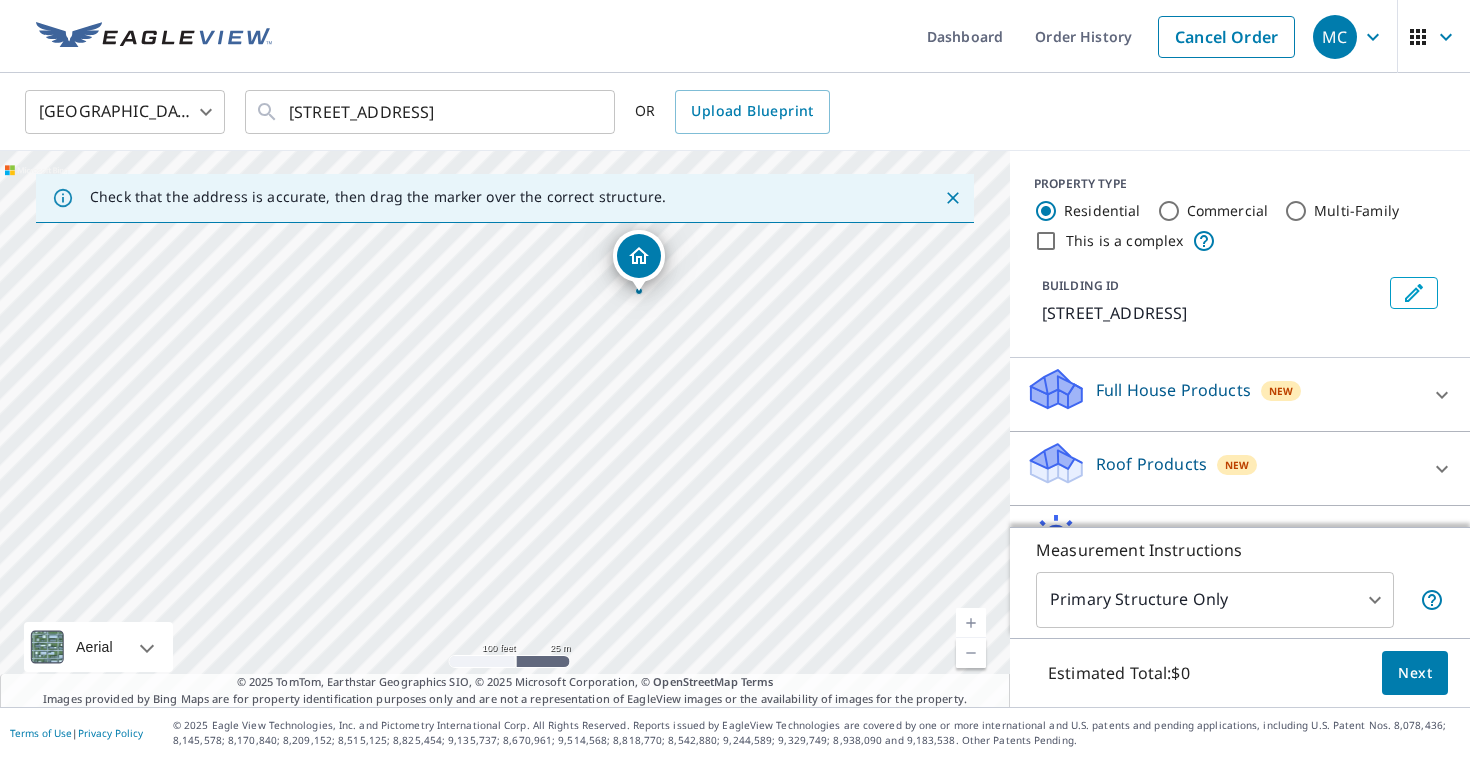 click on "[STREET_ADDRESS]" at bounding box center [505, 429] 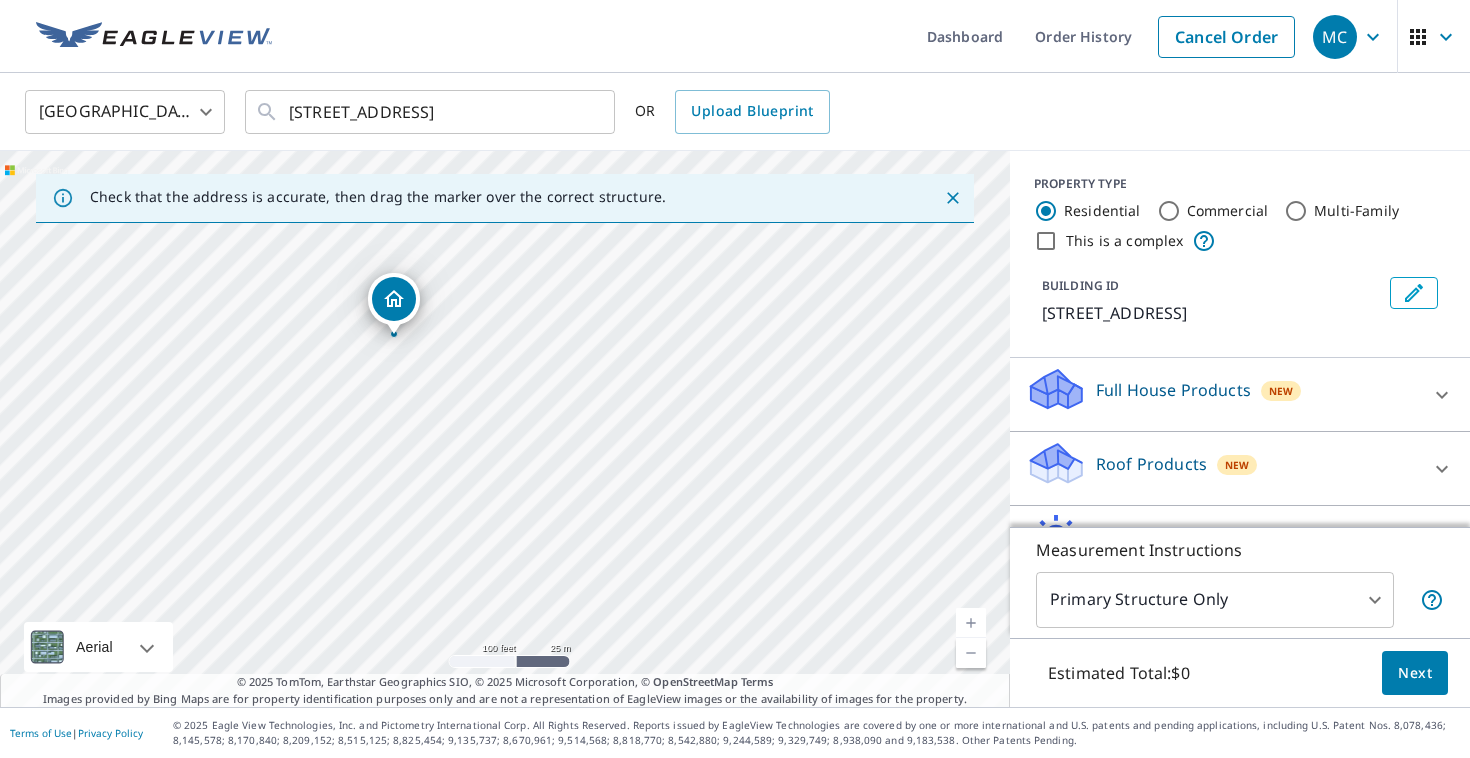 drag, startPoint x: 641, startPoint y: 270, endPoint x: 396, endPoint y: 318, distance: 249.65776 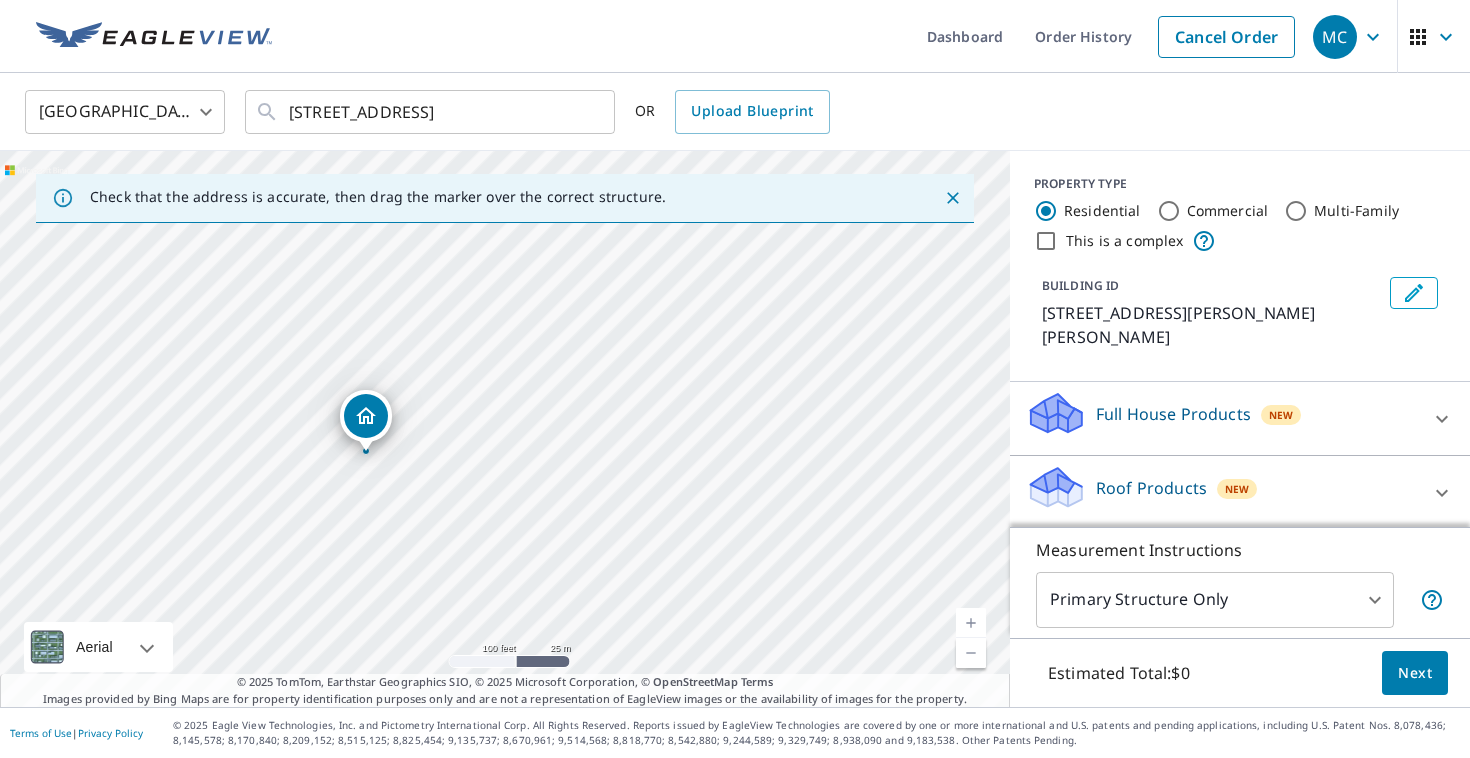 drag, startPoint x: 520, startPoint y: 392, endPoint x: 382, endPoint y: 418, distance: 140.42792 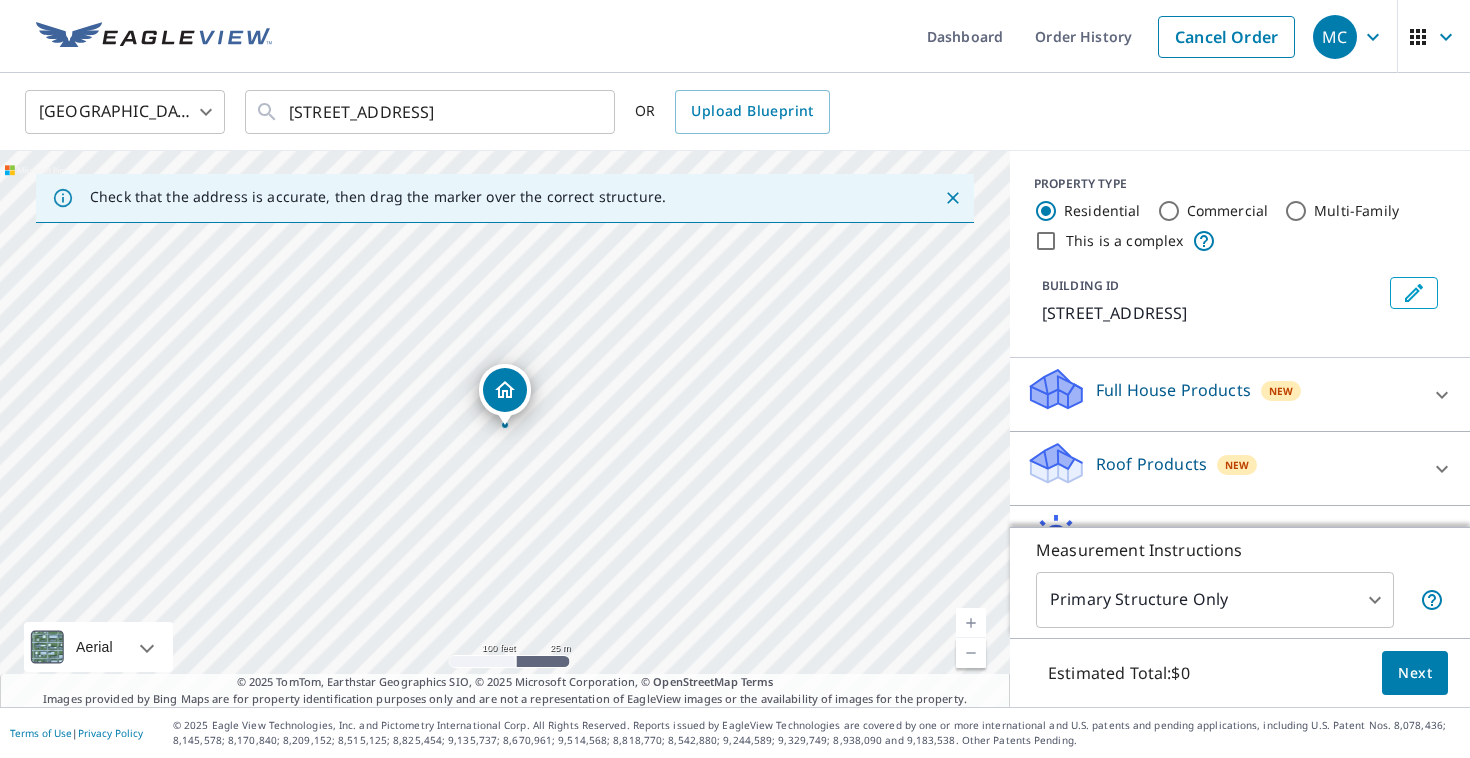 drag, startPoint x: 1034, startPoint y: 311, endPoint x: 1325, endPoint y: 327, distance: 291.43954 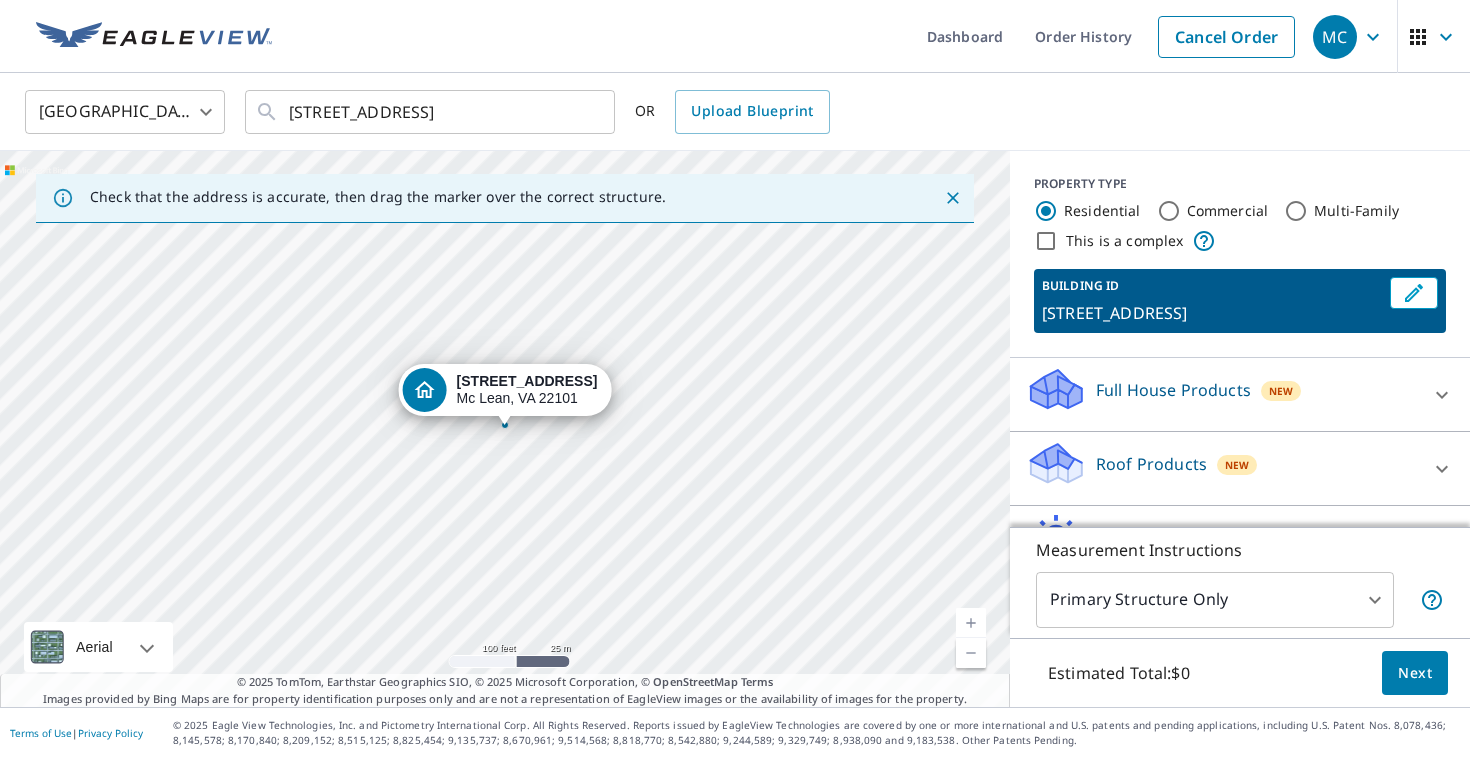 copy on "[STREET_ADDRESS]" 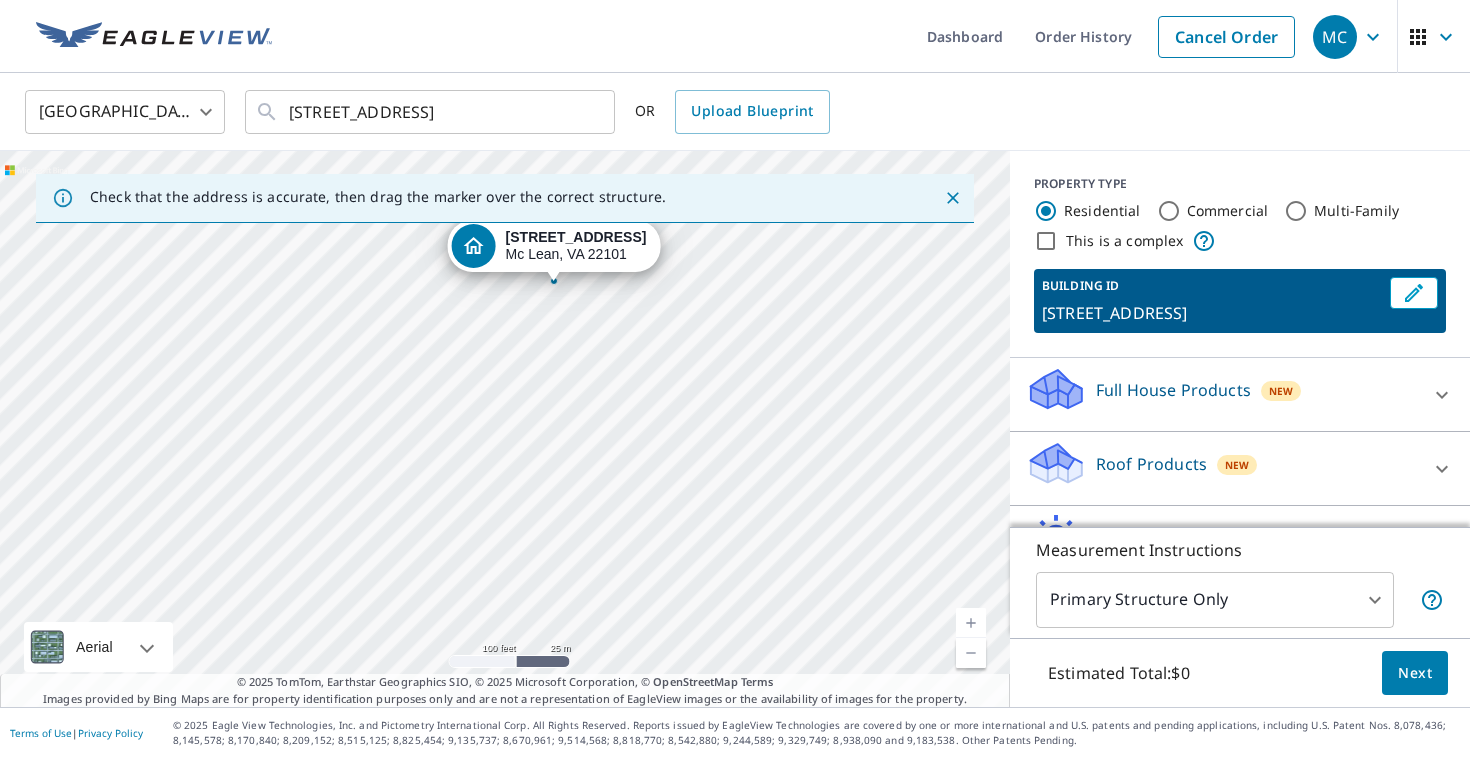 drag, startPoint x: 726, startPoint y: 579, endPoint x: 775, endPoint y: 435, distance: 152.10852 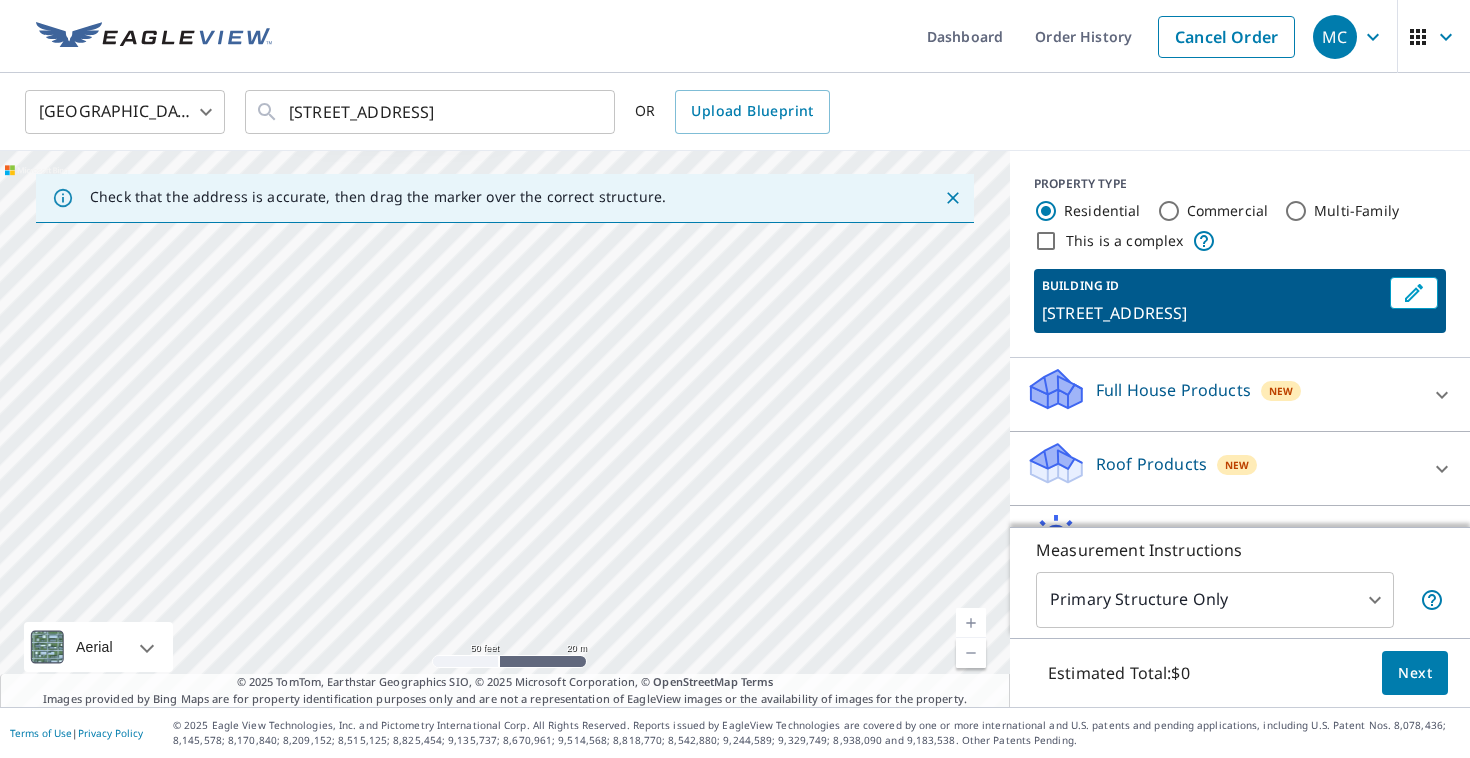 drag, startPoint x: 932, startPoint y: 486, endPoint x: 631, endPoint y: 514, distance: 302.29953 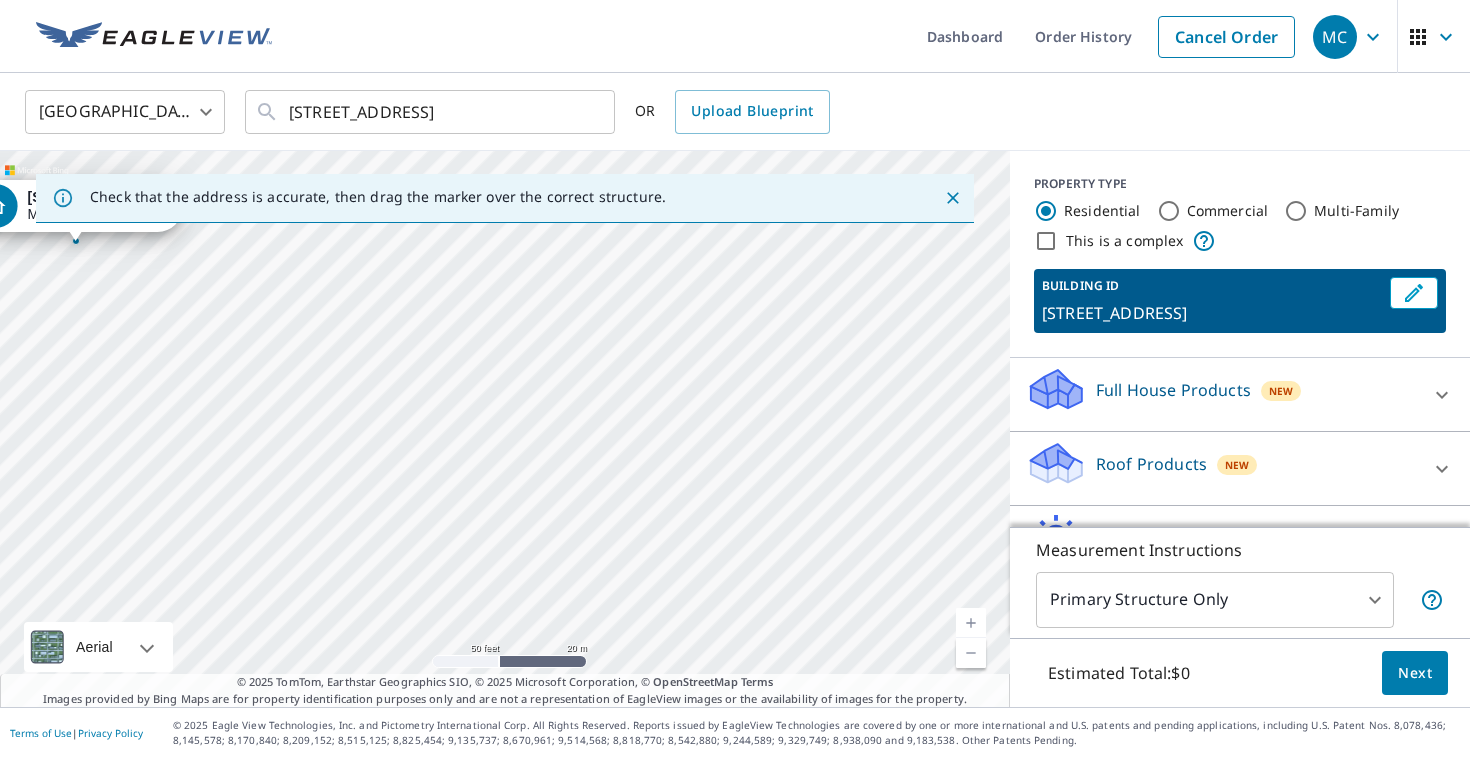 drag, startPoint x: 823, startPoint y: 459, endPoint x: 489, endPoint y: 534, distance: 342.3171 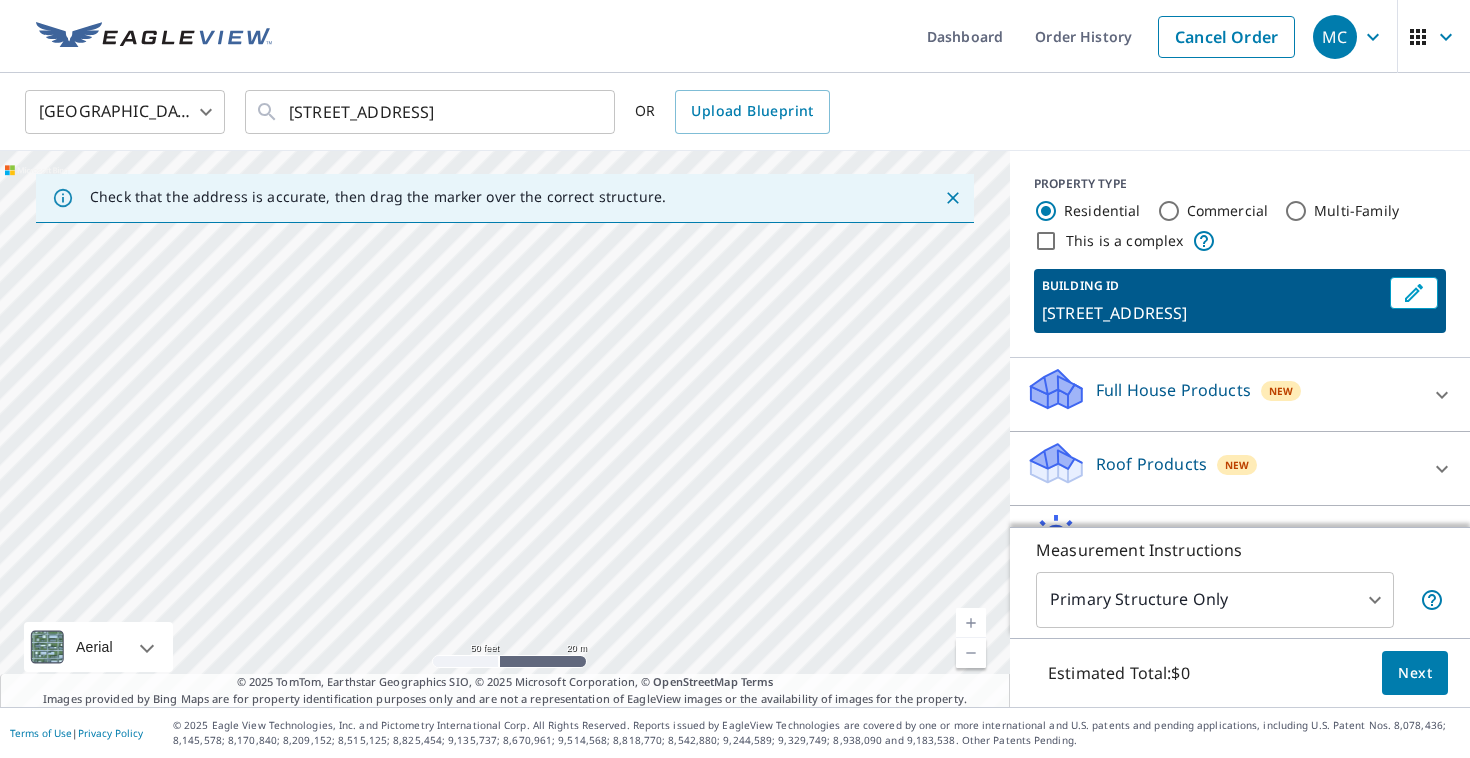 drag, startPoint x: 684, startPoint y: 428, endPoint x: 483, endPoint y: 448, distance: 201.99257 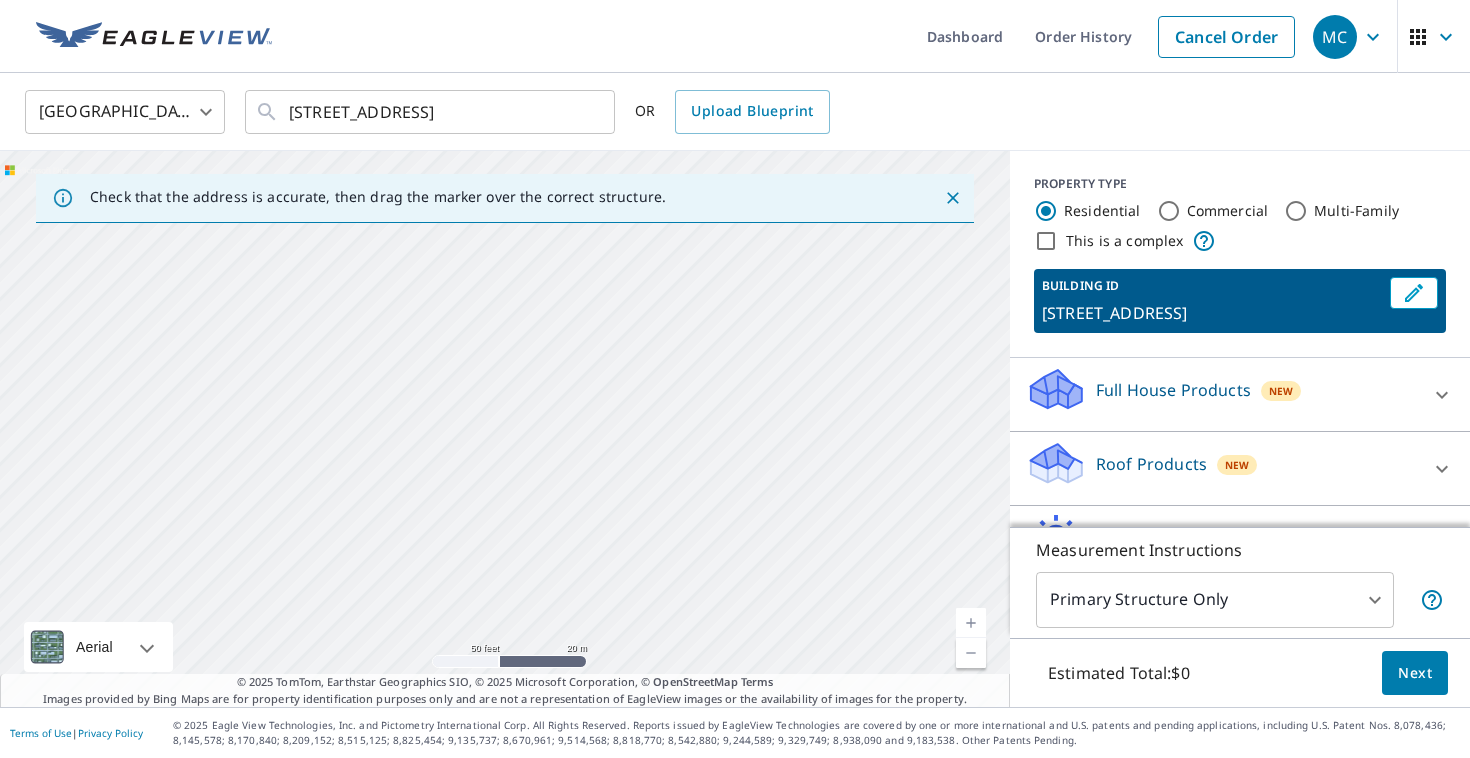 drag, startPoint x: 848, startPoint y: 444, endPoint x: 608, endPoint y: 455, distance: 240.25195 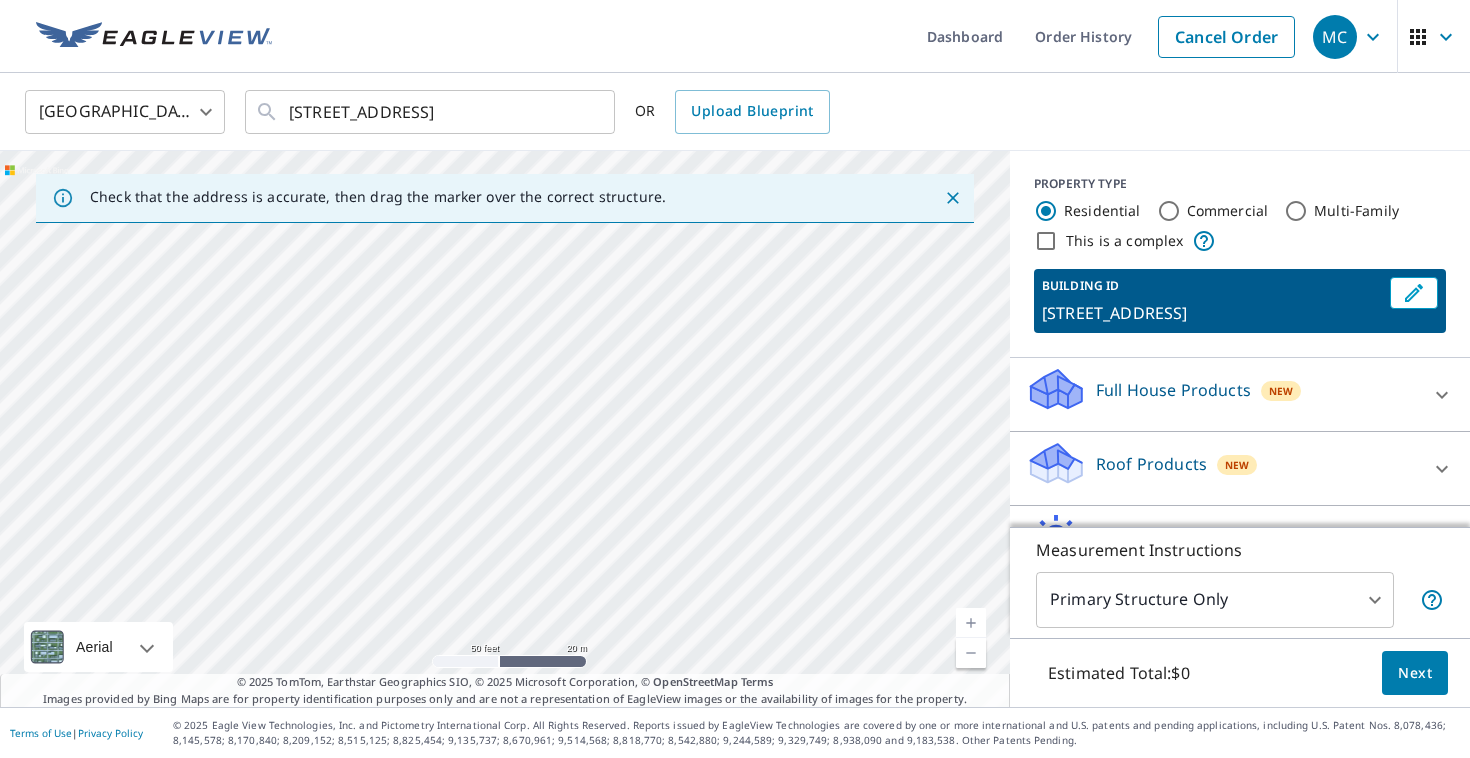 drag, startPoint x: 737, startPoint y: 389, endPoint x: 671, endPoint y: 599, distance: 220.12724 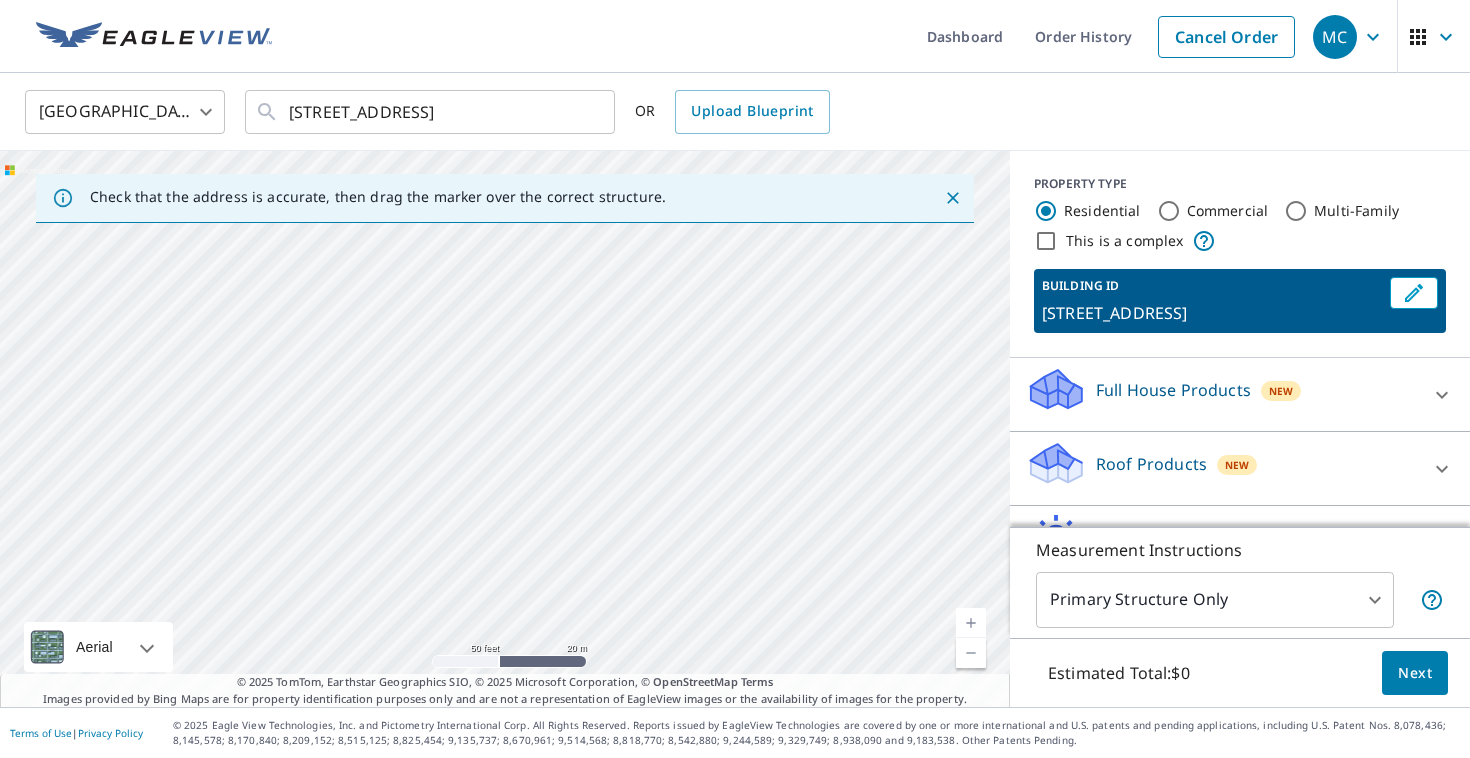 drag, startPoint x: 740, startPoint y: 408, endPoint x: 737, endPoint y: 595, distance: 187.02406 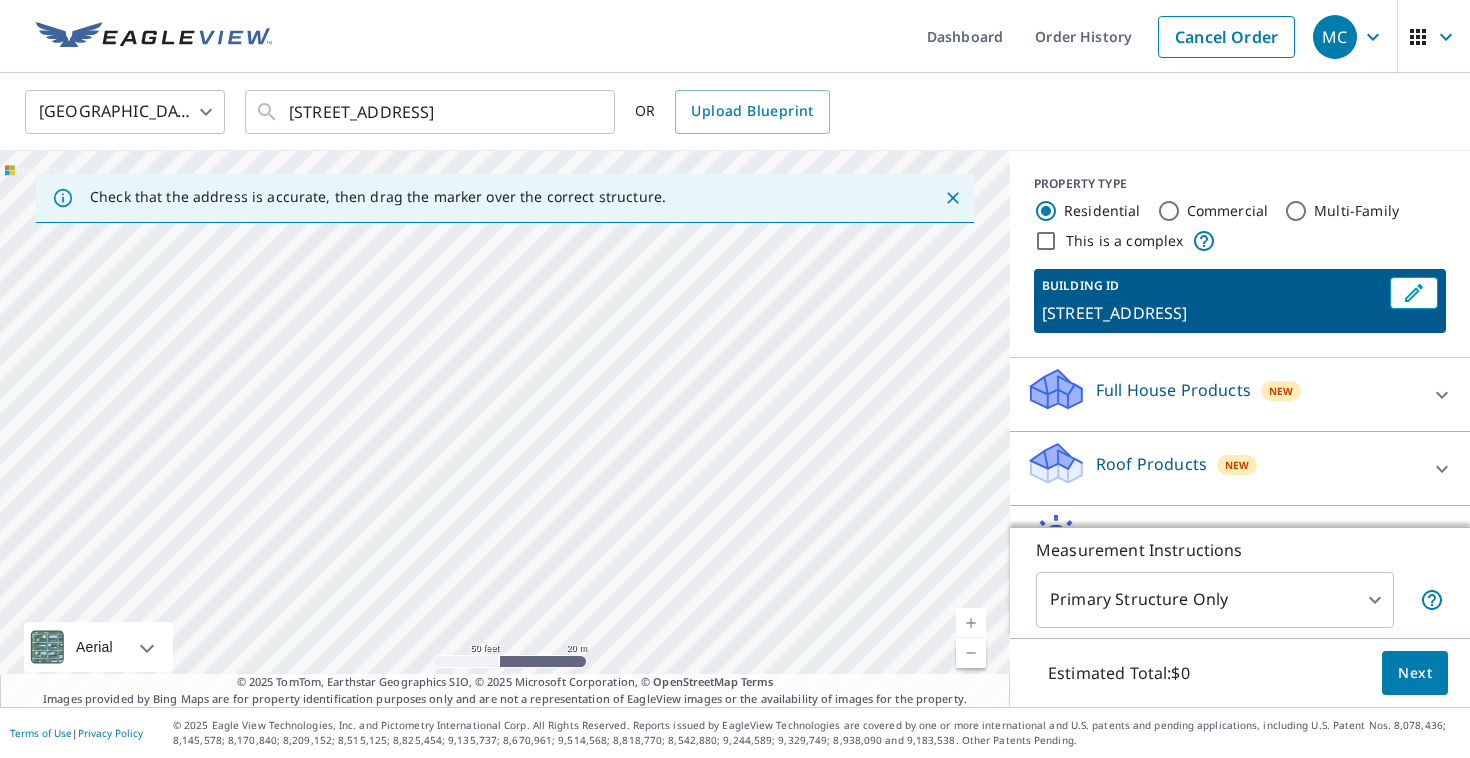 drag, startPoint x: 737, startPoint y: 460, endPoint x: 709, endPoint y: 692, distance: 233.68355 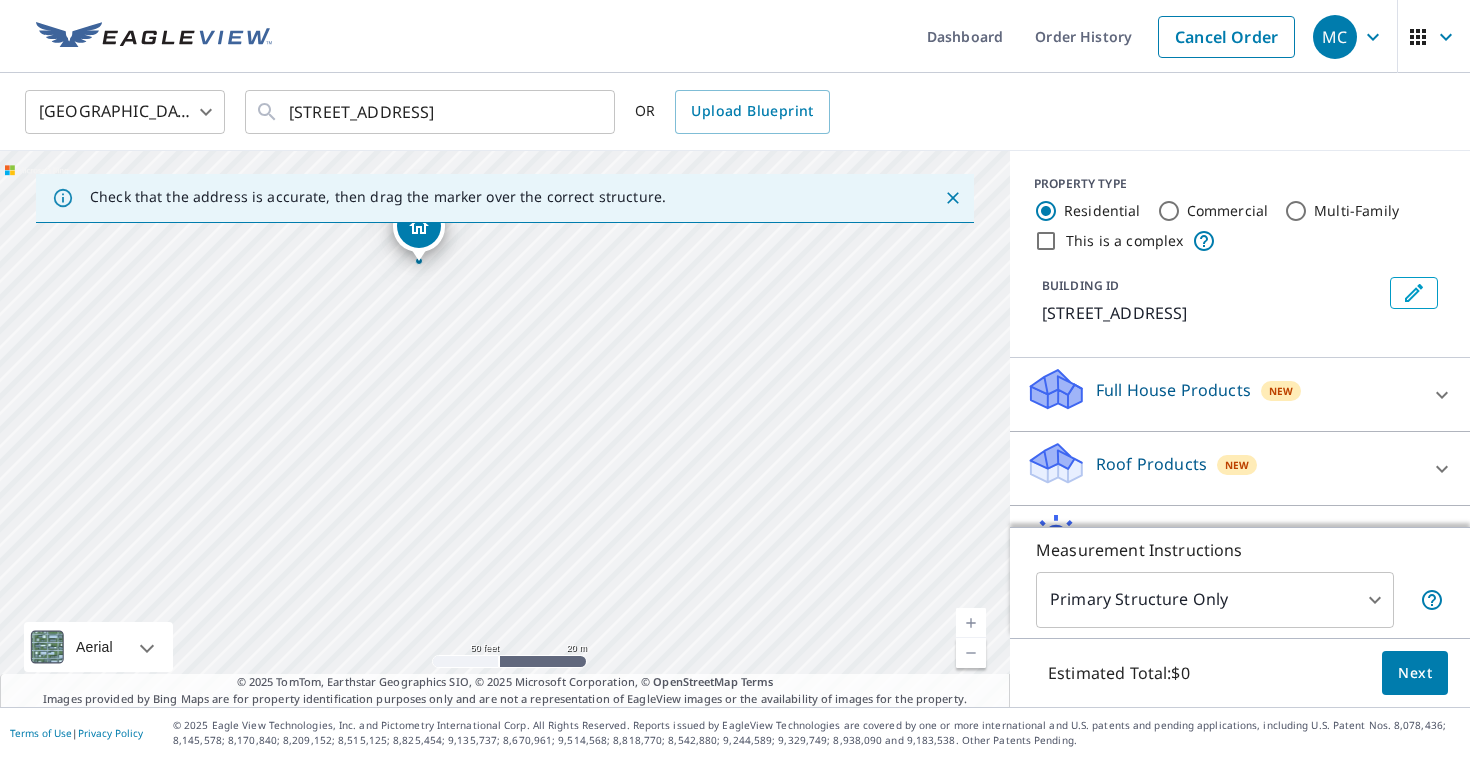 drag, startPoint x: 849, startPoint y: 599, endPoint x: 710, endPoint y: 360, distance: 276.48148 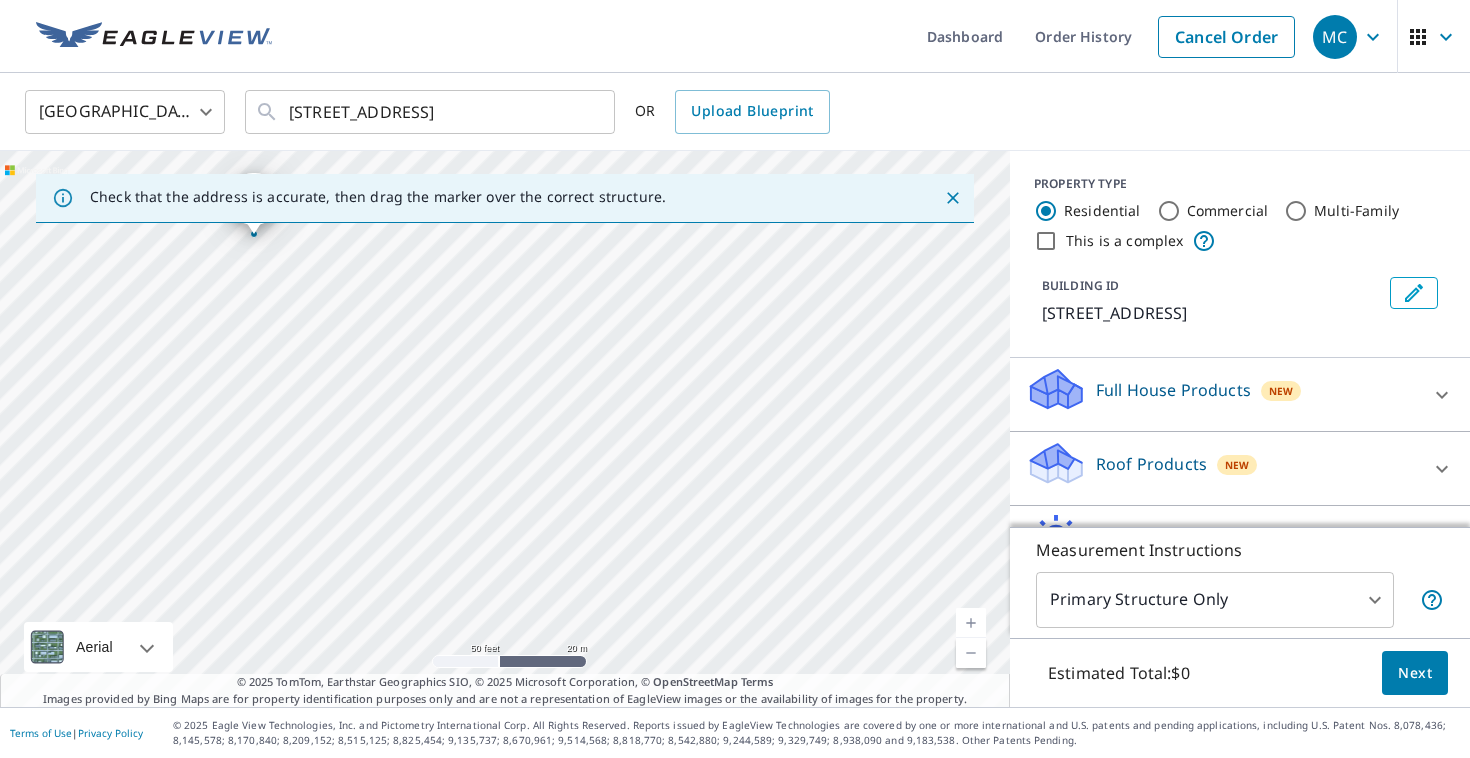 drag, startPoint x: 873, startPoint y: 374, endPoint x: 589, endPoint y: 469, distance: 299.46786 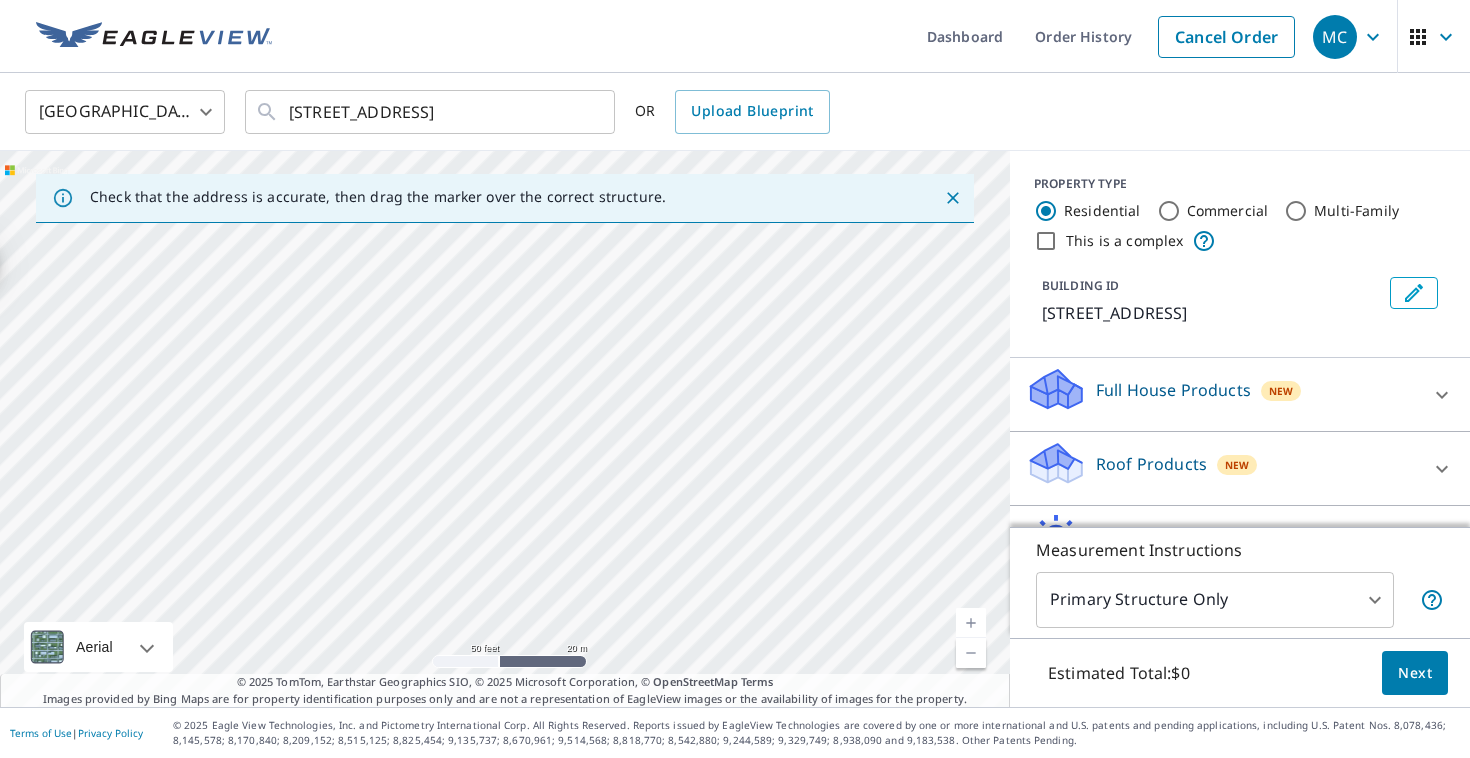 drag, startPoint x: 877, startPoint y: 407, endPoint x: 630, endPoint y: 461, distance: 252.83394 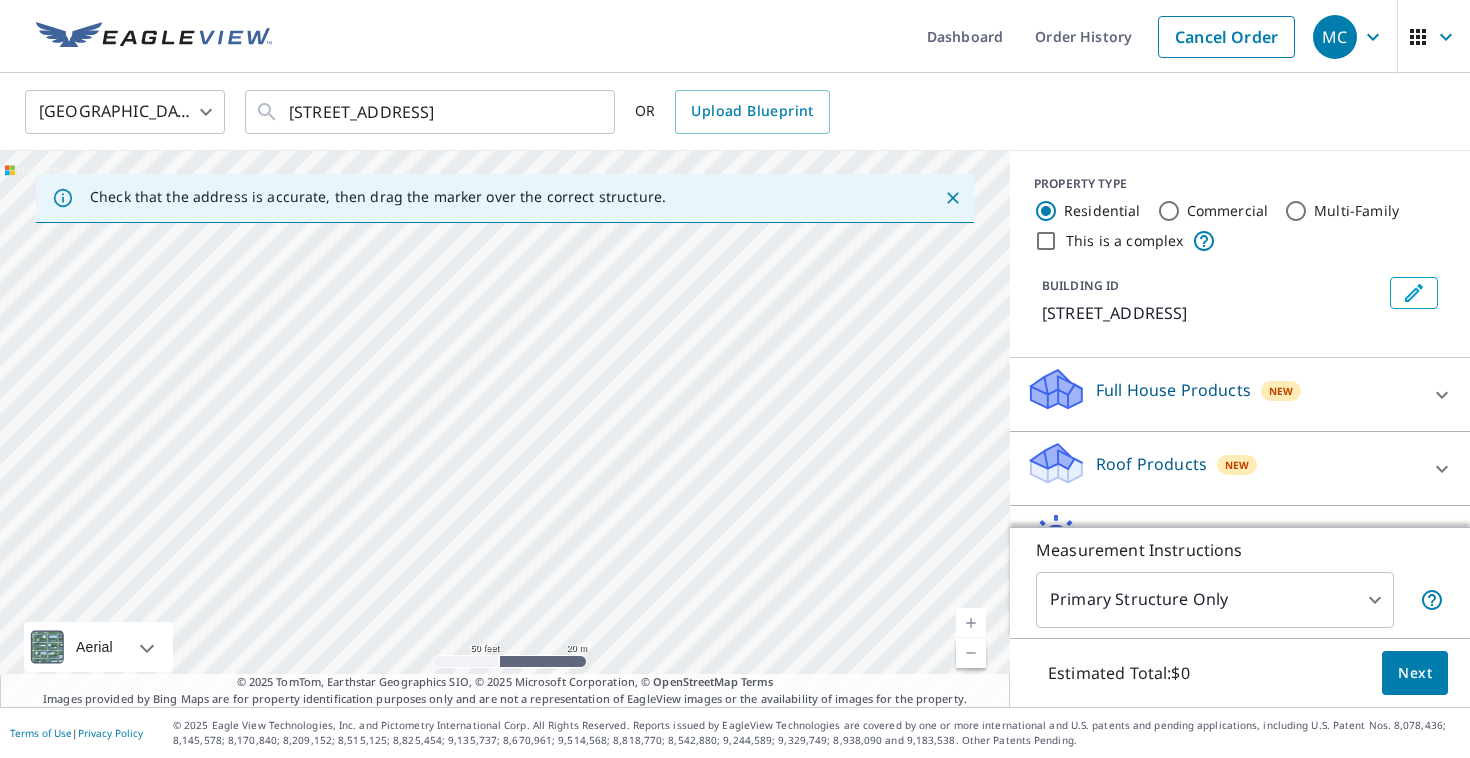 drag, startPoint x: 811, startPoint y: 460, endPoint x: 579, endPoint y: 474, distance: 232.42203 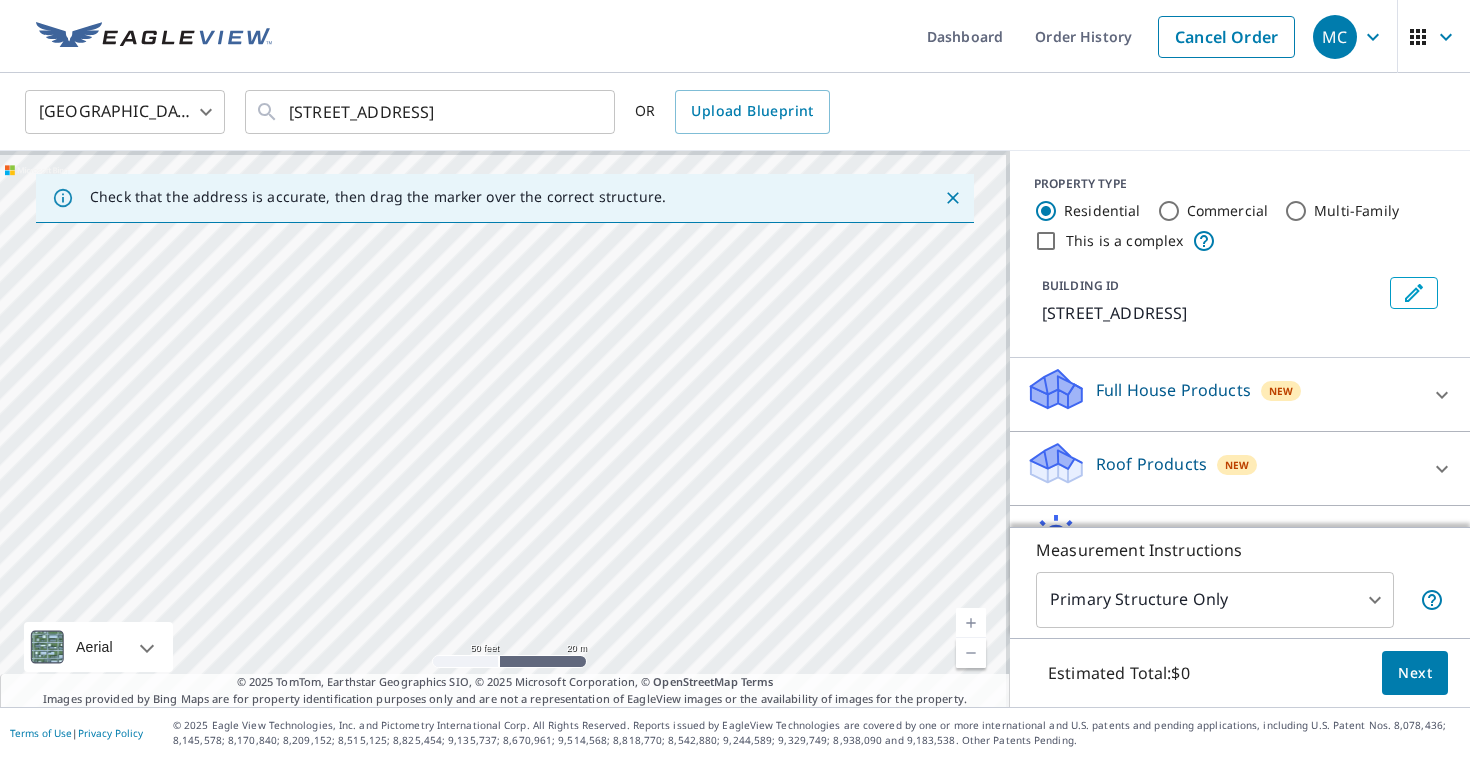drag, startPoint x: 885, startPoint y: 411, endPoint x: 774, endPoint y: 537, distance: 167.91962 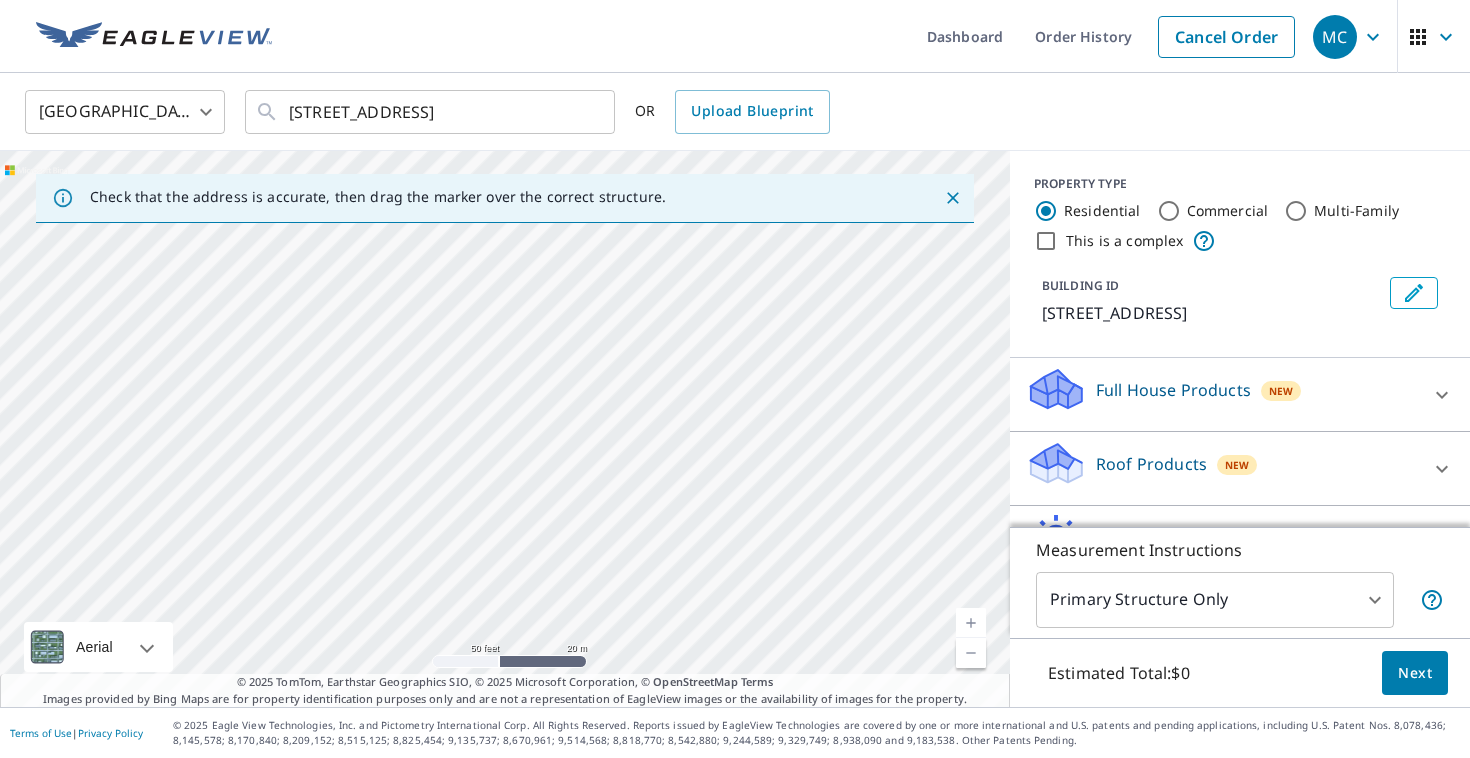 drag, startPoint x: 838, startPoint y: 448, endPoint x: 796, endPoint y: 616, distance: 173.17044 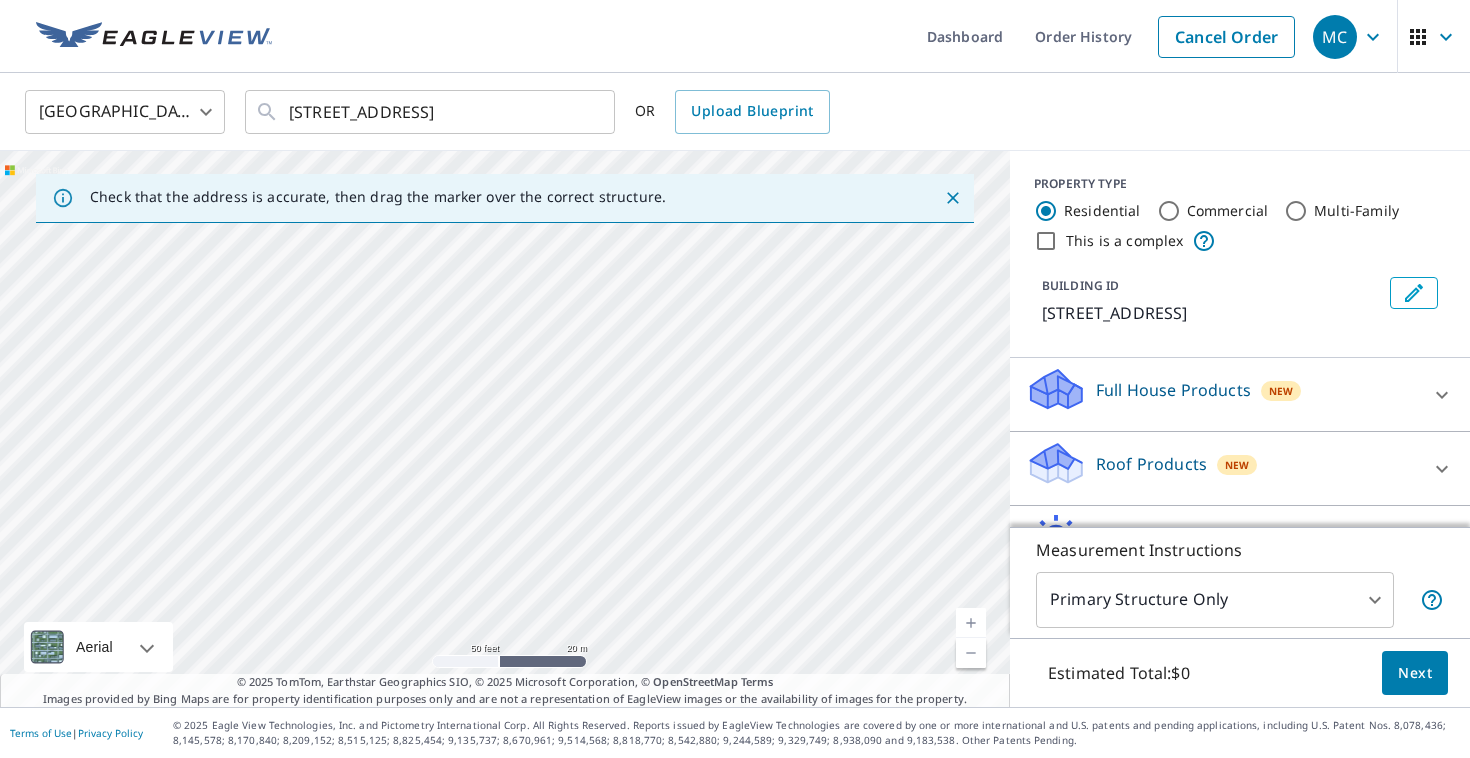 drag, startPoint x: 698, startPoint y: 408, endPoint x: 750, endPoint y: 230, distance: 185.44002 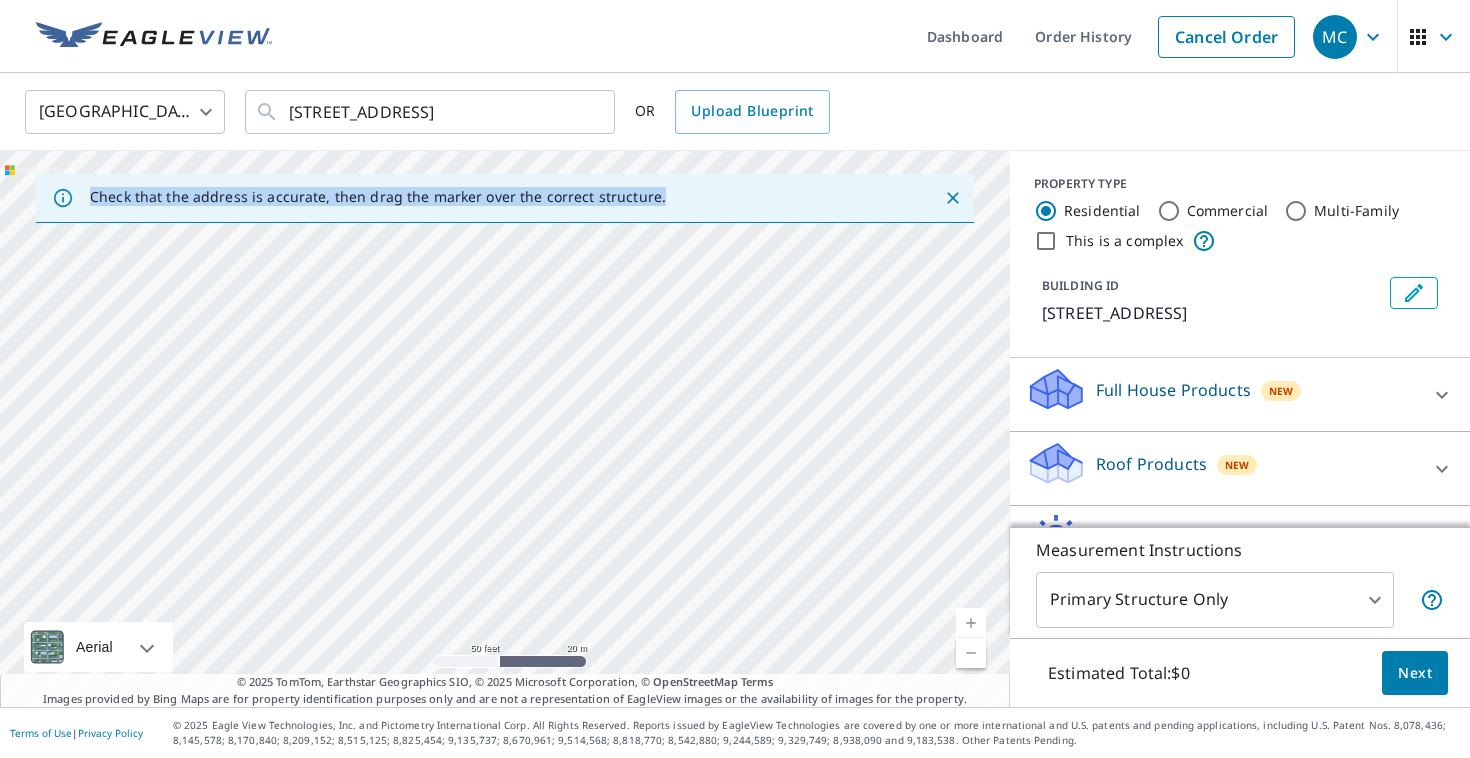 drag, startPoint x: 756, startPoint y: 209, endPoint x: 756, endPoint y: 182, distance: 27 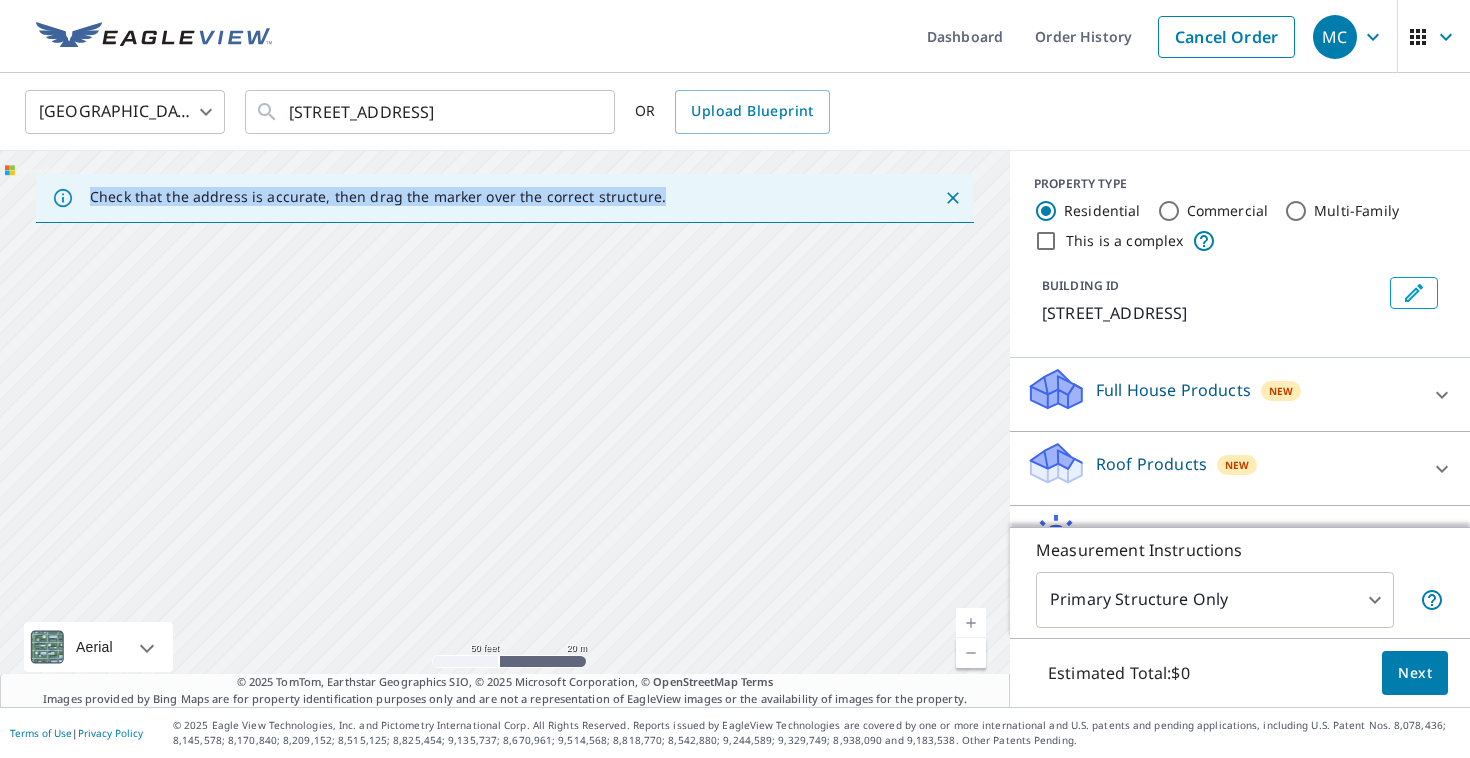 click on "[STREET_ADDRESS]" at bounding box center [505, 429] 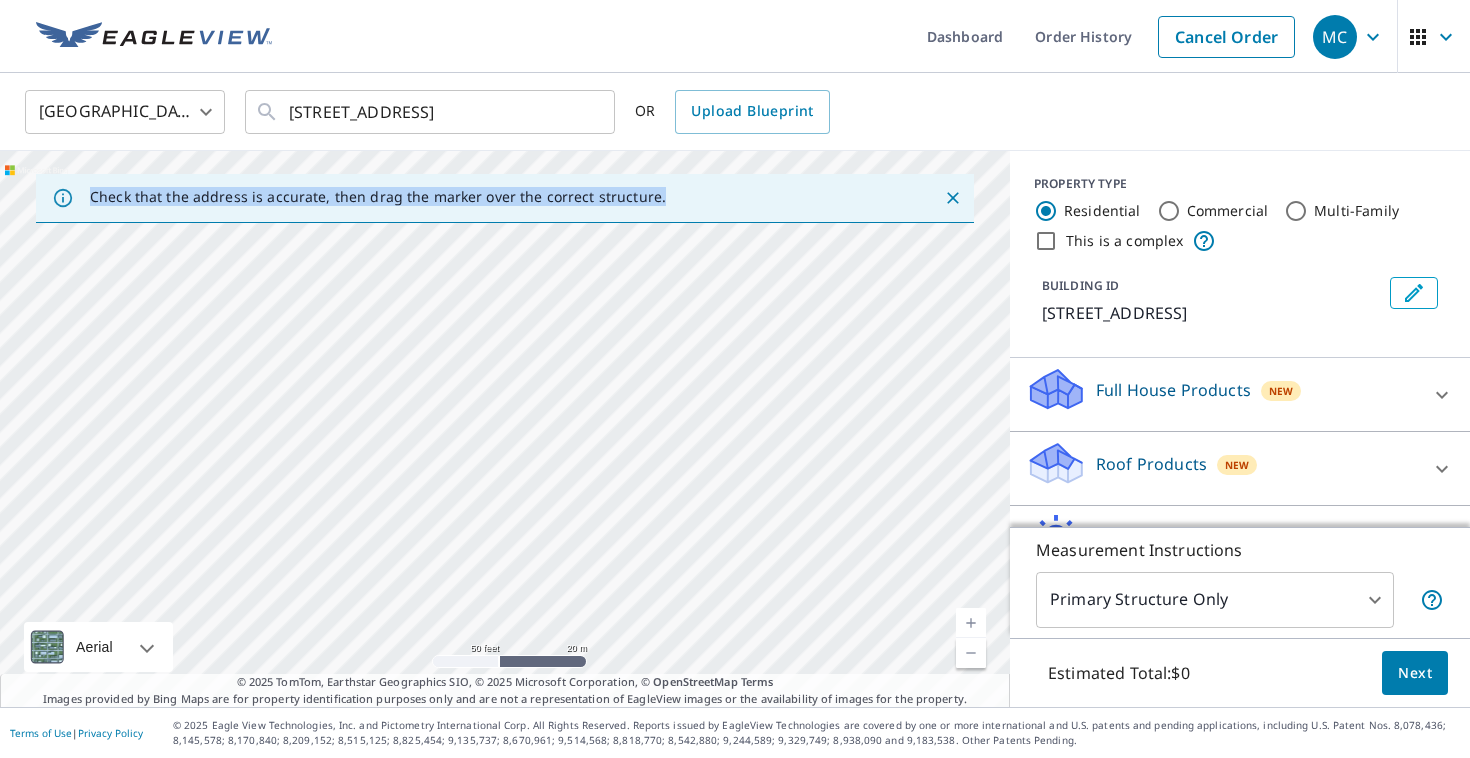 click on "[STREET_ADDRESS]" at bounding box center [505, 429] 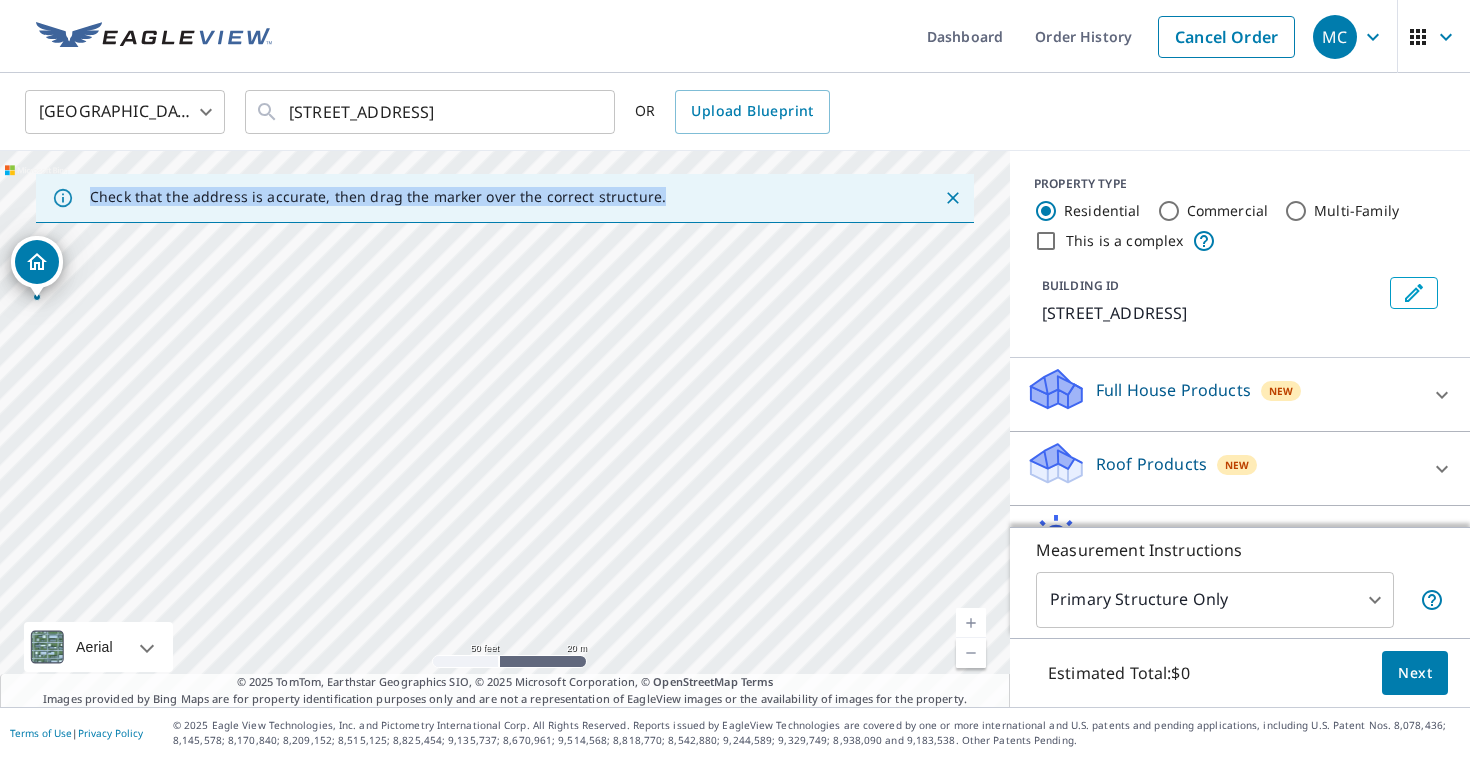 click on "[STREET_ADDRESS]" at bounding box center [505, 429] 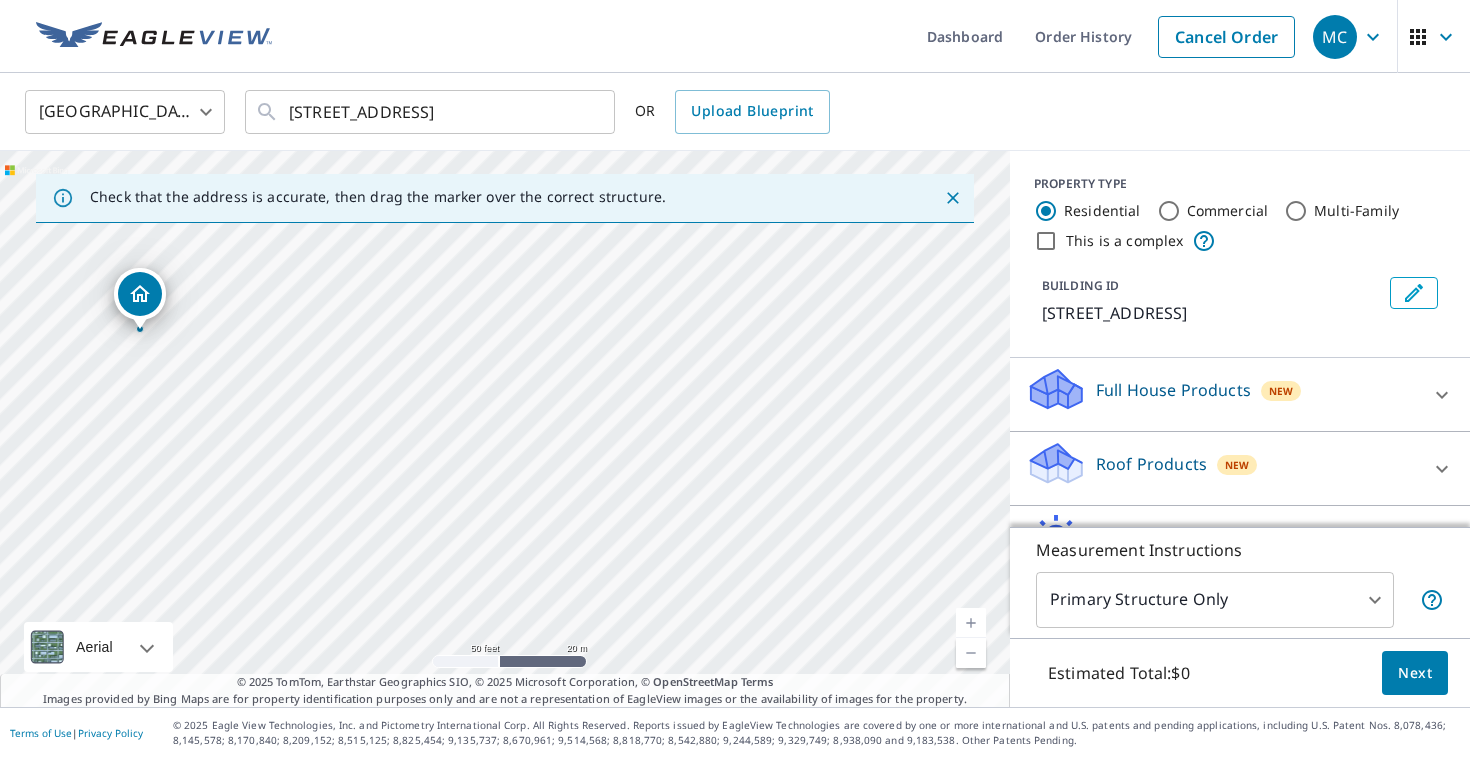 click on "New" at bounding box center [1237, 465] 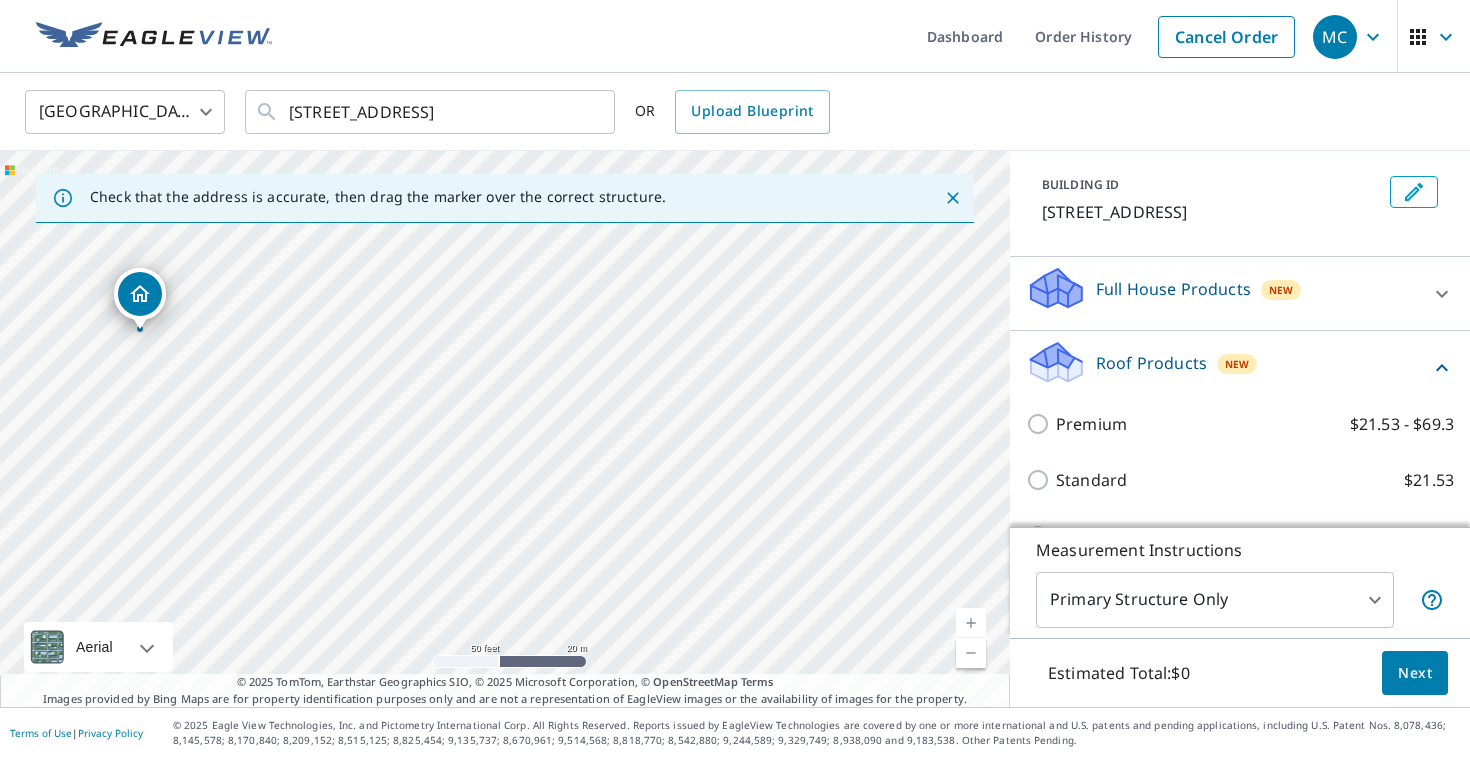 scroll, scrollTop: 104, scrollLeft: 0, axis: vertical 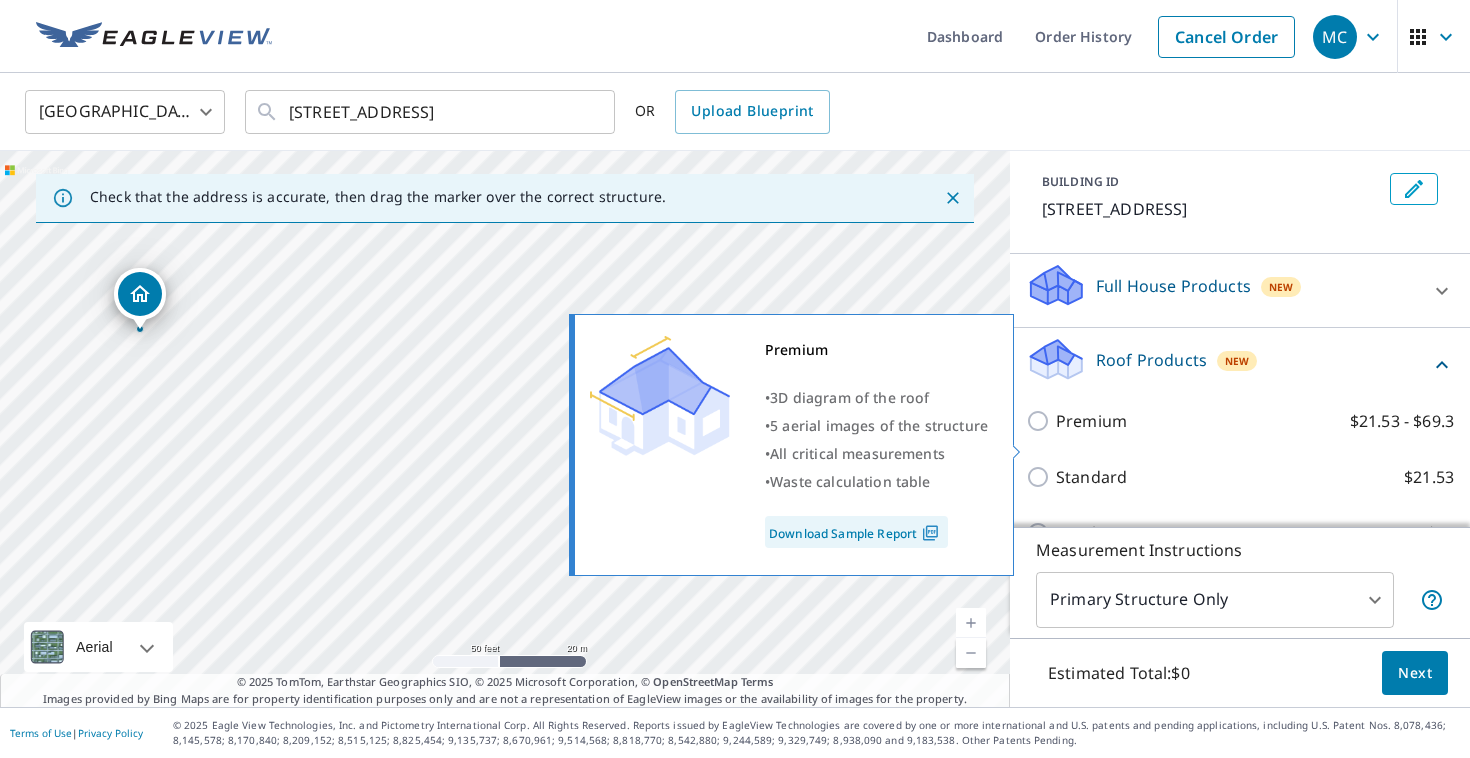 click on "Premium $21.53 - $69.3" at bounding box center [1041, 421] 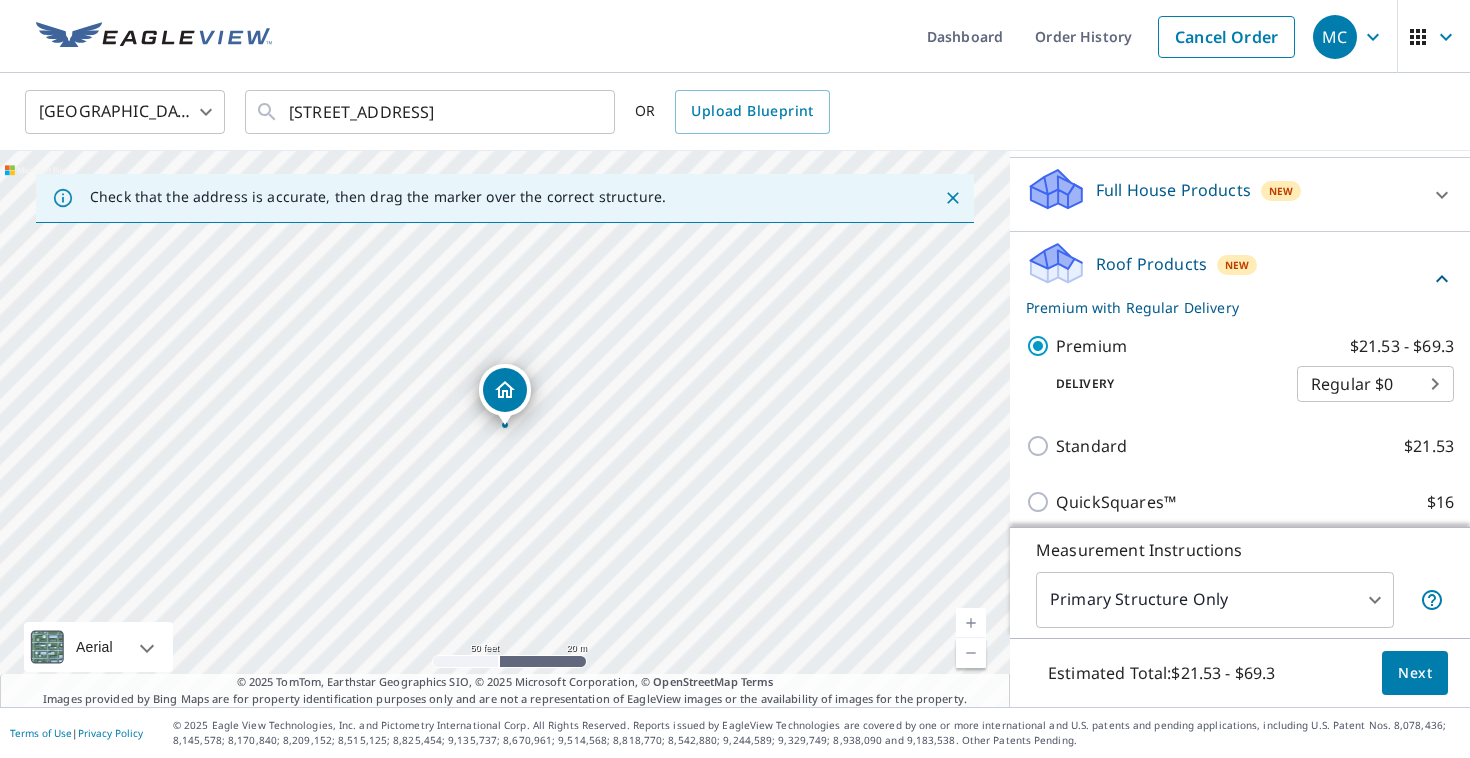 scroll, scrollTop: 205, scrollLeft: 0, axis: vertical 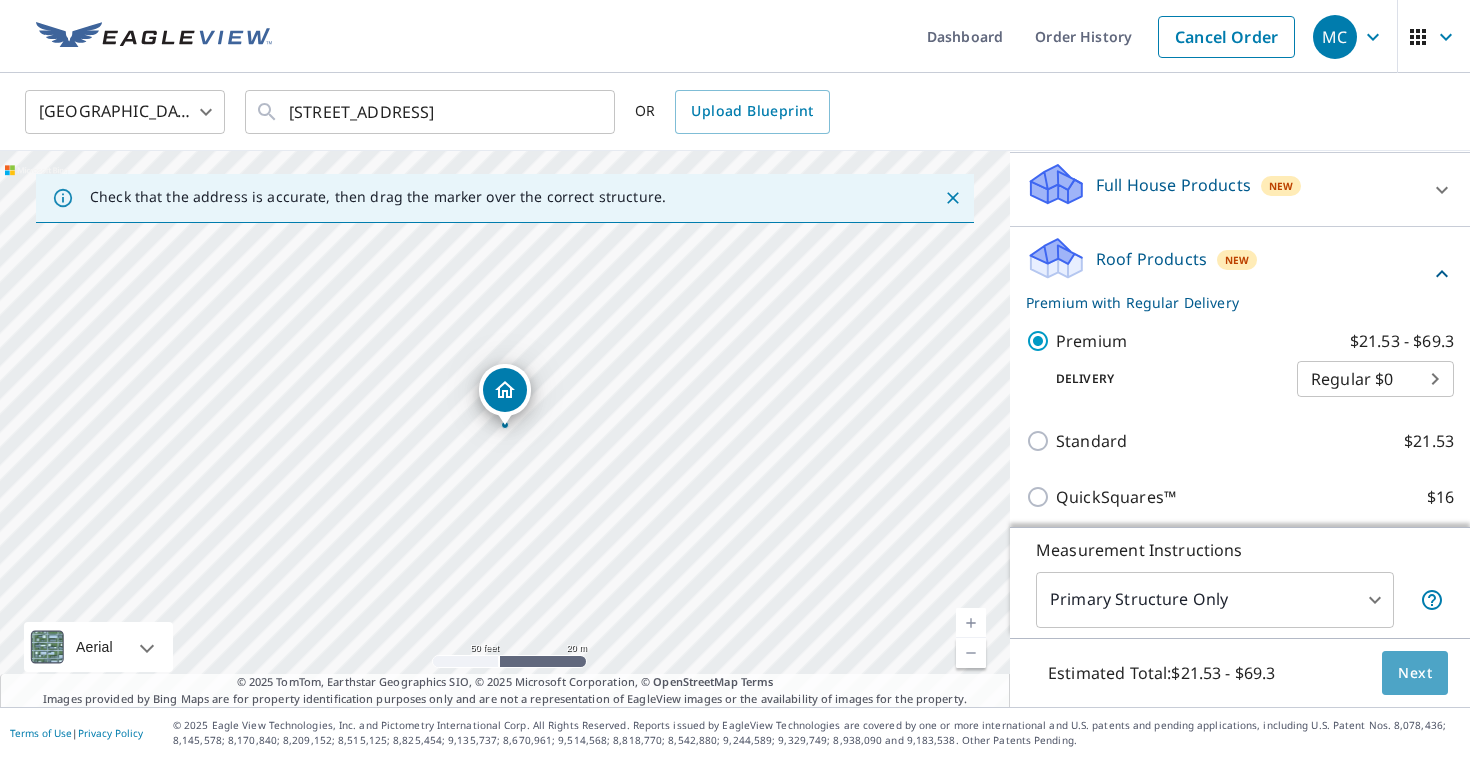 click on "Next" at bounding box center [1415, 673] 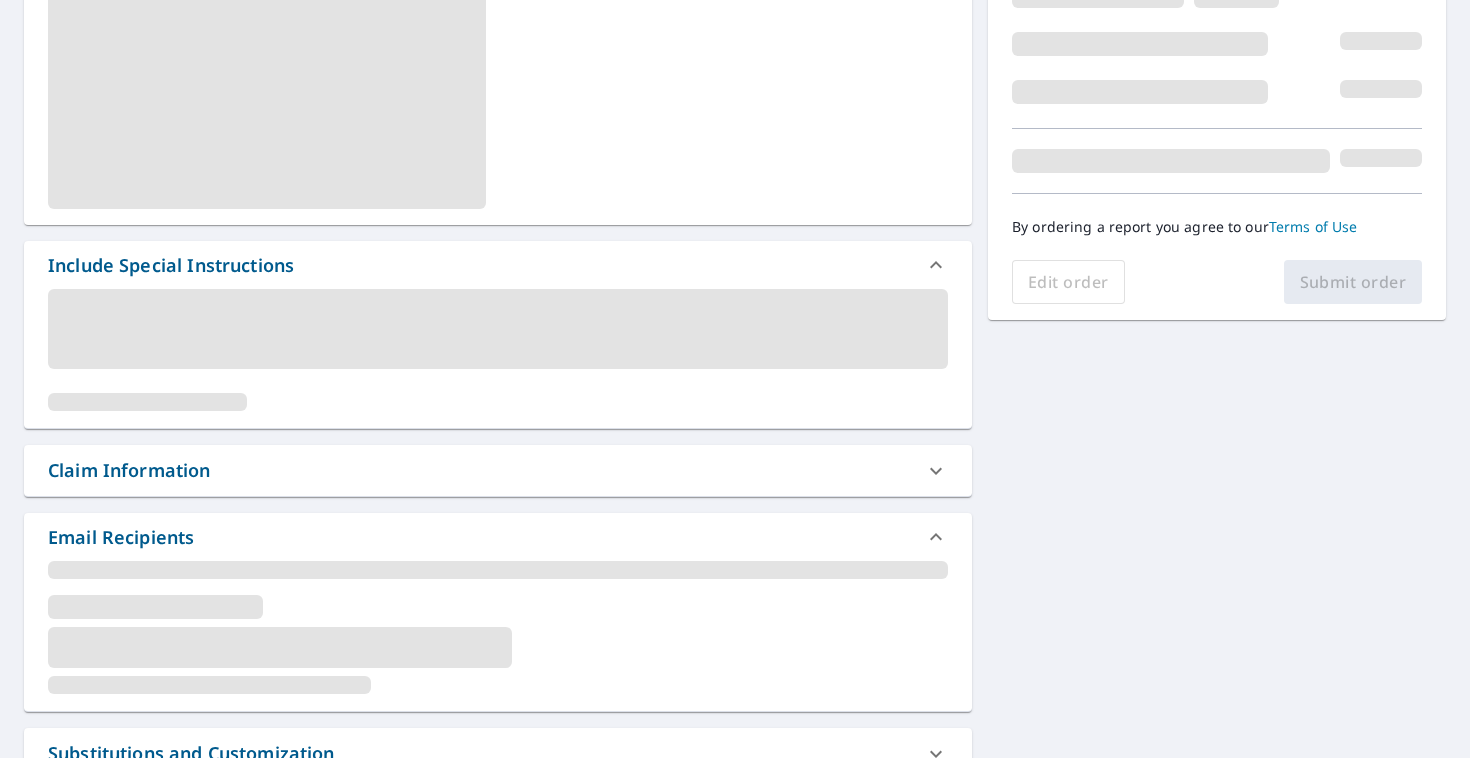 scroll, scrollTop: 493, scrollLeft: 0, axis: vertical 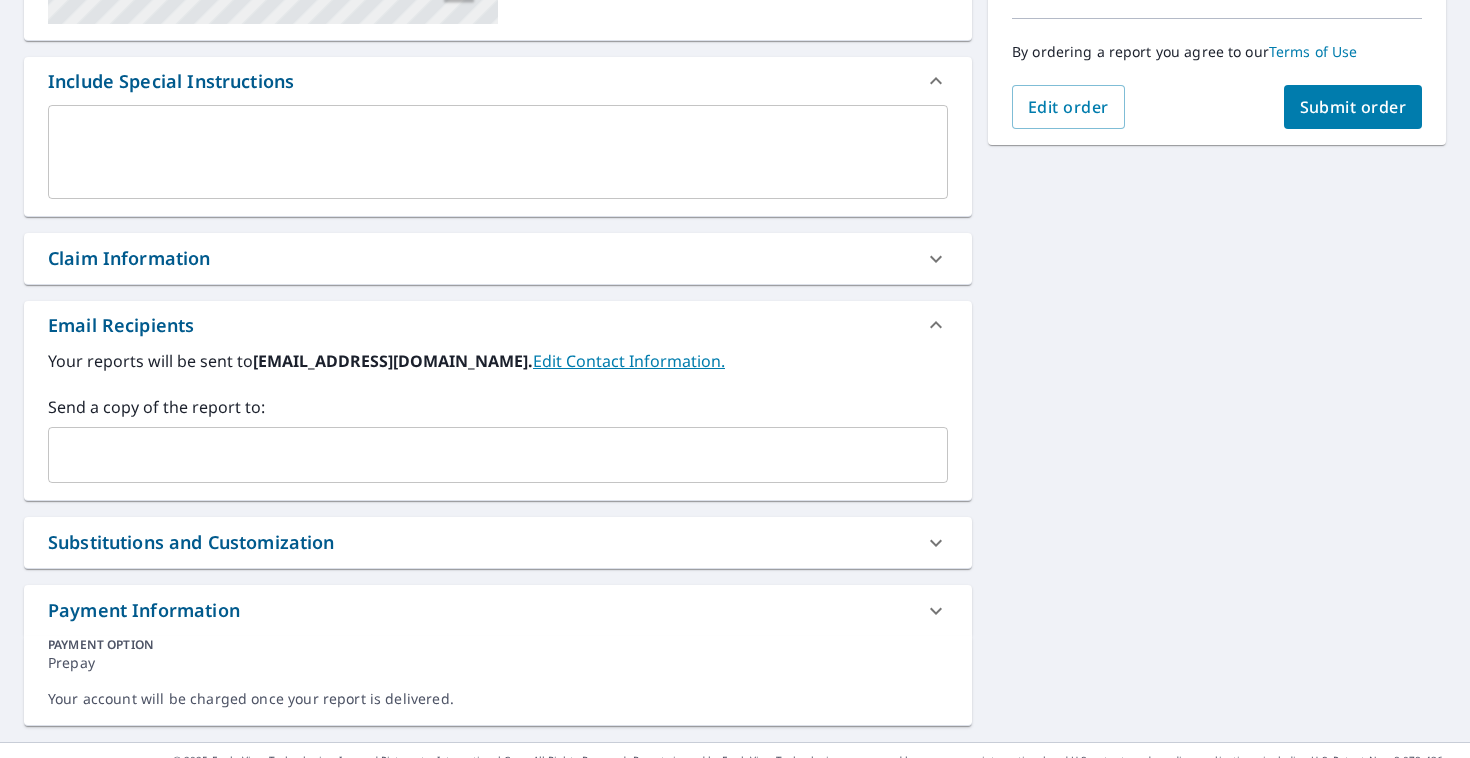 click on "Your reports will be sent to  [EMAIL_ADDRESS][DOMAIN_NAME].  Edit Contact Information. Send a copy of the report to: ​" at bounding box center [498, 160] 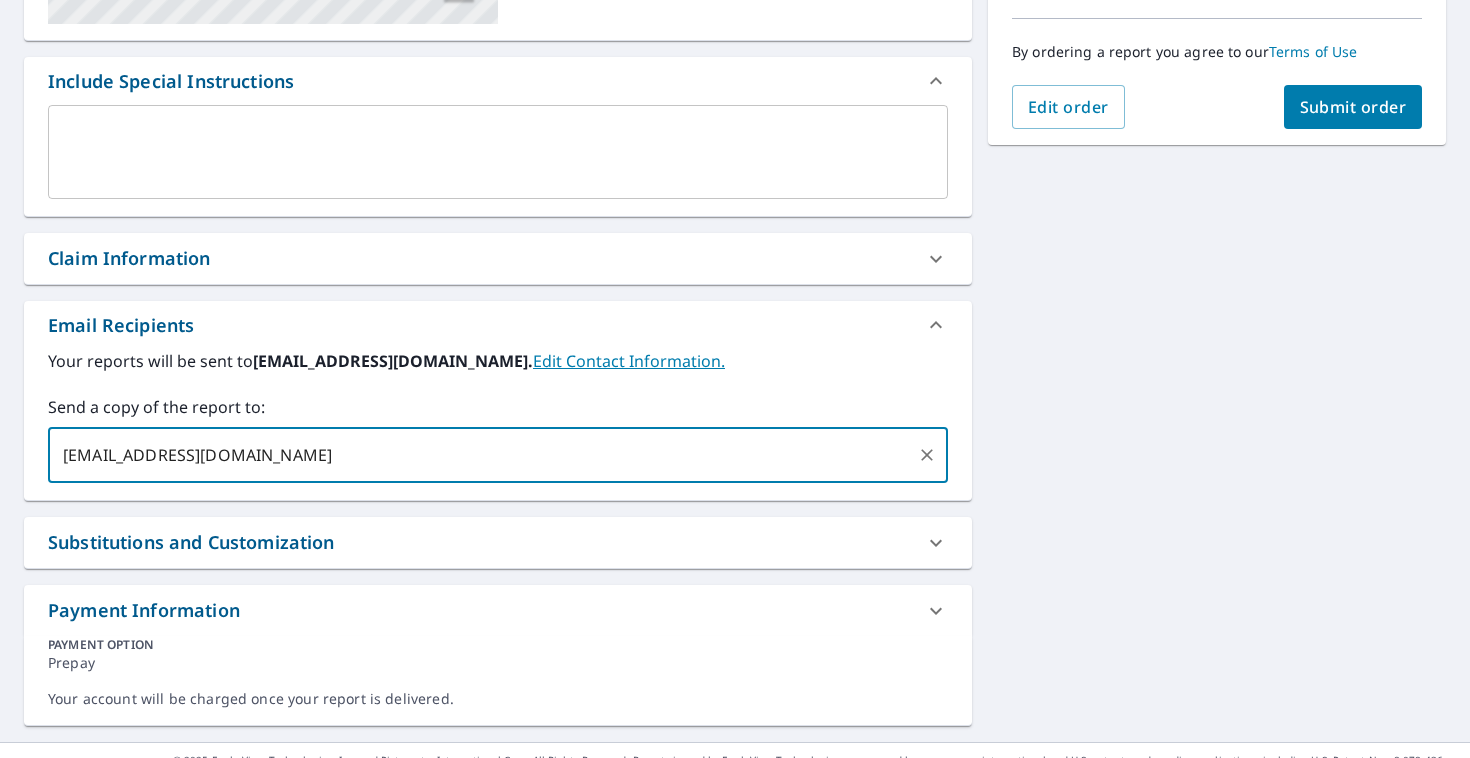 type on "[EMAIL_ADDRESS][DOMAIN_NAME]" 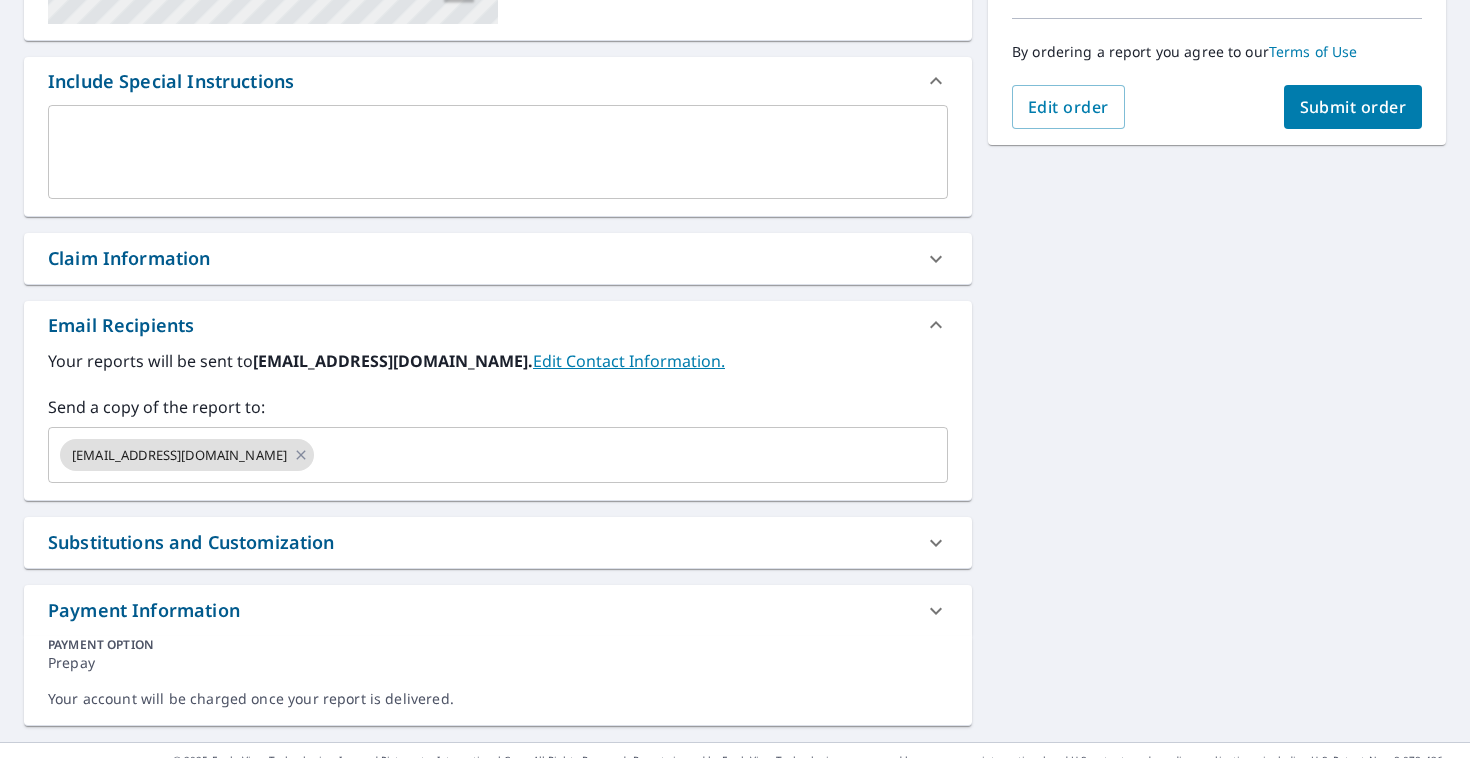 click on "[STREET_ADDRESS][GEOGRAPHIC_DATA] A standard road map Aerial A detailed look from above Labels Labels 250 feet 50 m © 2025 TomTom, © Vexcel Imaging, © 2025 Microsoft Corporation,  © OpenStreetMap Terms PROPERTY TYPE Residential BUILDING ID [STREET_ADDRESS] Changes to structures in last 4 years ( renovations, additions, etc. ) Include Special Instructions x ​ Claim Information Claim number ​ Claim information ​ PO number ​ Date of loss ​ Cat ID ​ Email Recipients Your reports will be sent to  [EMAIL_ADDRESS][DOMAIN_NAME].  Edit Contact Information. Send a copy of the report to: [EMAIL_ADDRESS][DOMAIN_NAME] ​ Substitutions and Customization Roof measurement report substitutions If a Premium Report is unavailable send me an Extended Coverage 3D Report: Yes No Ask If an Extended Coverage 3D Report is unavailable send me an Extended Coverage 2D Report: Yes No Ask If a Residential/Multi-Family Report is unavailable send me a Commercial Report: Yes No Ask DXF RXF XML" at bounding box center [735, 217] 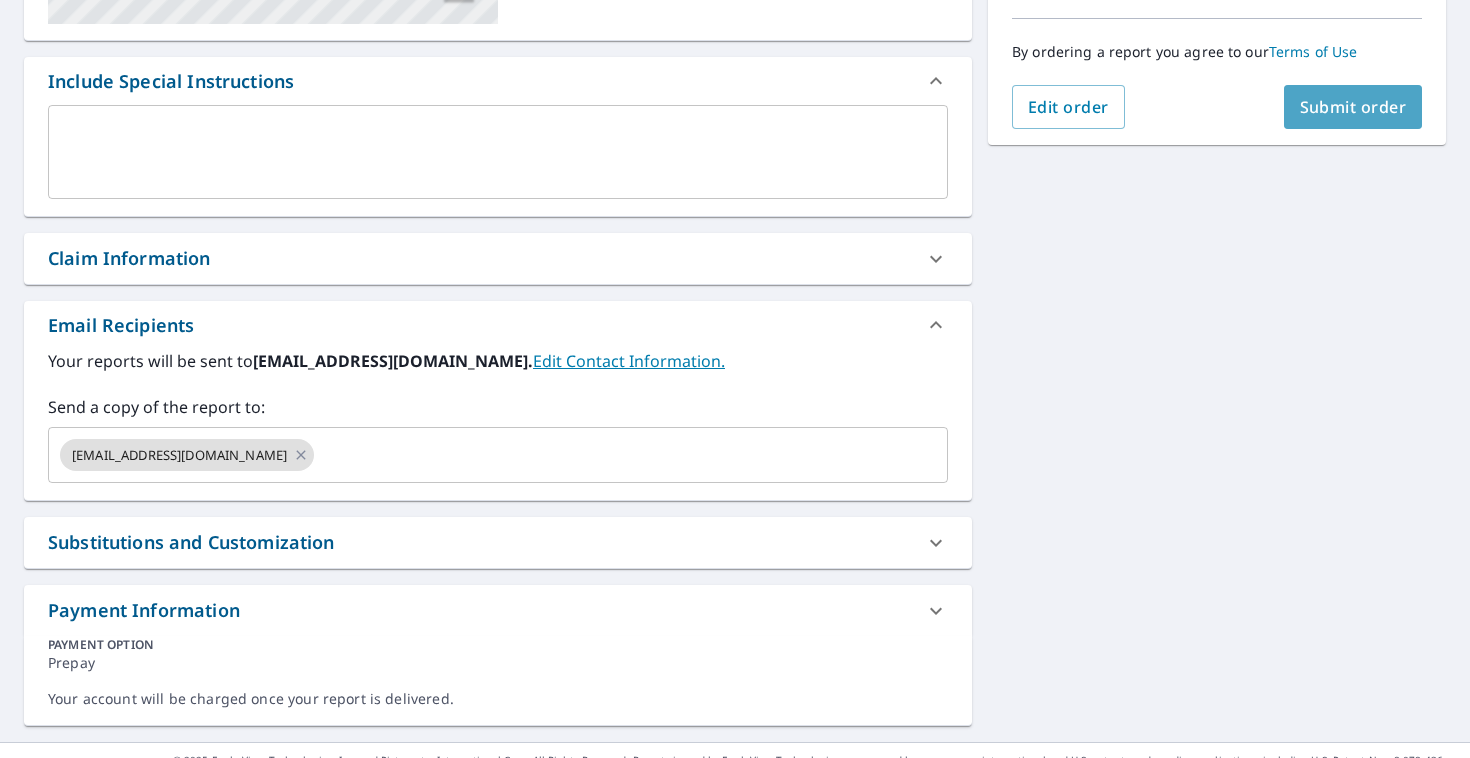 click on "Submit order" at bounding box center [1353, 107] 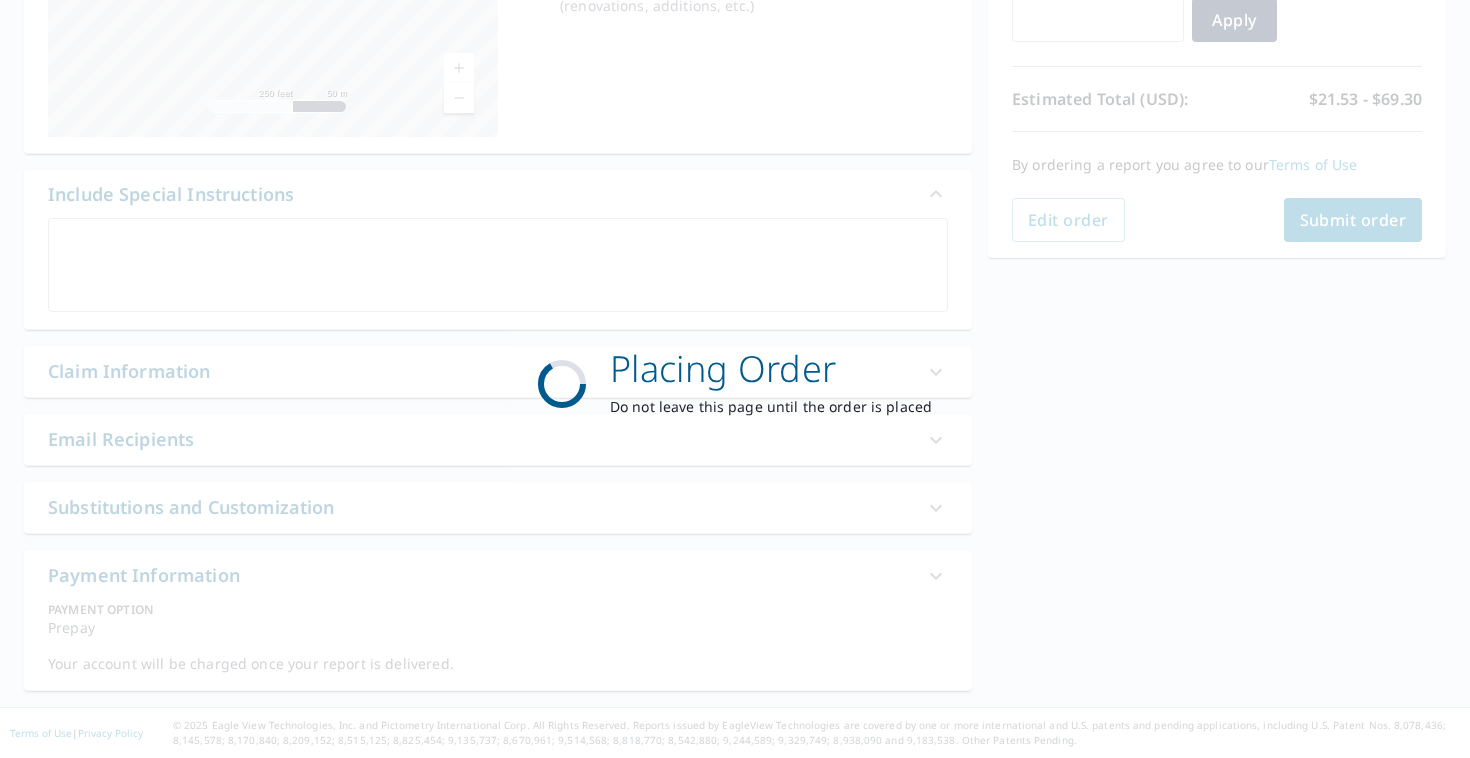 scroll, scrollTop: 380, scrollLeft: 0, axis: vertical 